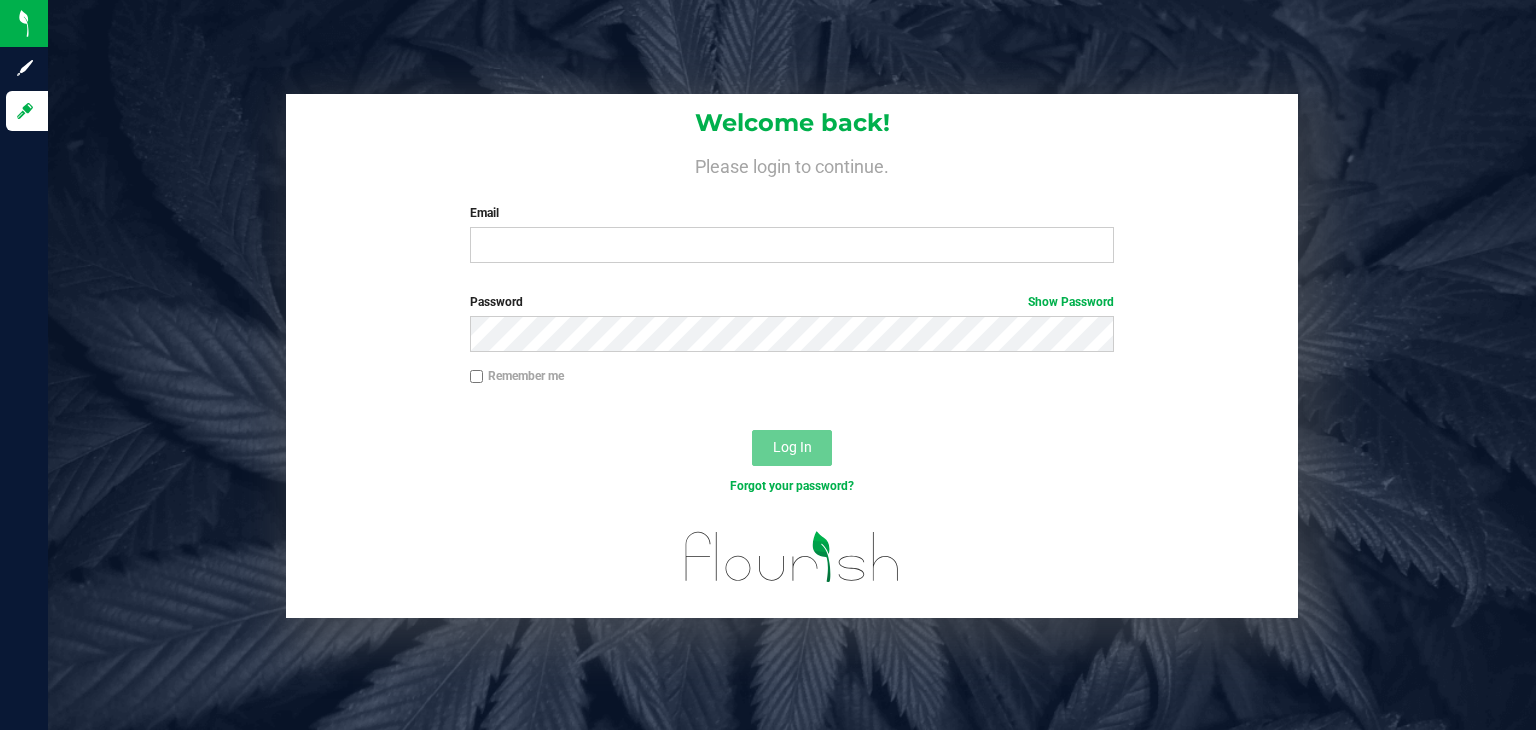scroll, scrollTop: 0, scrollLeft: 0, axis: both 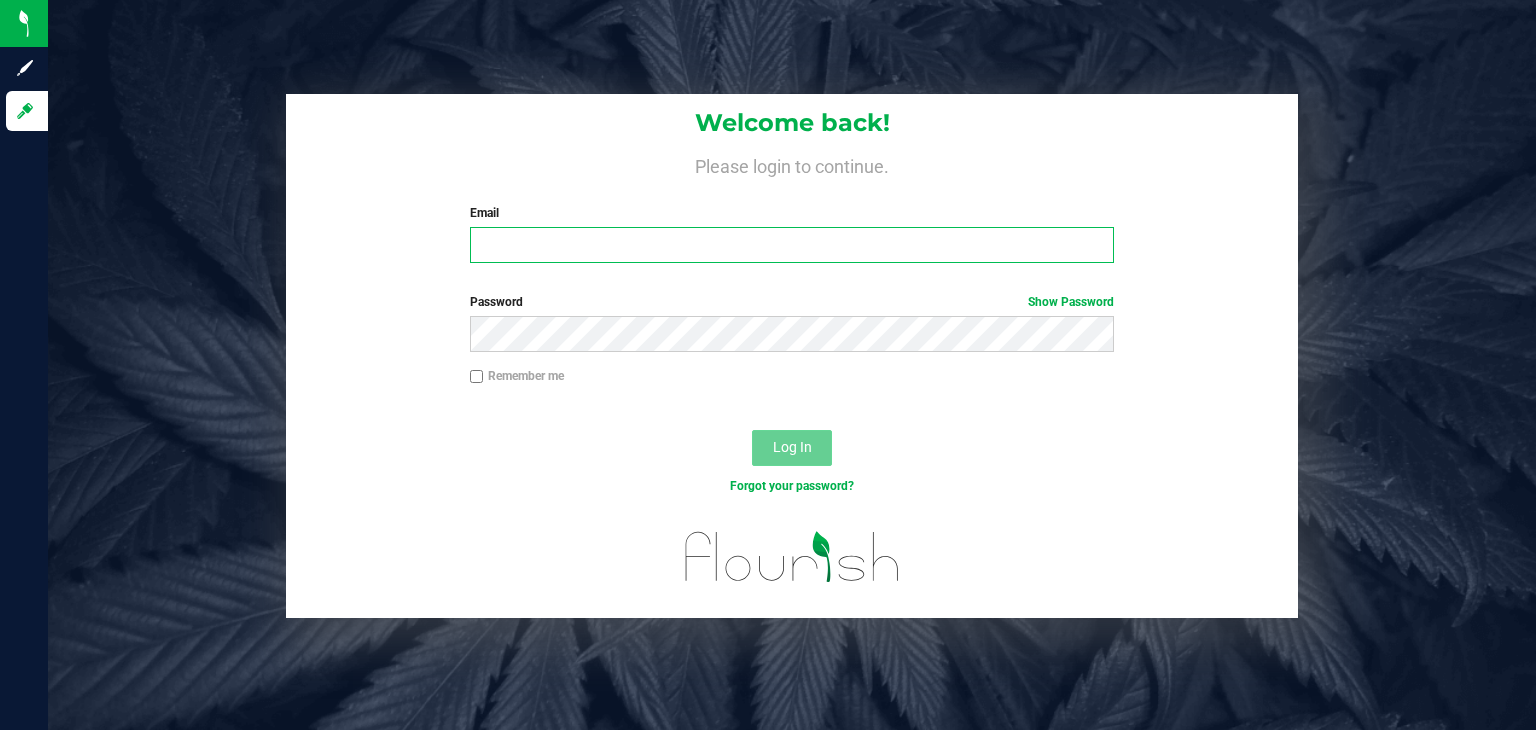 type on "[PERSON_NAME][EMAIL_ADDRESS][DOMAIN_NAME]" 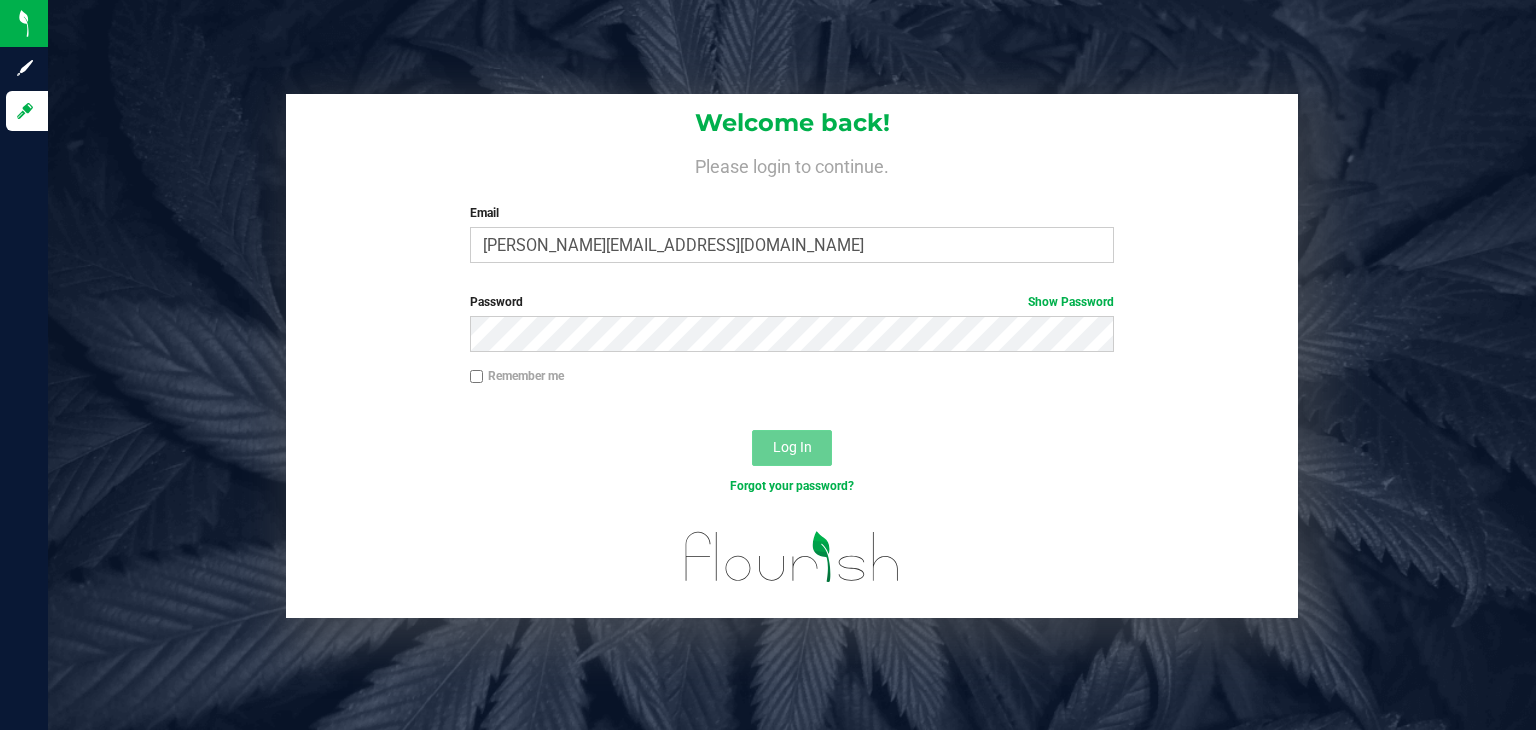 click on "Log In" at bounding box center (792, 448) 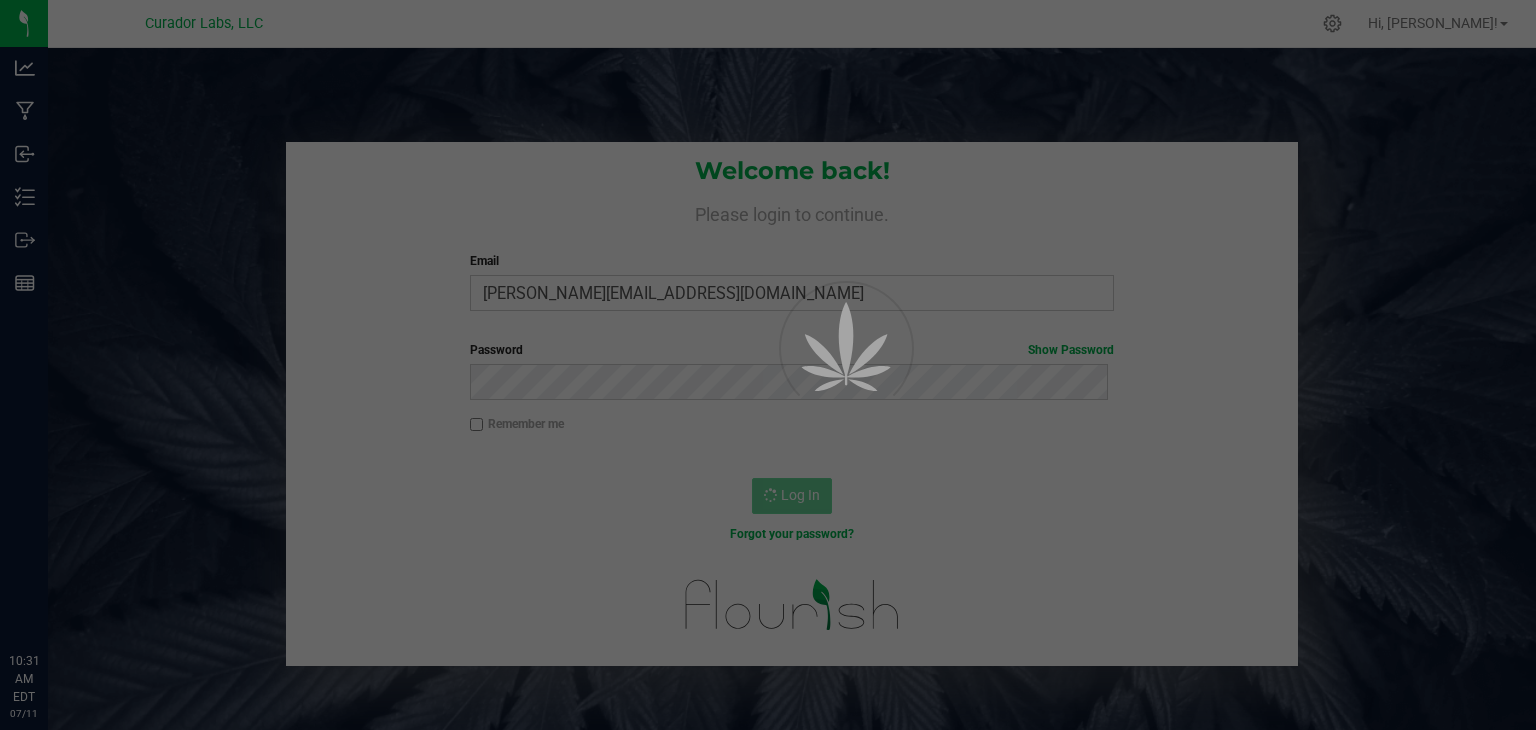 scroll, scrollTop: 0, scrollLeft: 0, axis: both 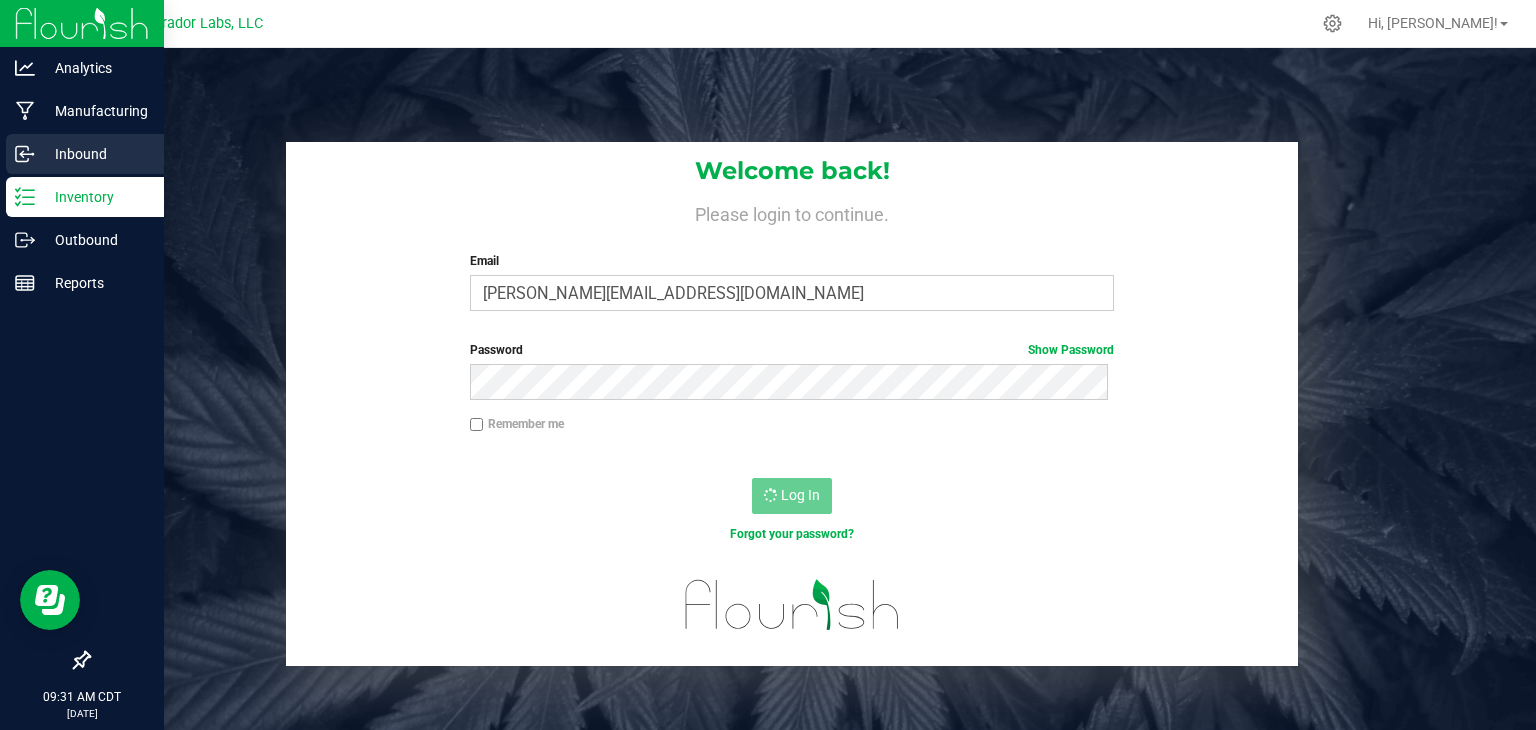 click on "Inbound" at bounding box center (95, 154) 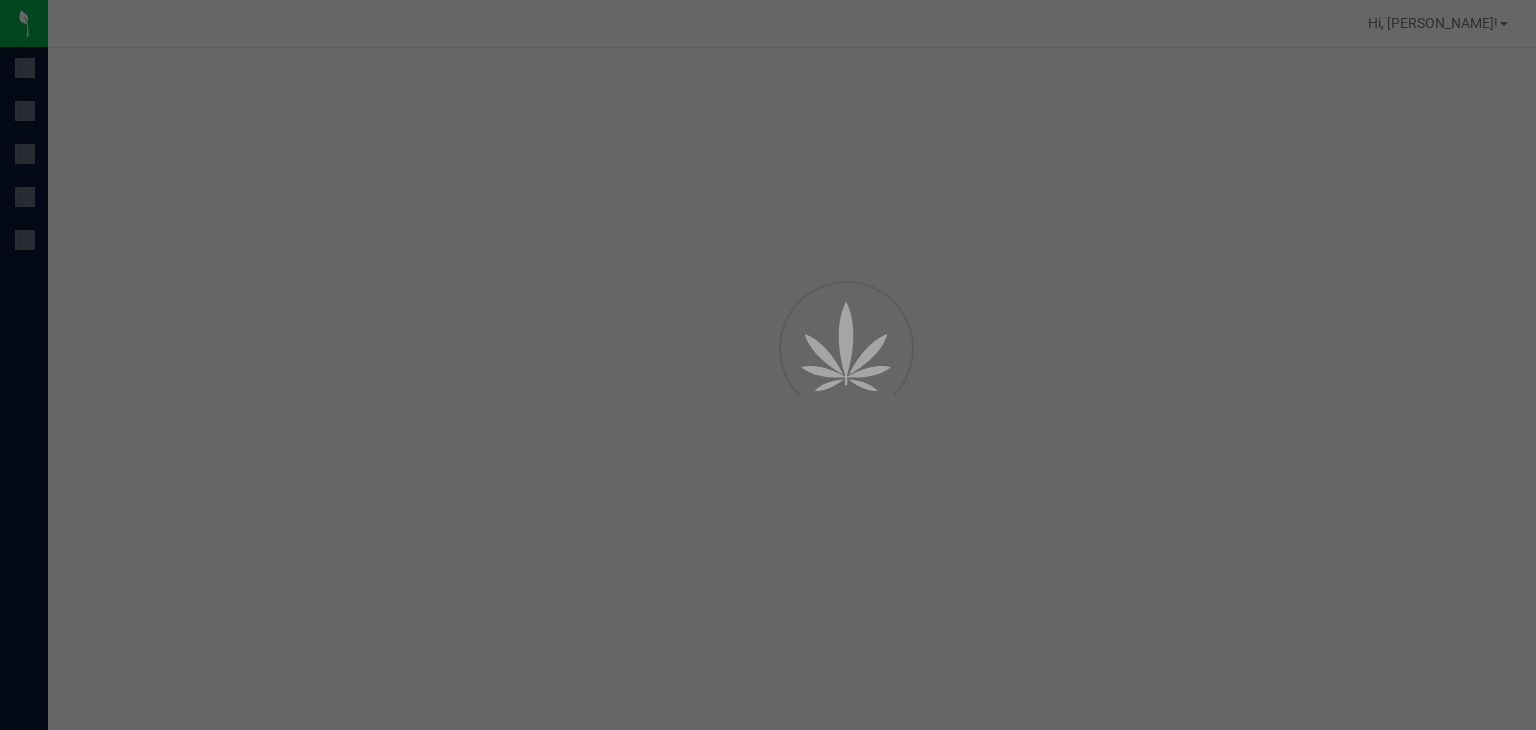 scroll, scrollTop: 0, scrollLeft: 0, axis: both 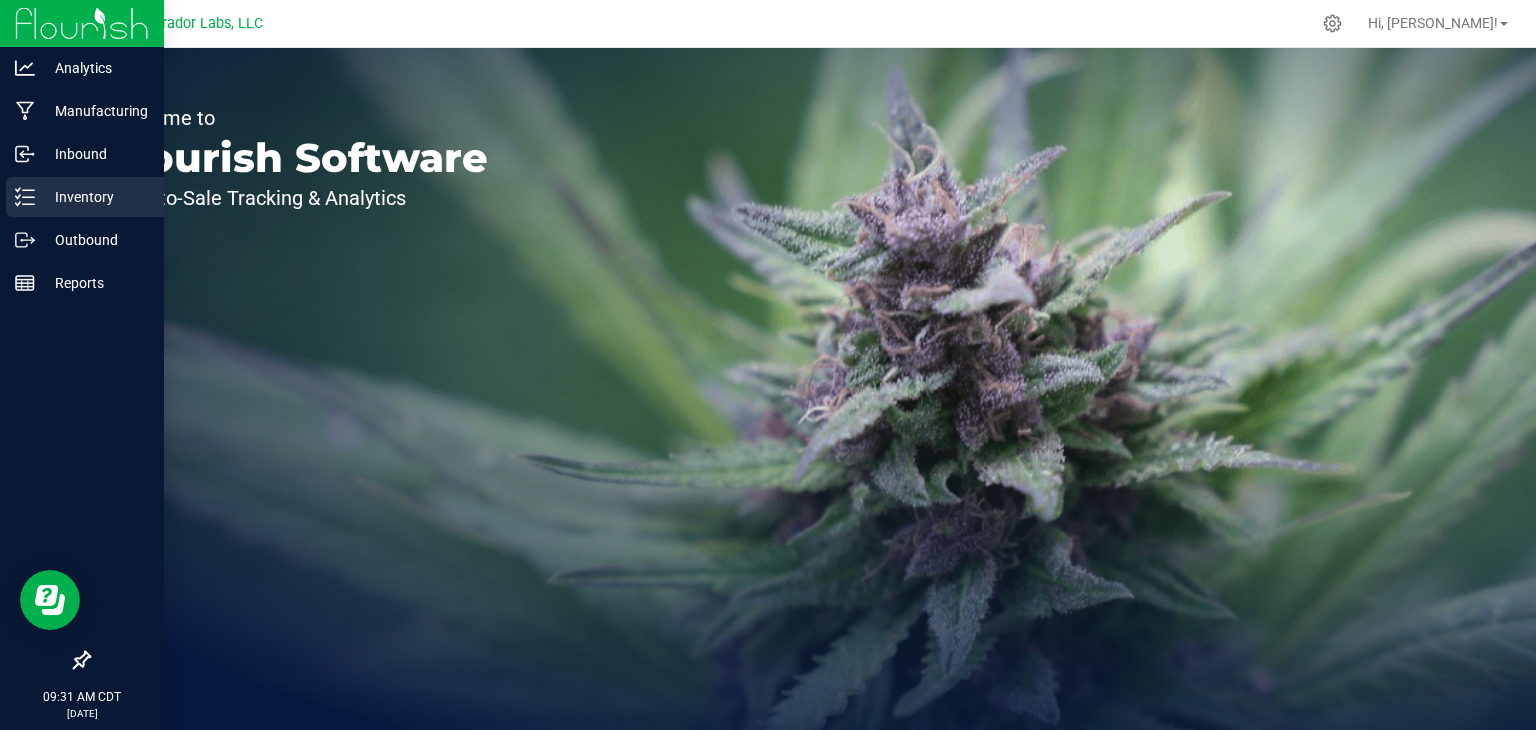 click on "Inventory" at bounding box center (85, 197) 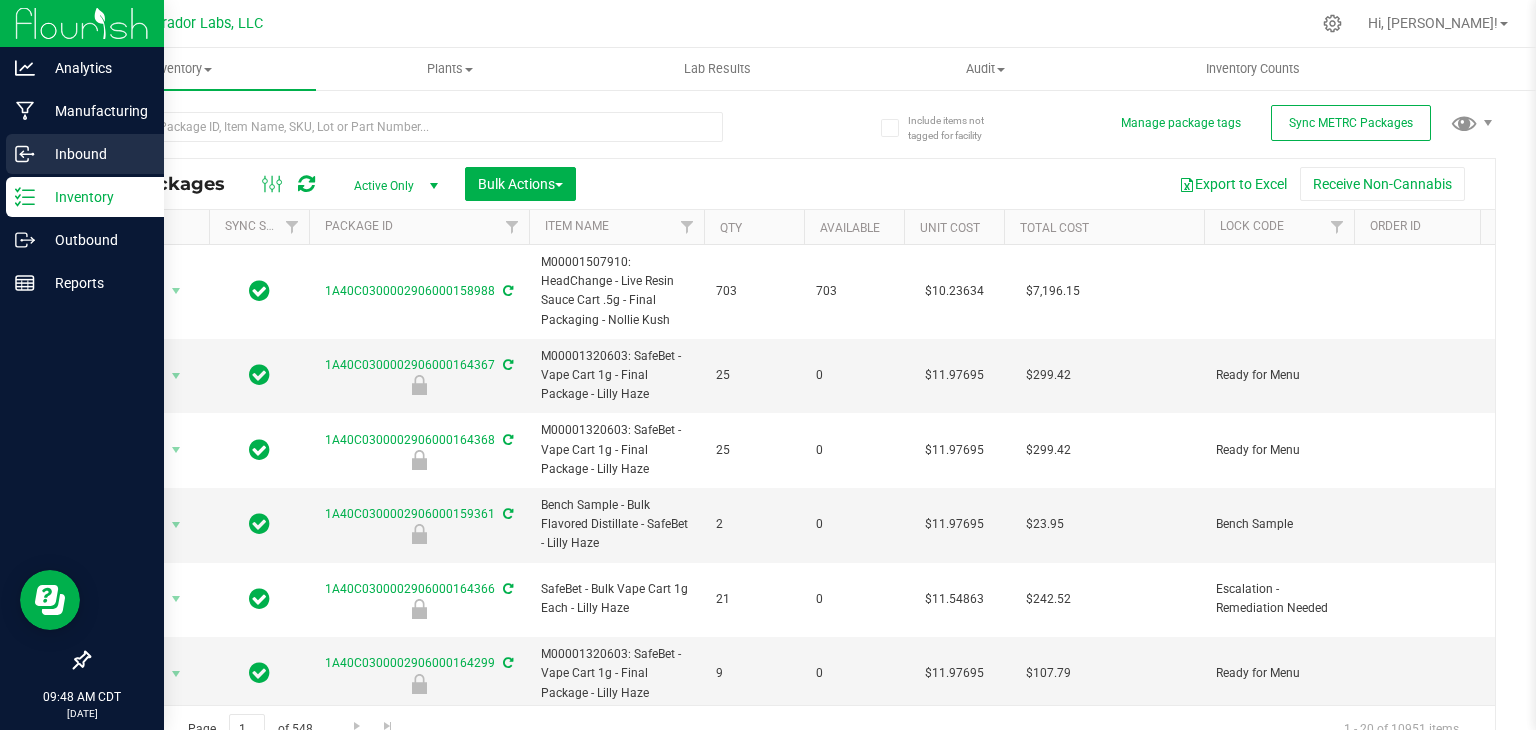 click on "Inbound" at bounding box center (85, 154) 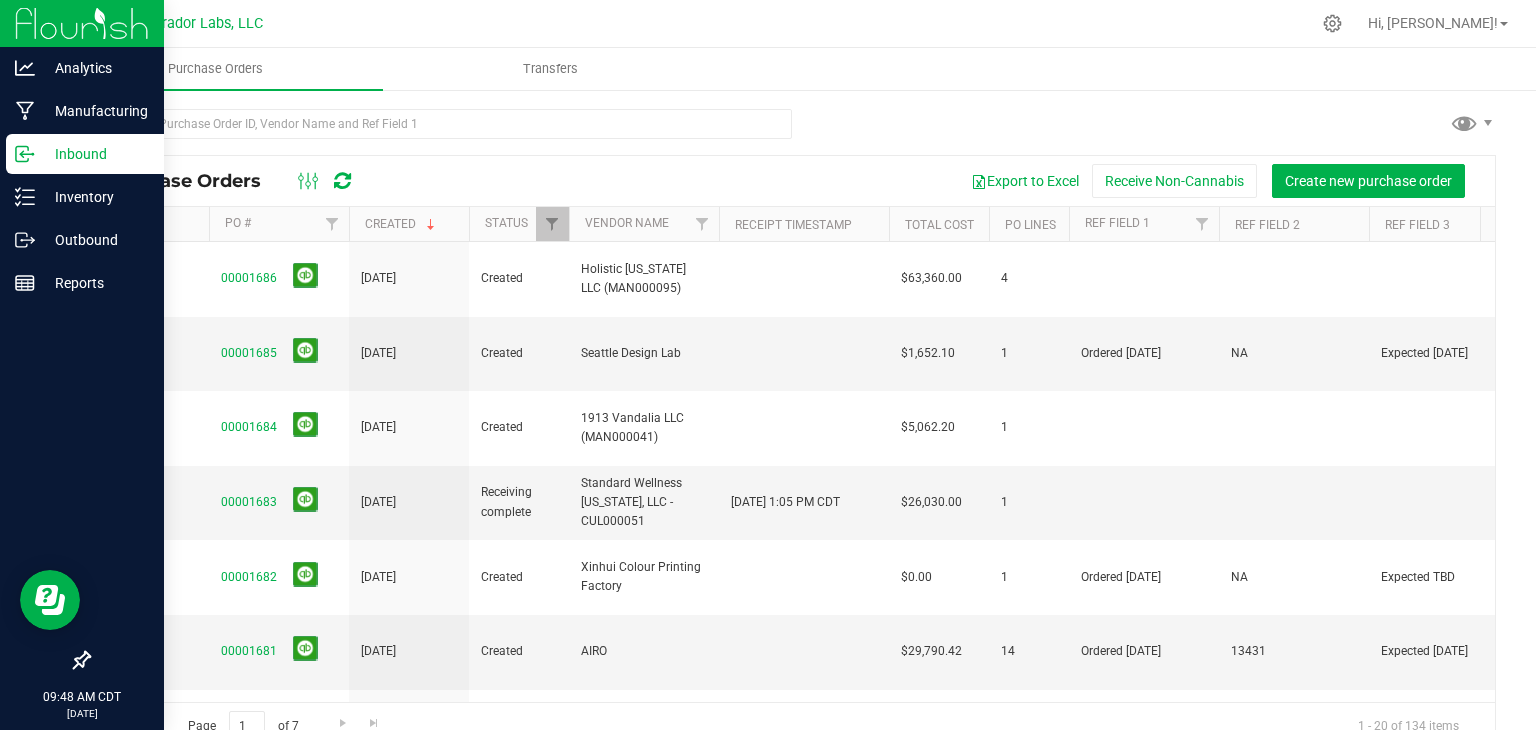 click at bounding box center [440, 132] 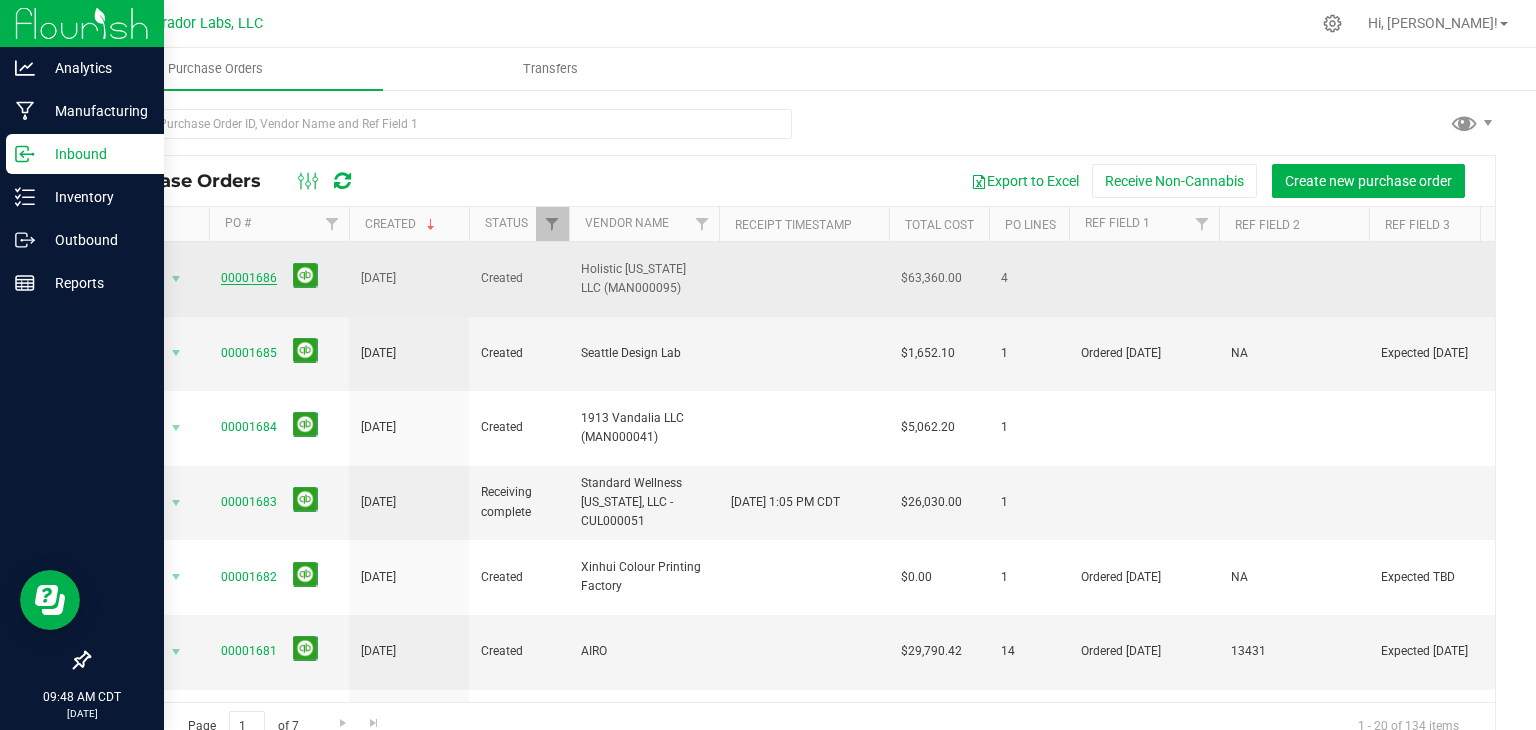 click on "00001686" at bounding box center [249, 278] 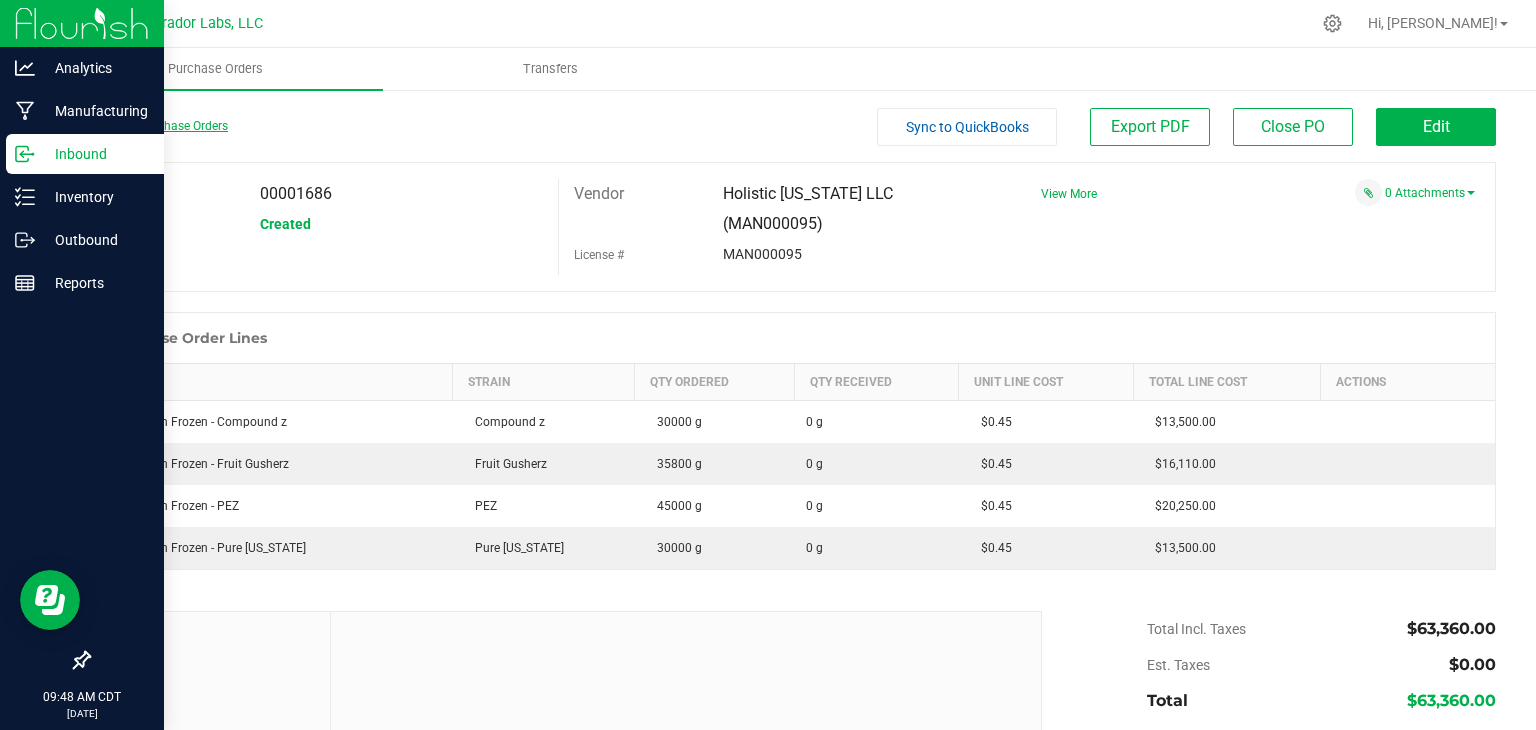 click on "Back to Purchase Orders" at bounding box center [158, 126] 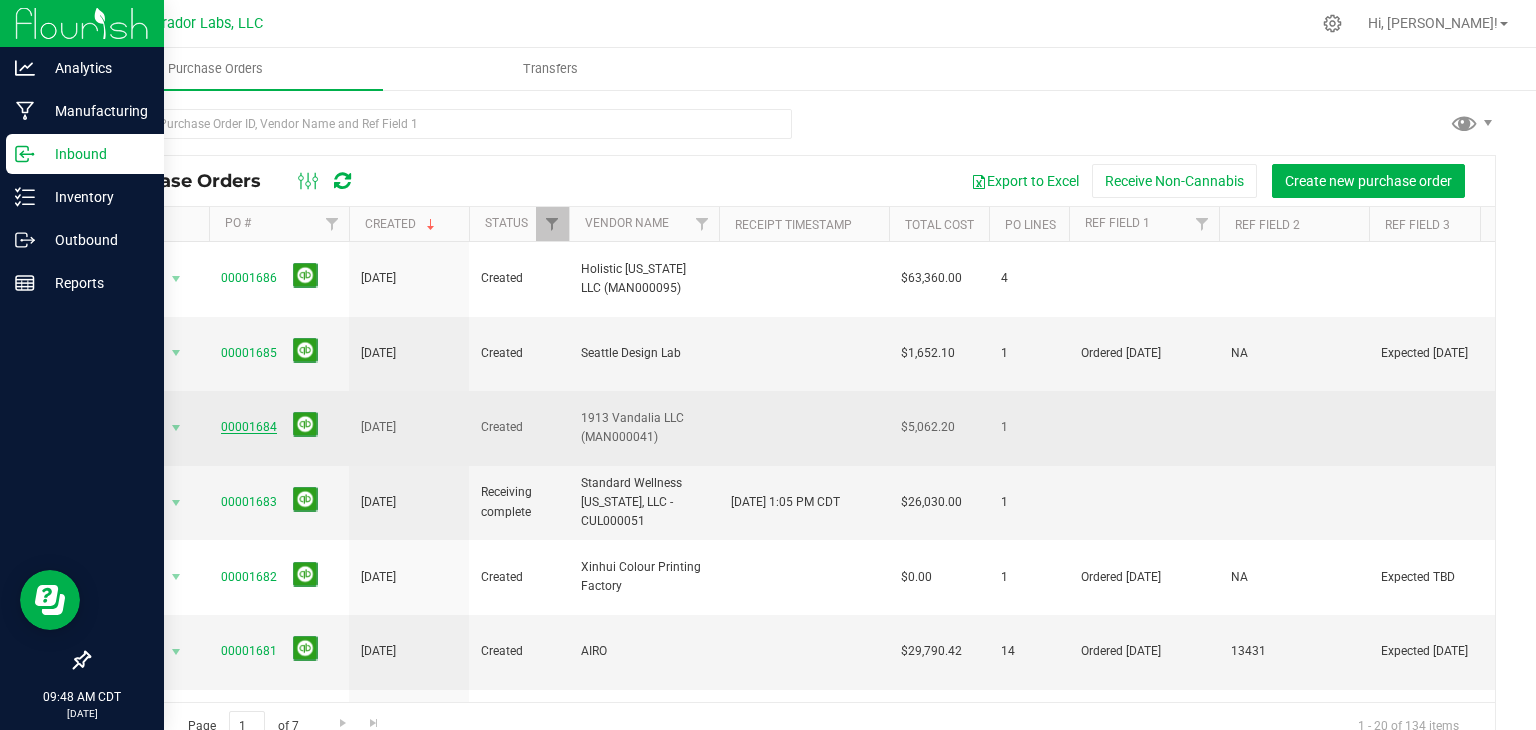 click on "00001684" at bounding box center [249, 427] 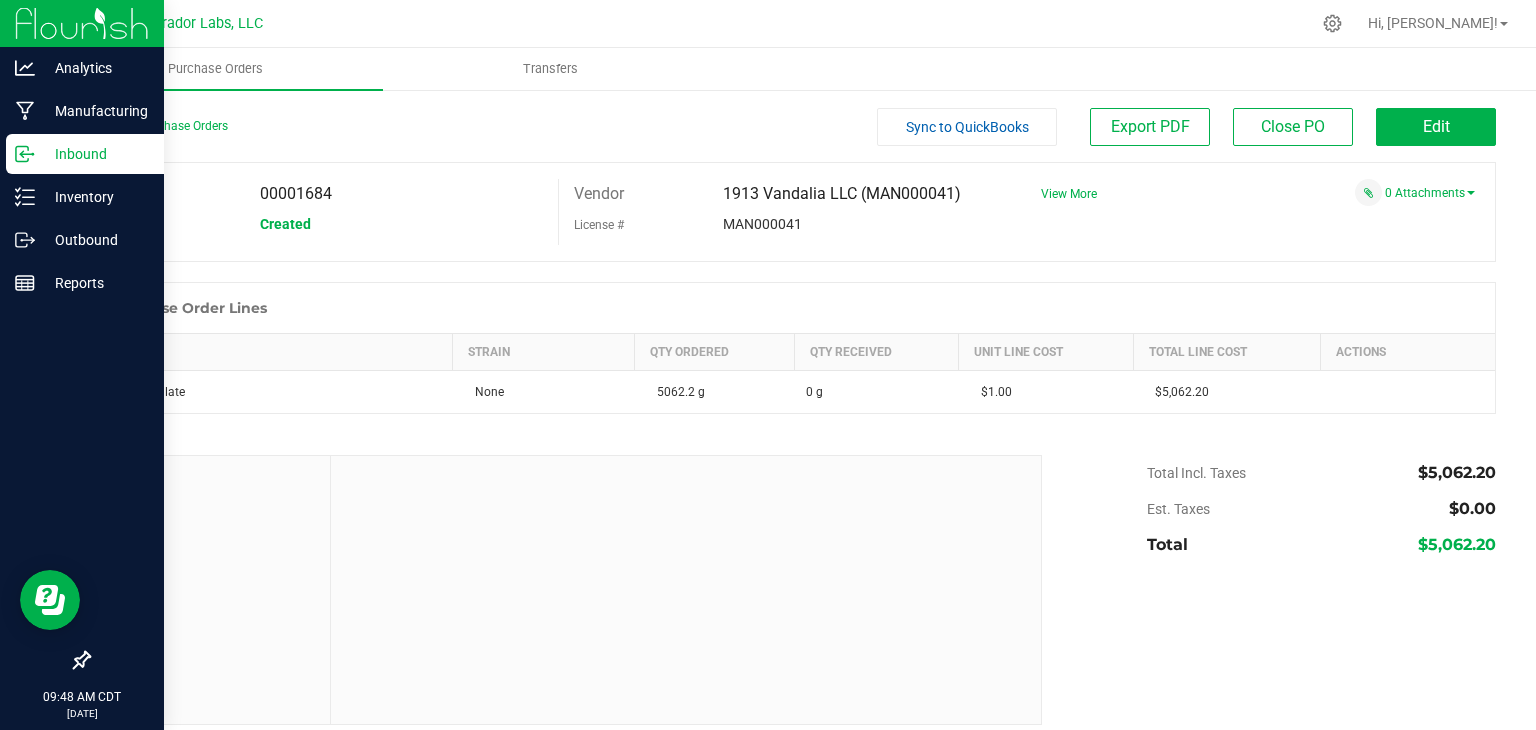 click at bounding box center [792, 272] 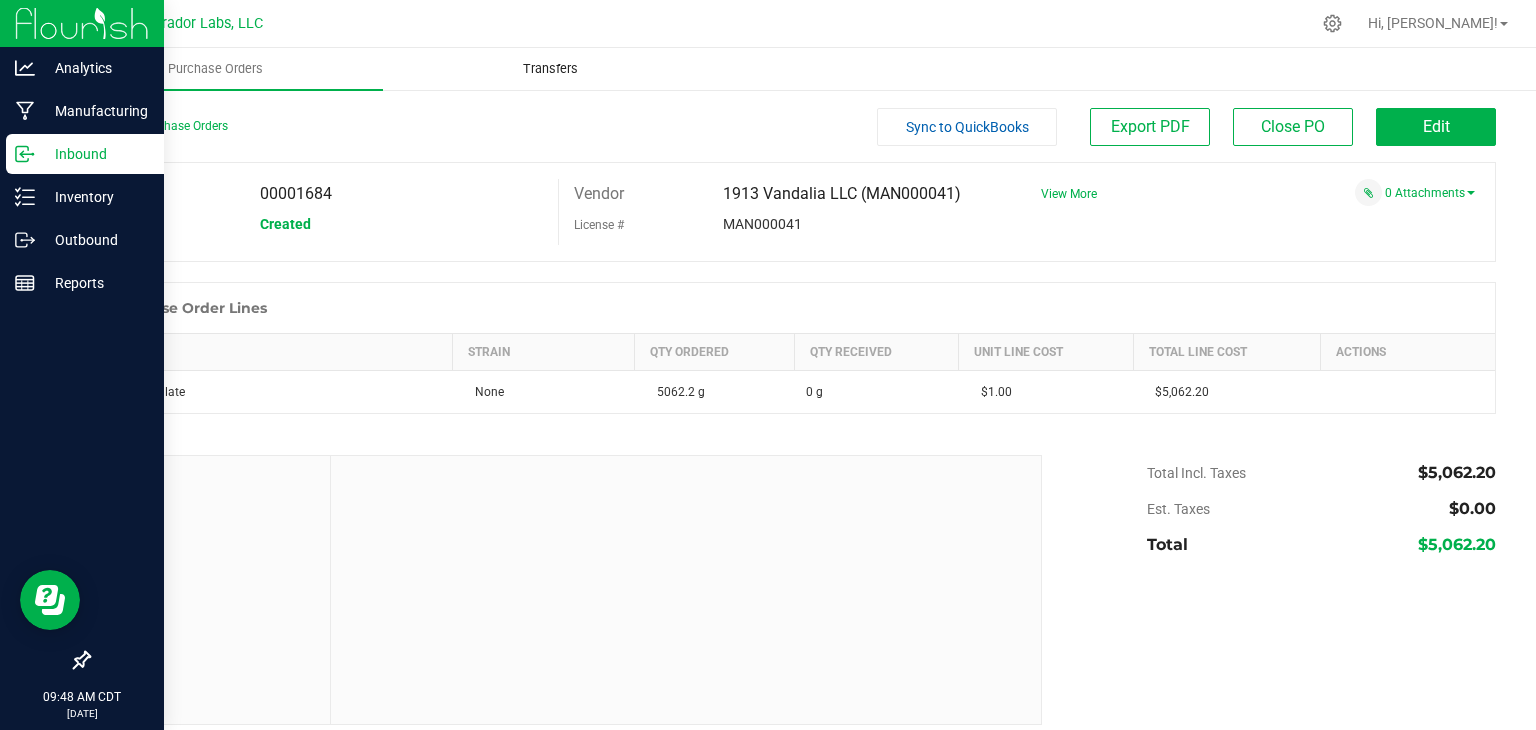 click on "Transfers" at bounding box center (550, 69) 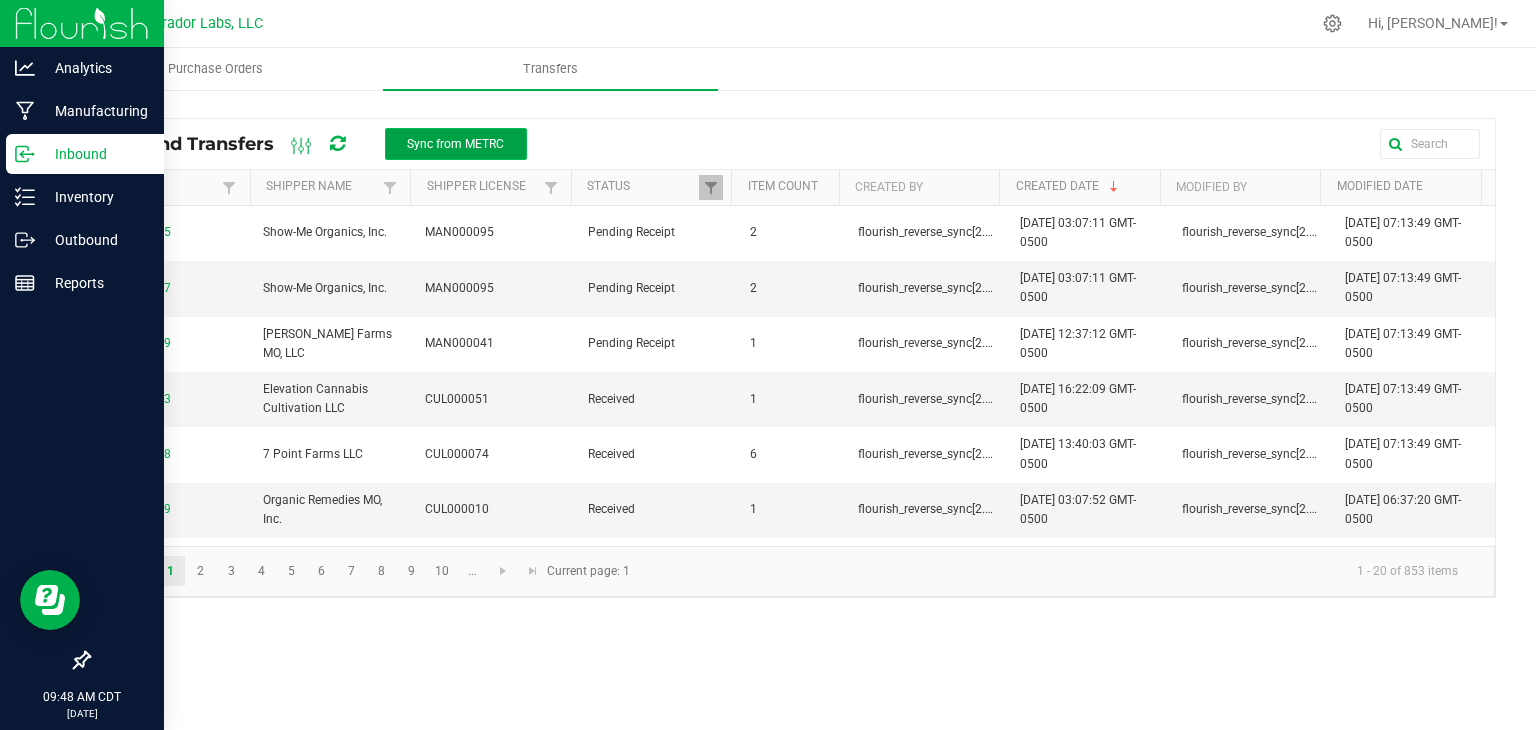 click on "Sync from METRC" at bounding box center [455, 144] 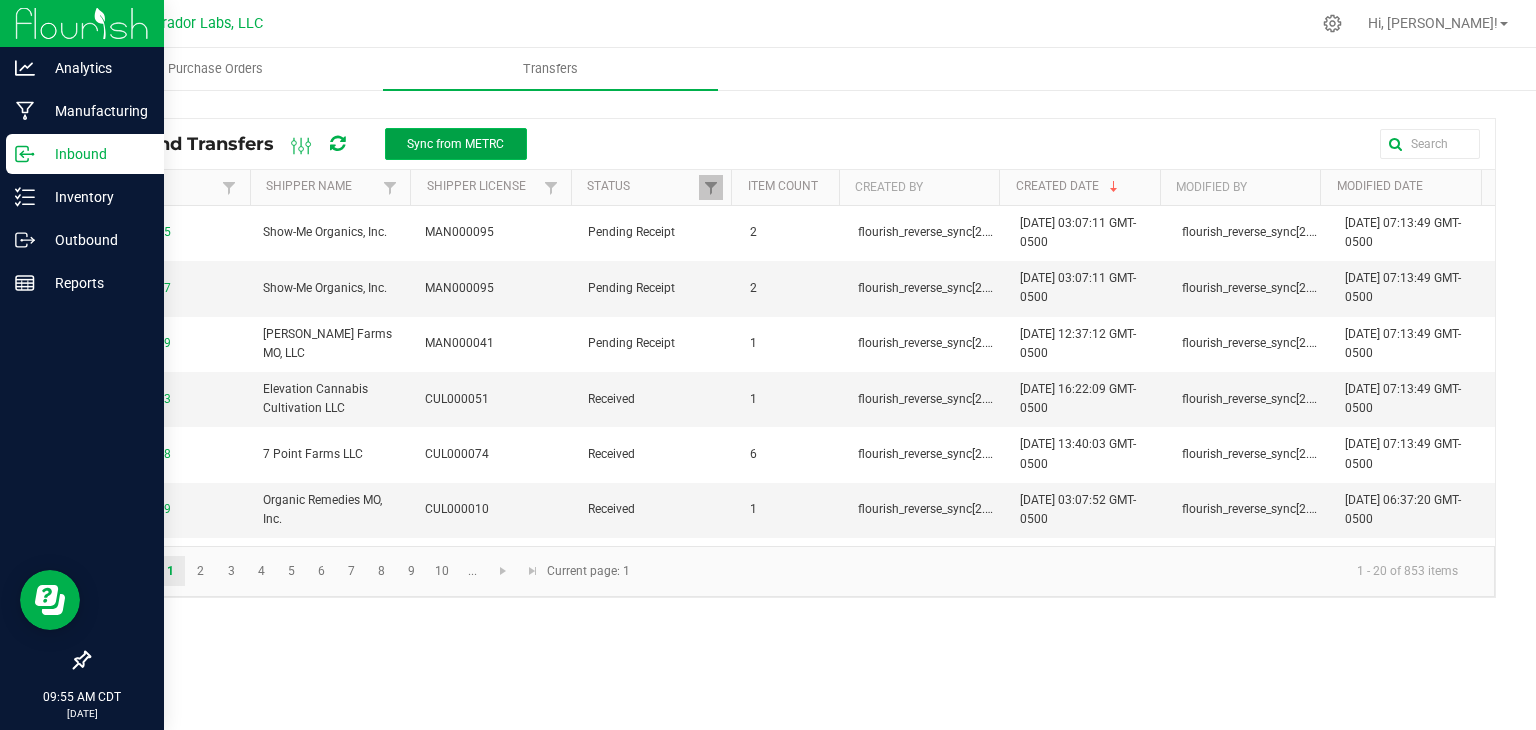 click on "Sync from METRC" at bounding box center (455, 144) 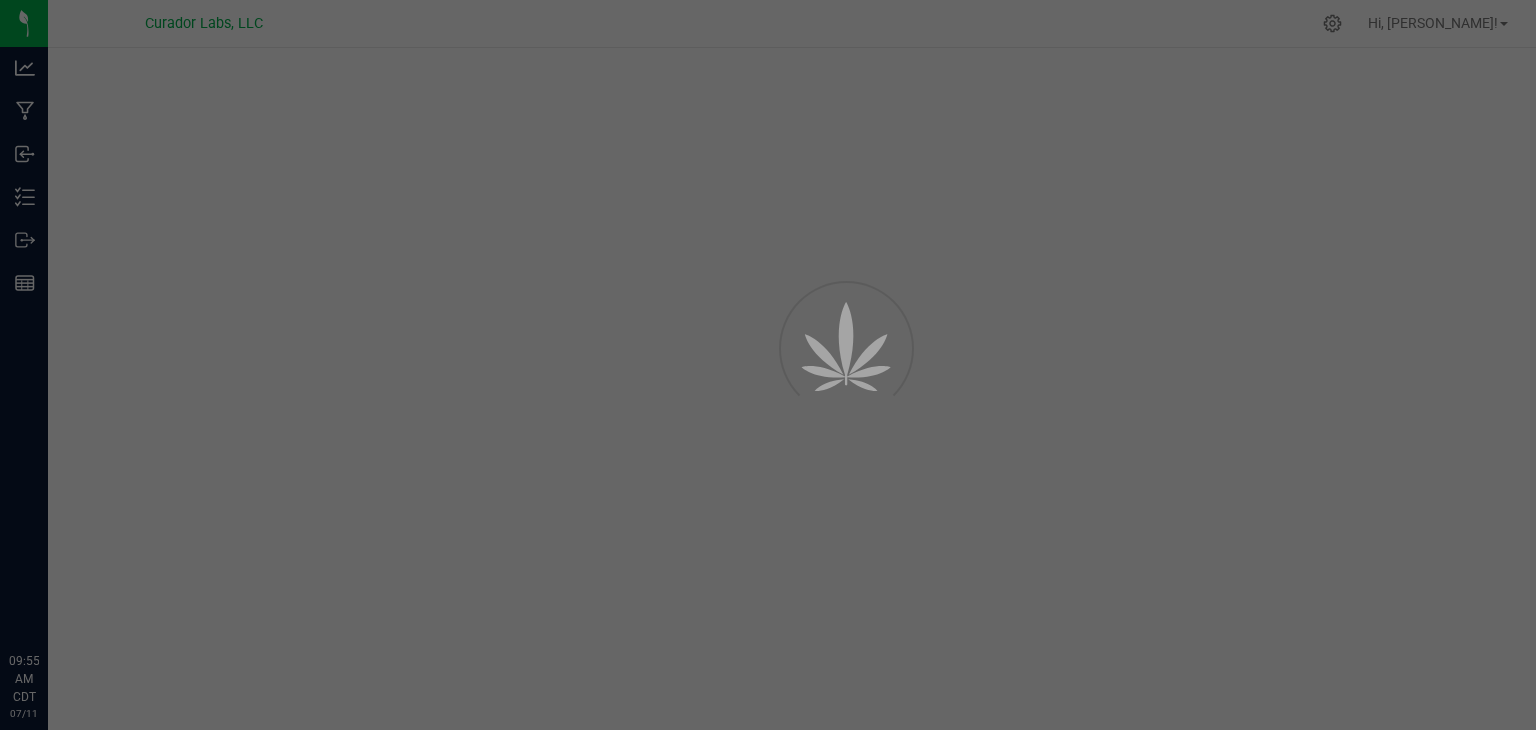 scroll, scrollTop: 0, scrollLeft: 0, axis: both 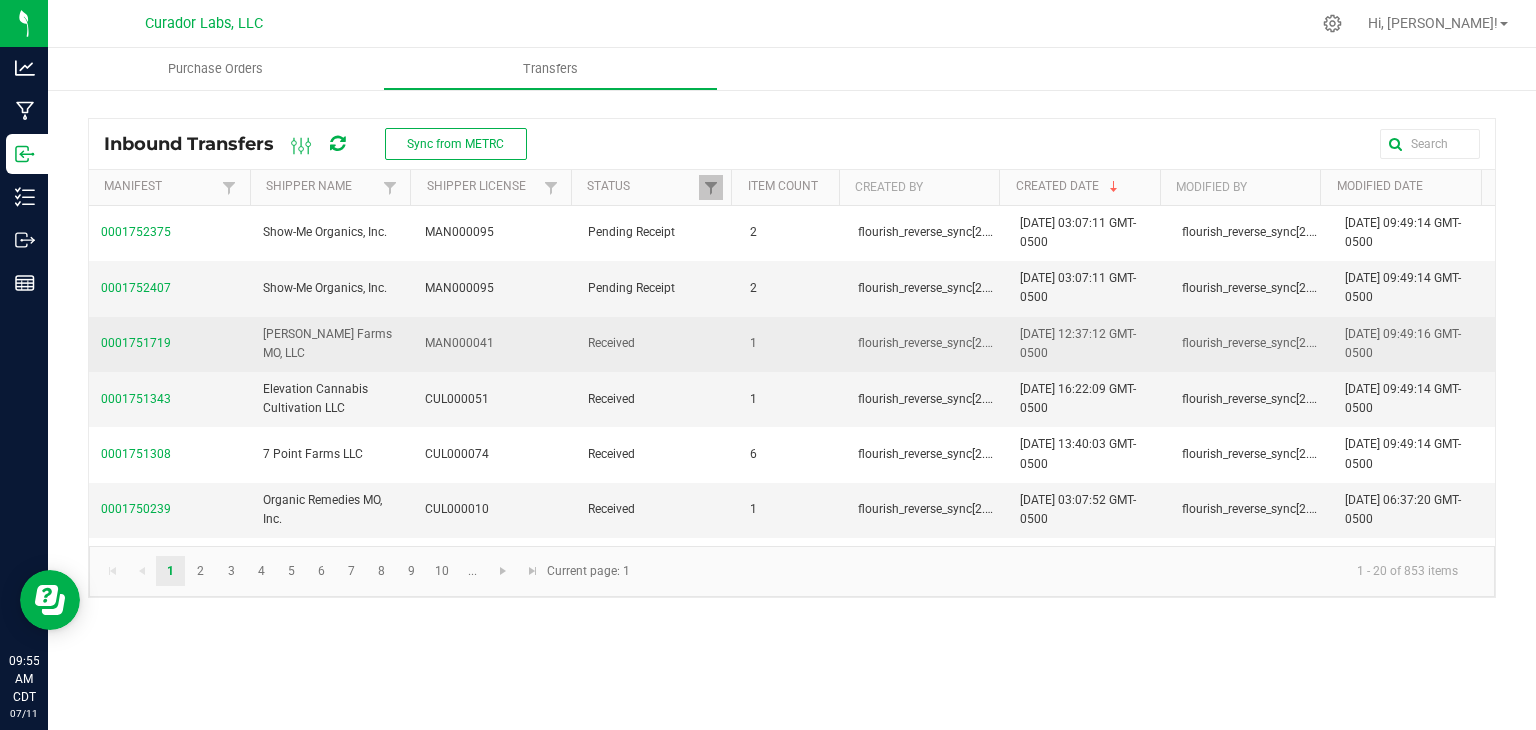 click on "0001751719" at bounding box center (136, 343) 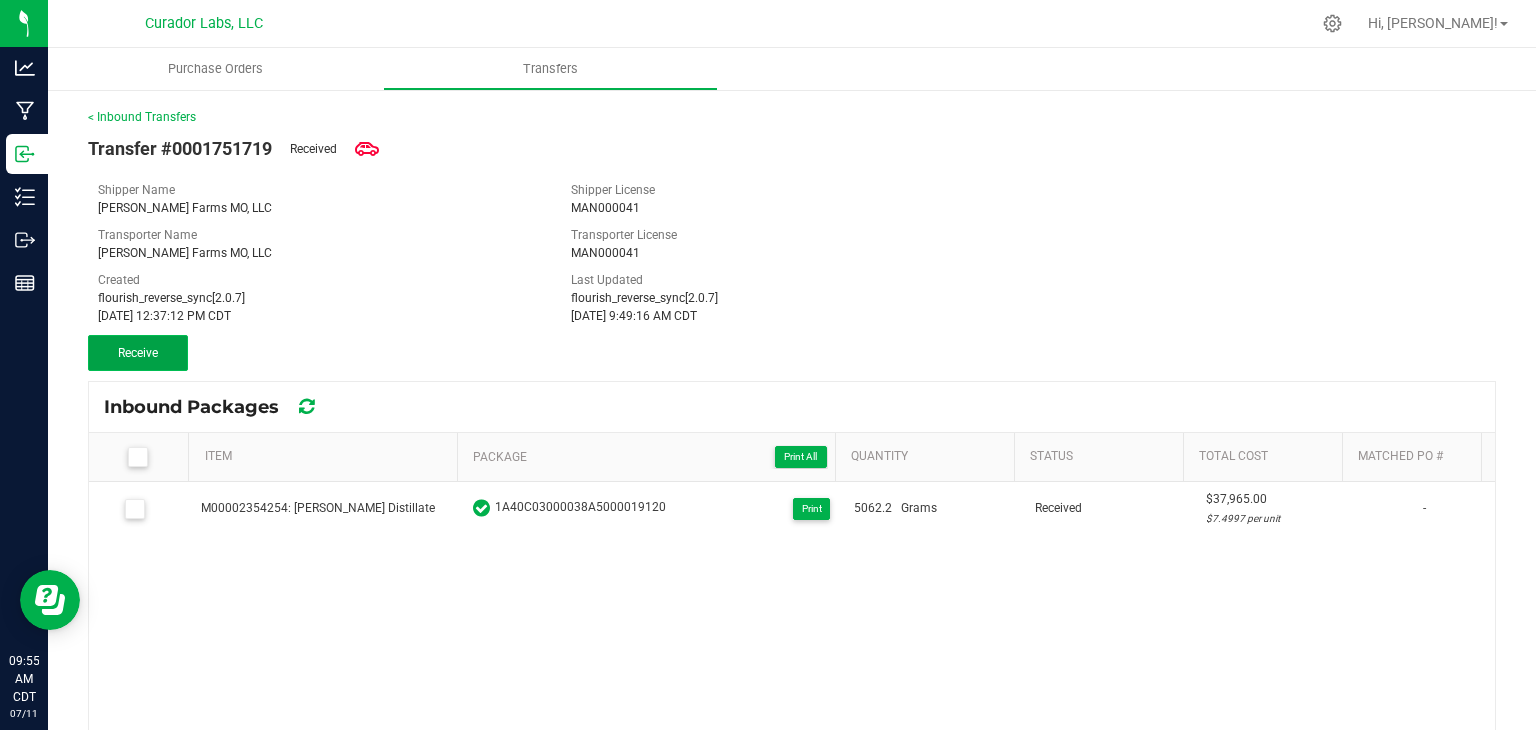 click on "Receive" at bounding box center [138, 353] 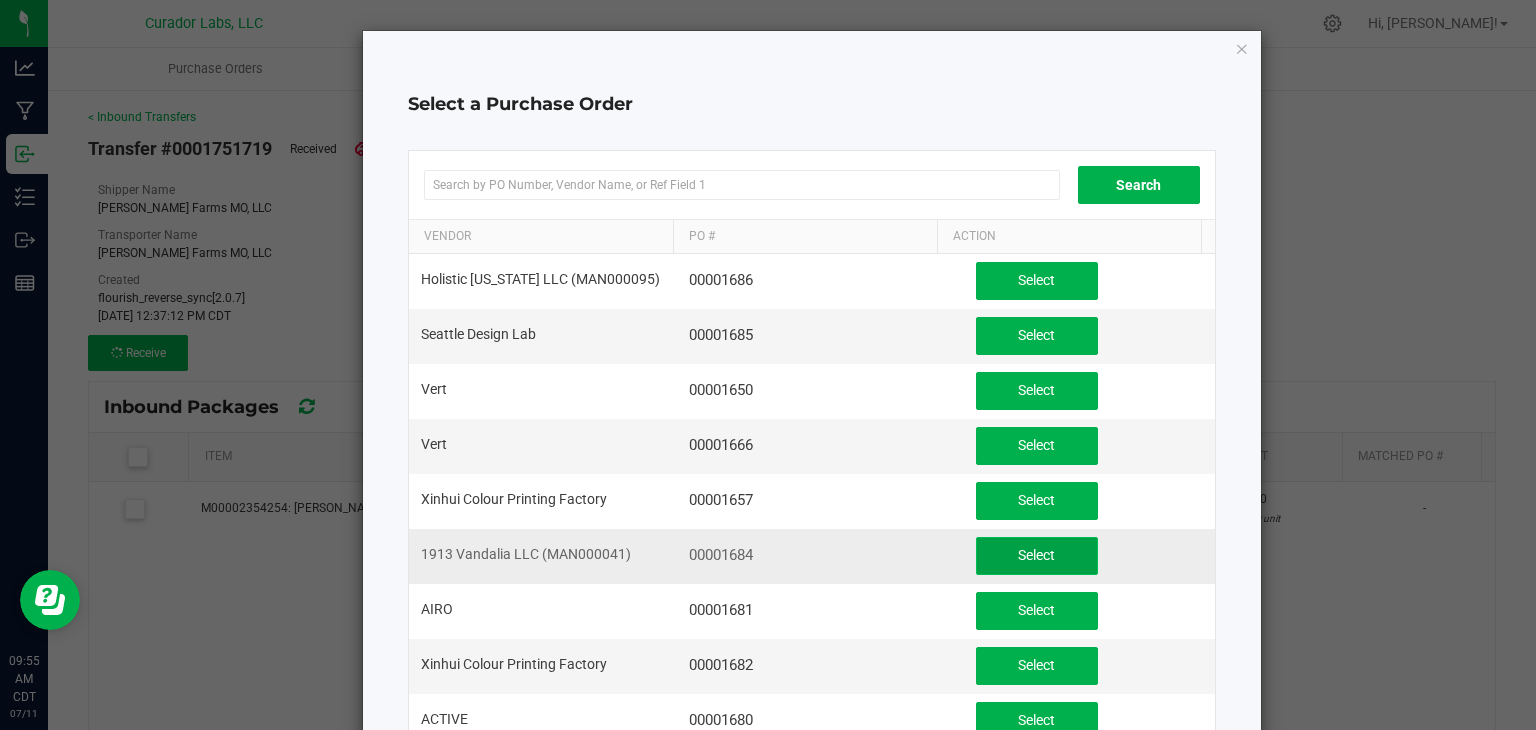 click on "Select" 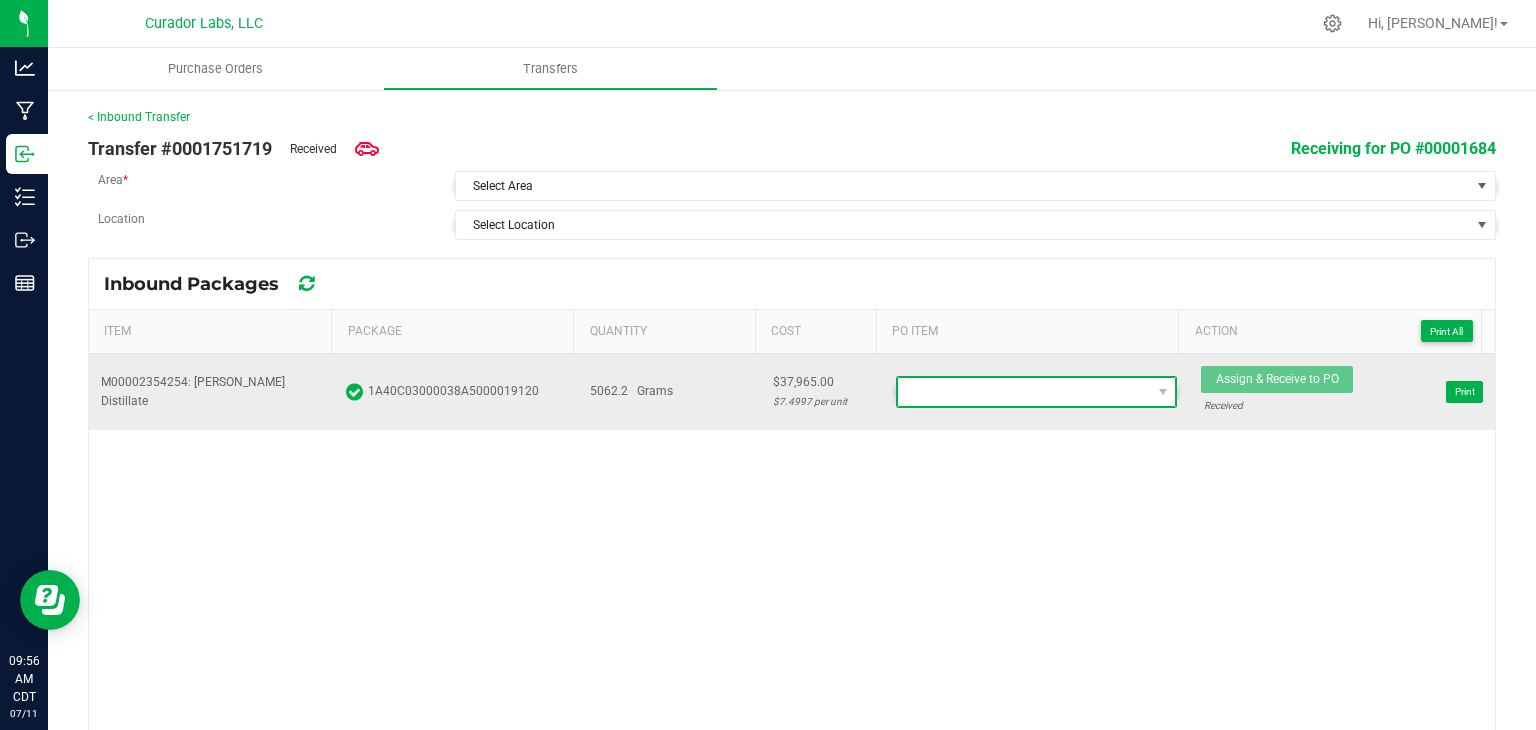 click at bounding box center [1024, 392] 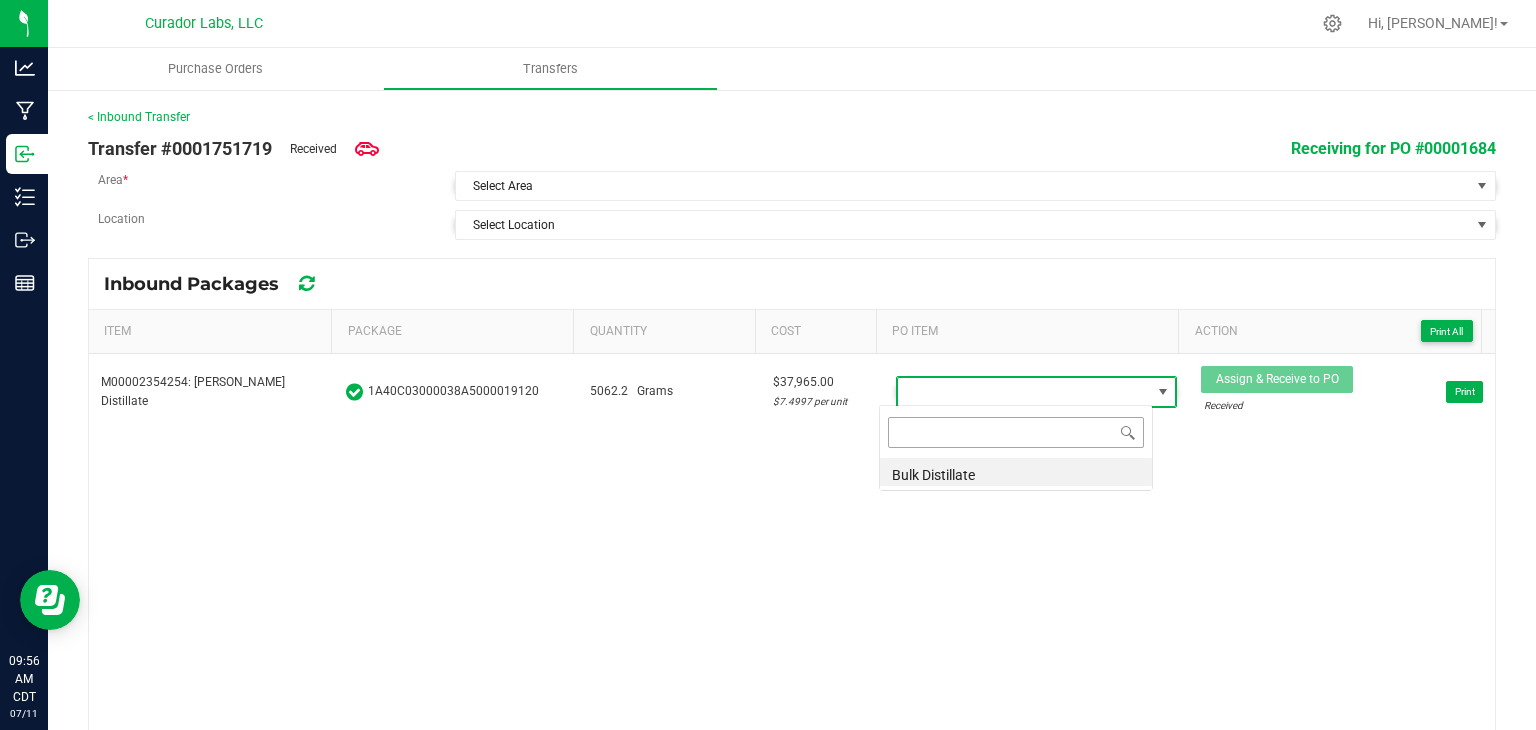 scroll, scrollTop: 99970, scrollLeft: 99726, axis: both 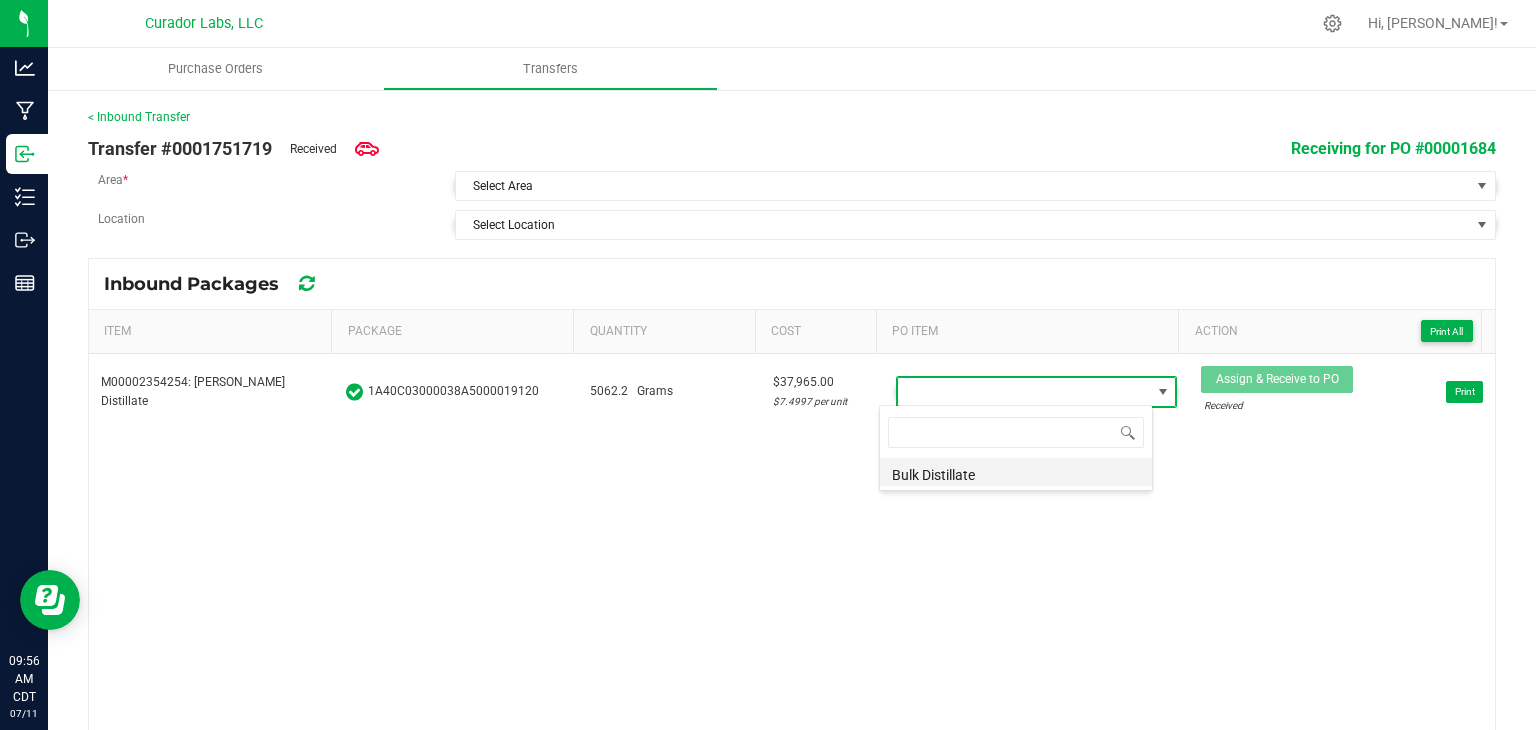 click on "Bulk Distillate" at bounding box center [1016, 472] 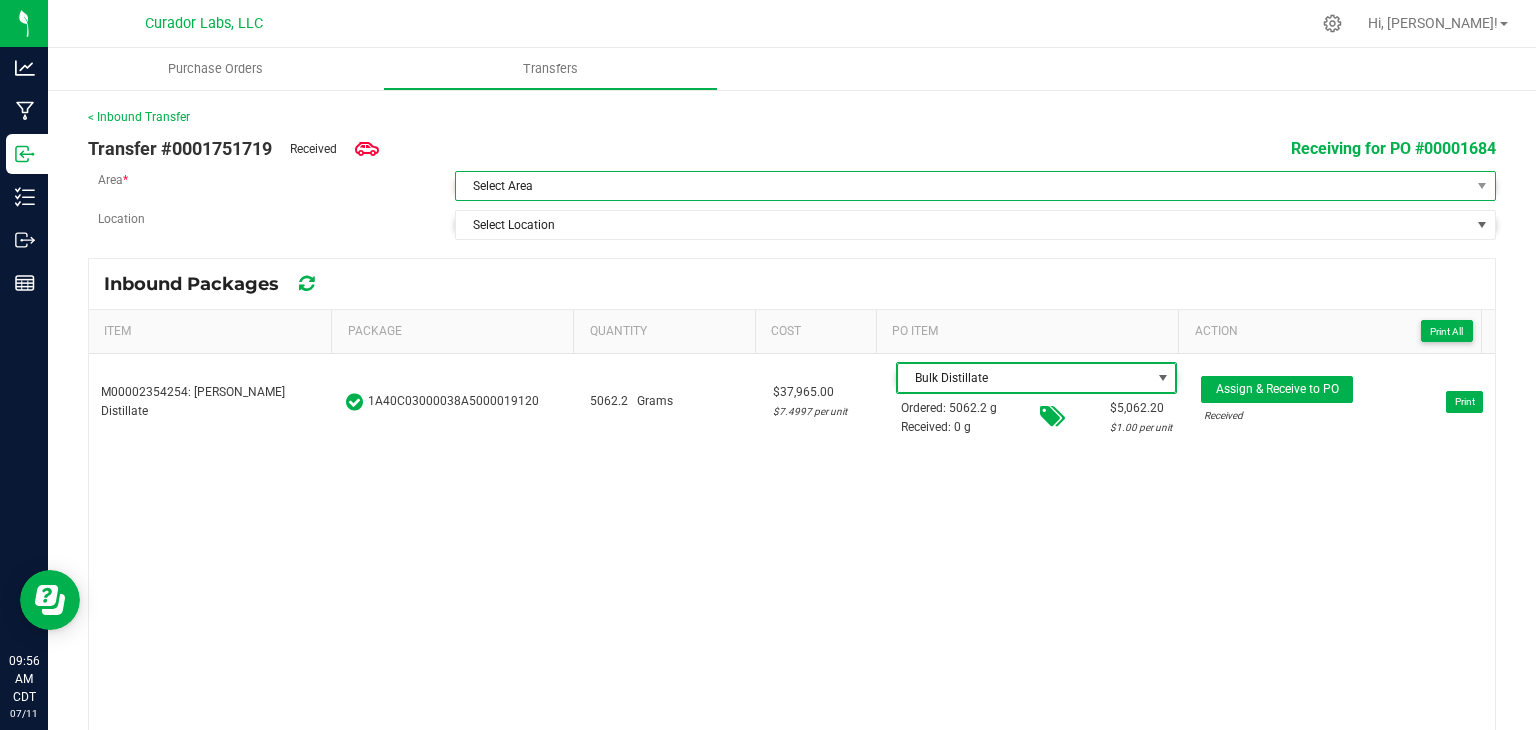 click on "Select Area" at bounding box center [963, 186] 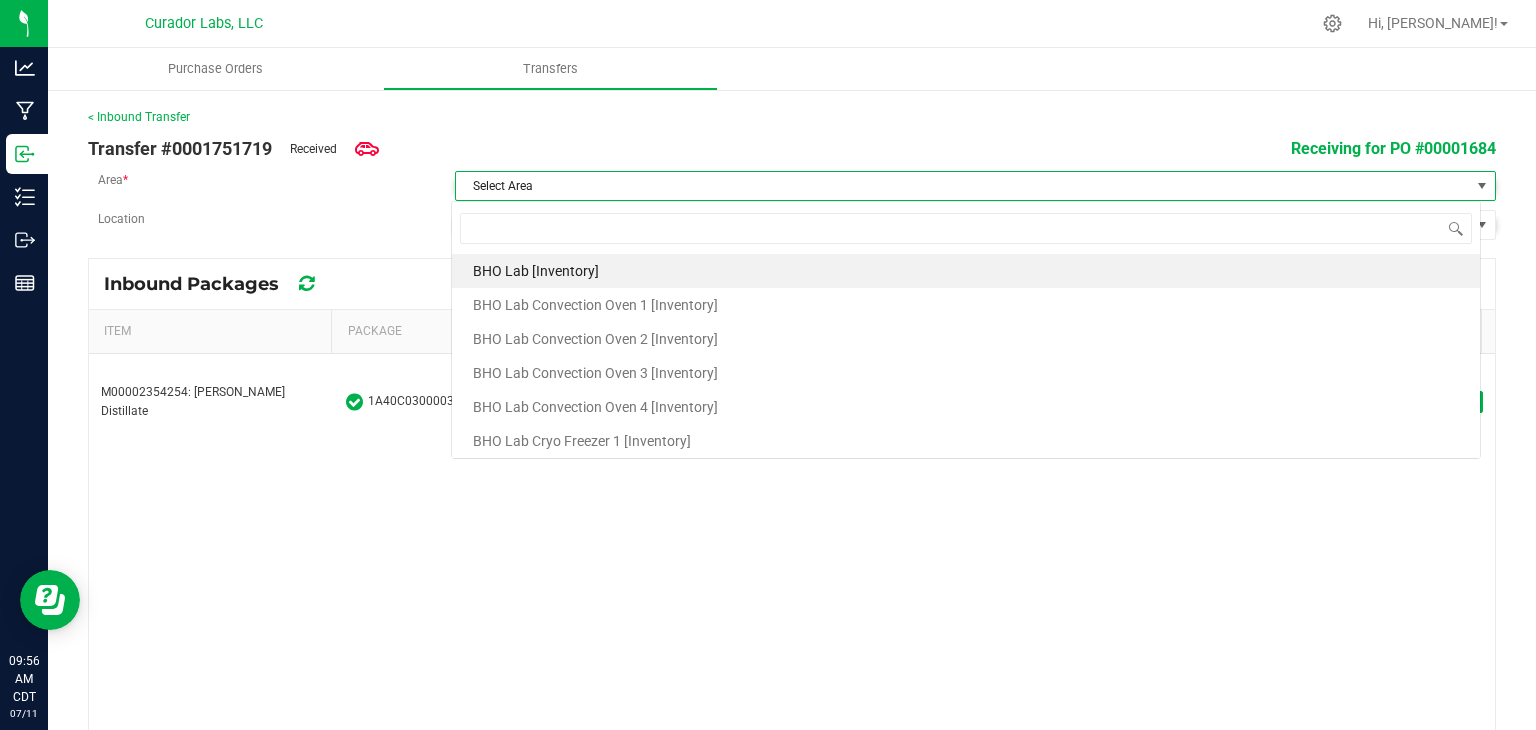 scroll, scrollTop: 99970, scrollLeft: 98970, axis: both 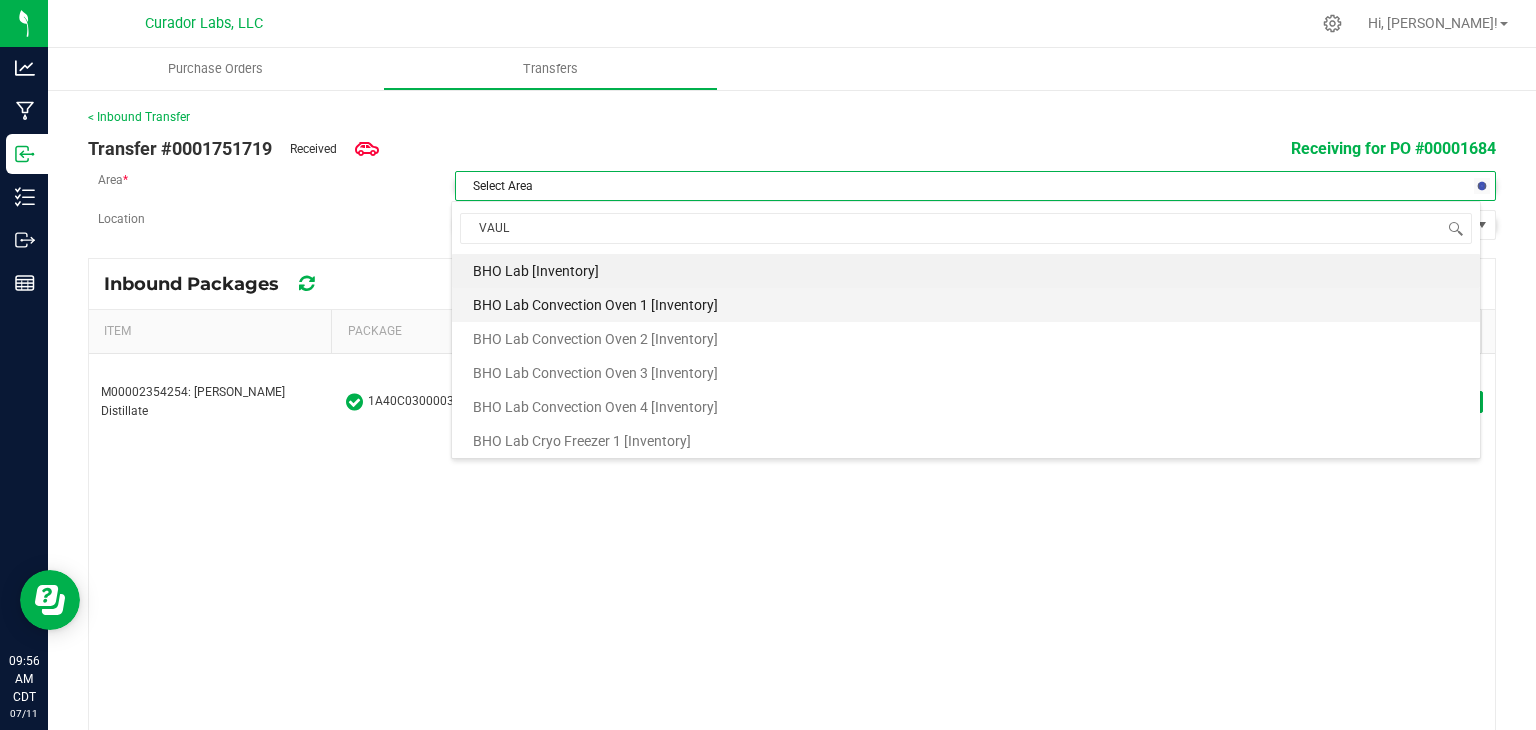 type on "VAULT" 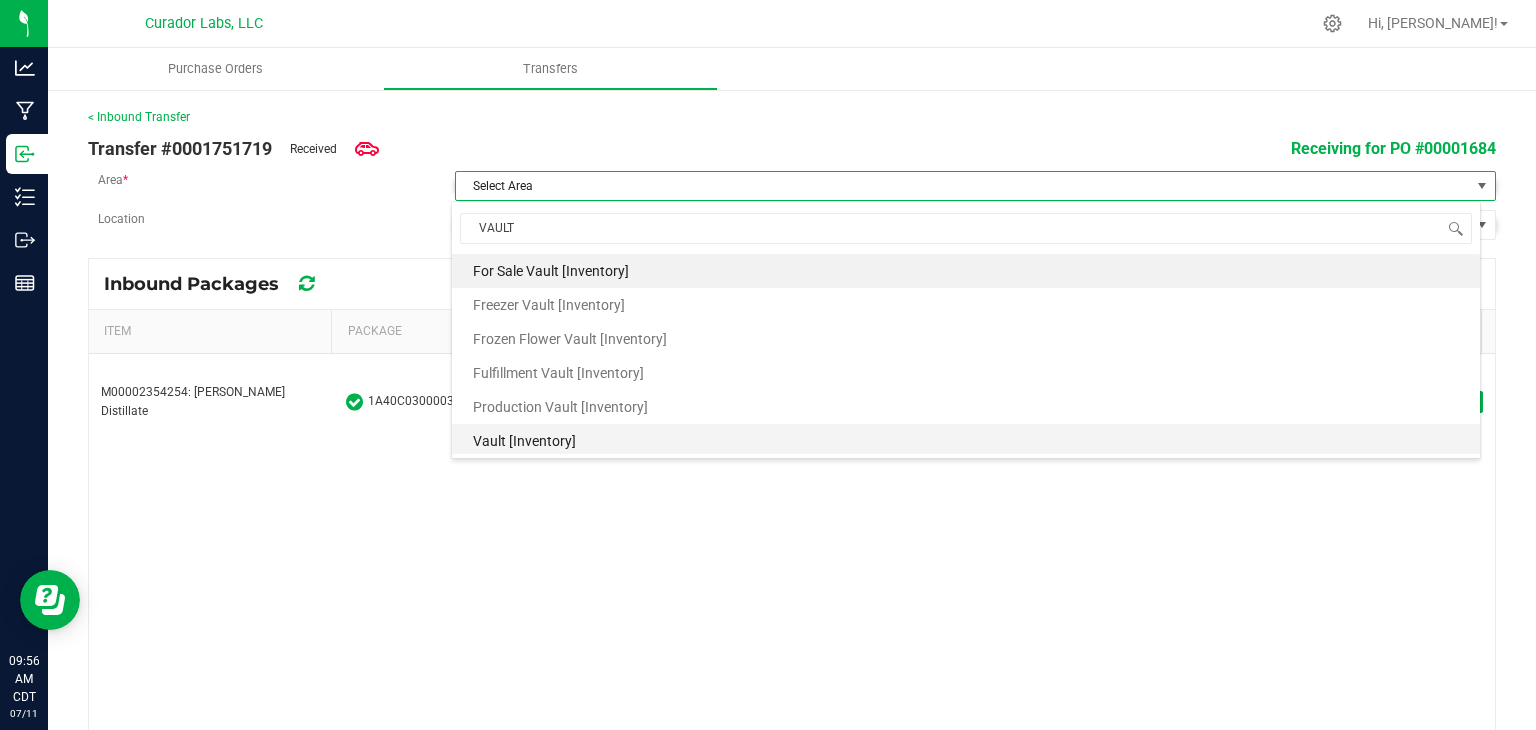 click on "Vault [Inventory]" at bounding box center [524, 441] 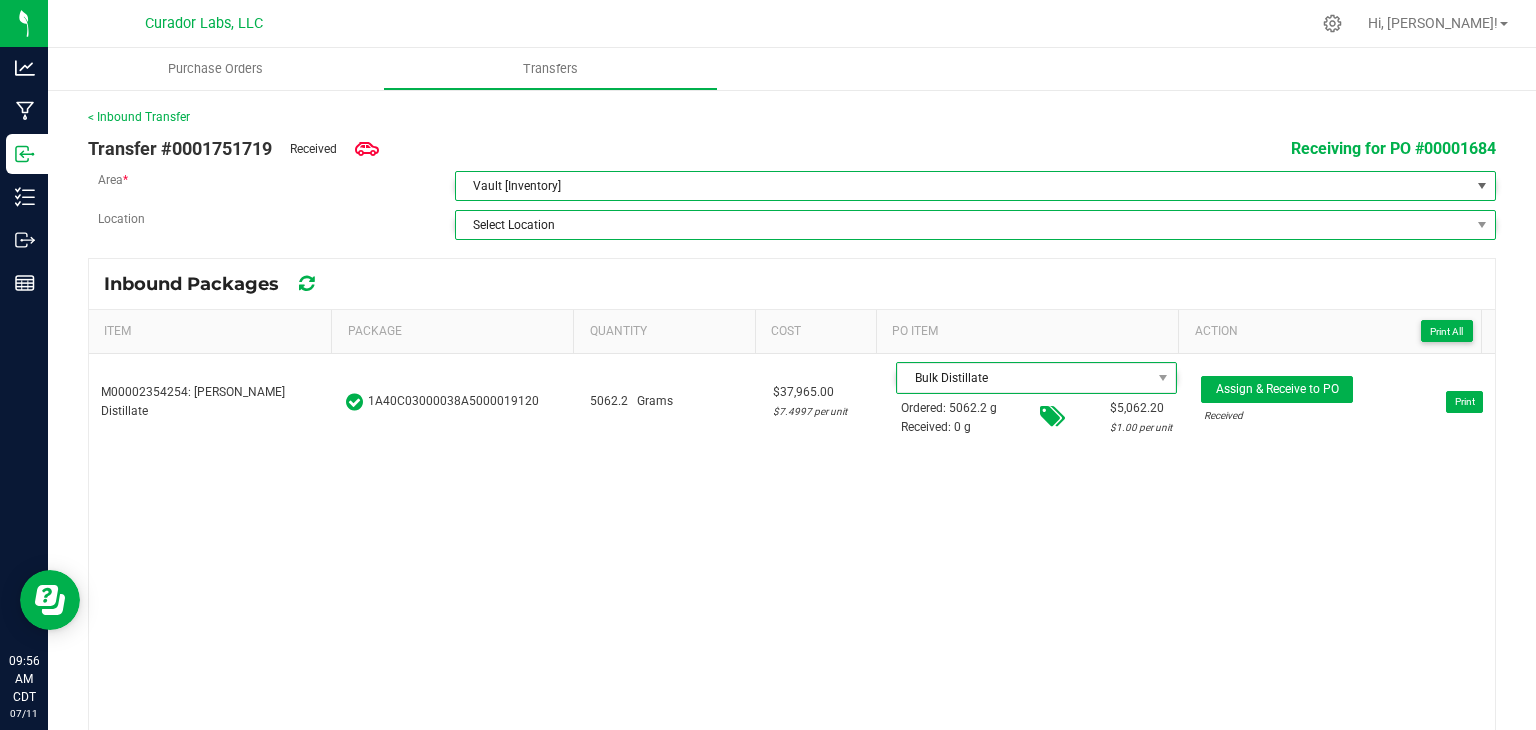 click on "Select Location" at bounding box center (963, 225) 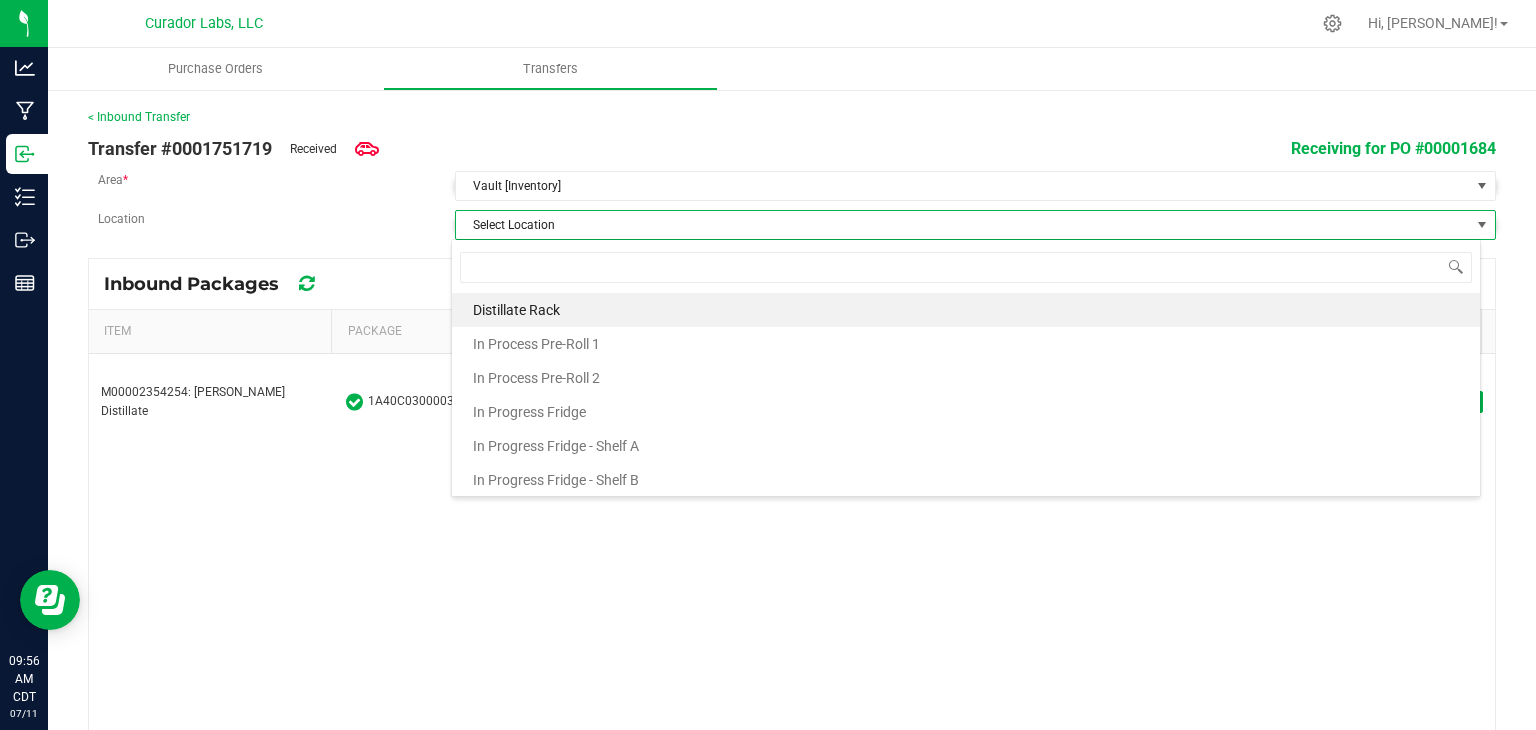 scroll, scrollTop: 99970, scrollLeft: 98970, axis: both 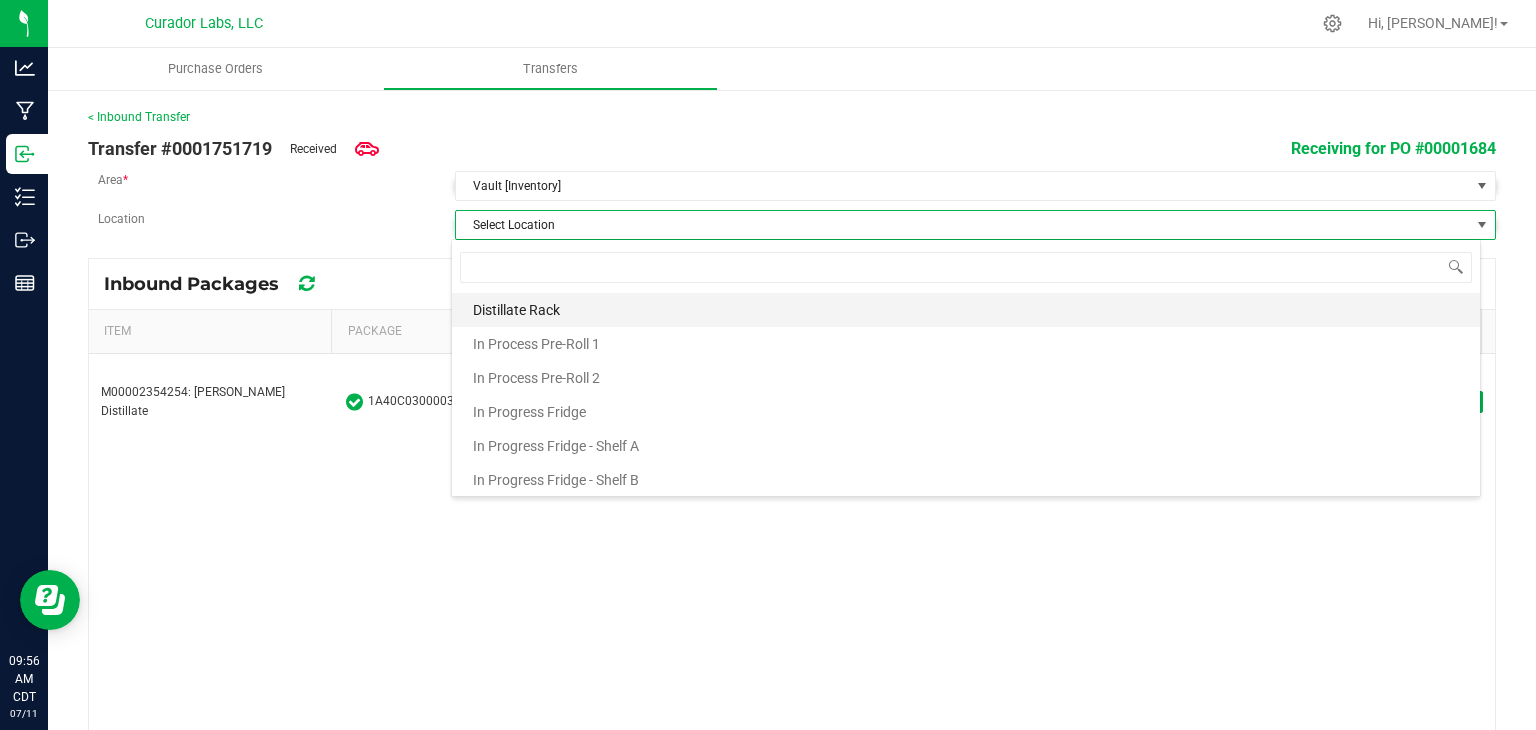 click on "Distillate Rack" at bounding box center (966, 310) 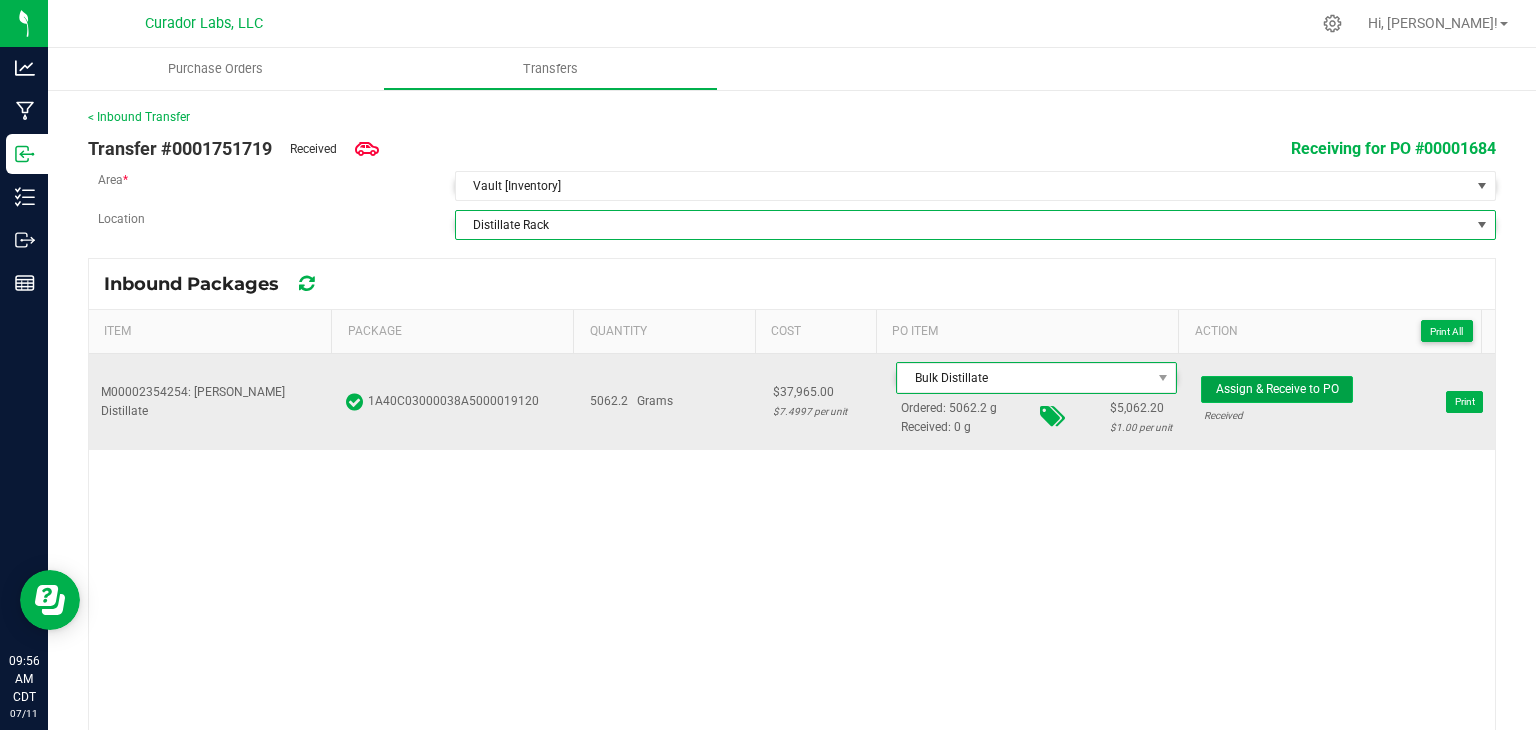 click on "Assign & Receive to PO" at bounding box center (1277, 389) 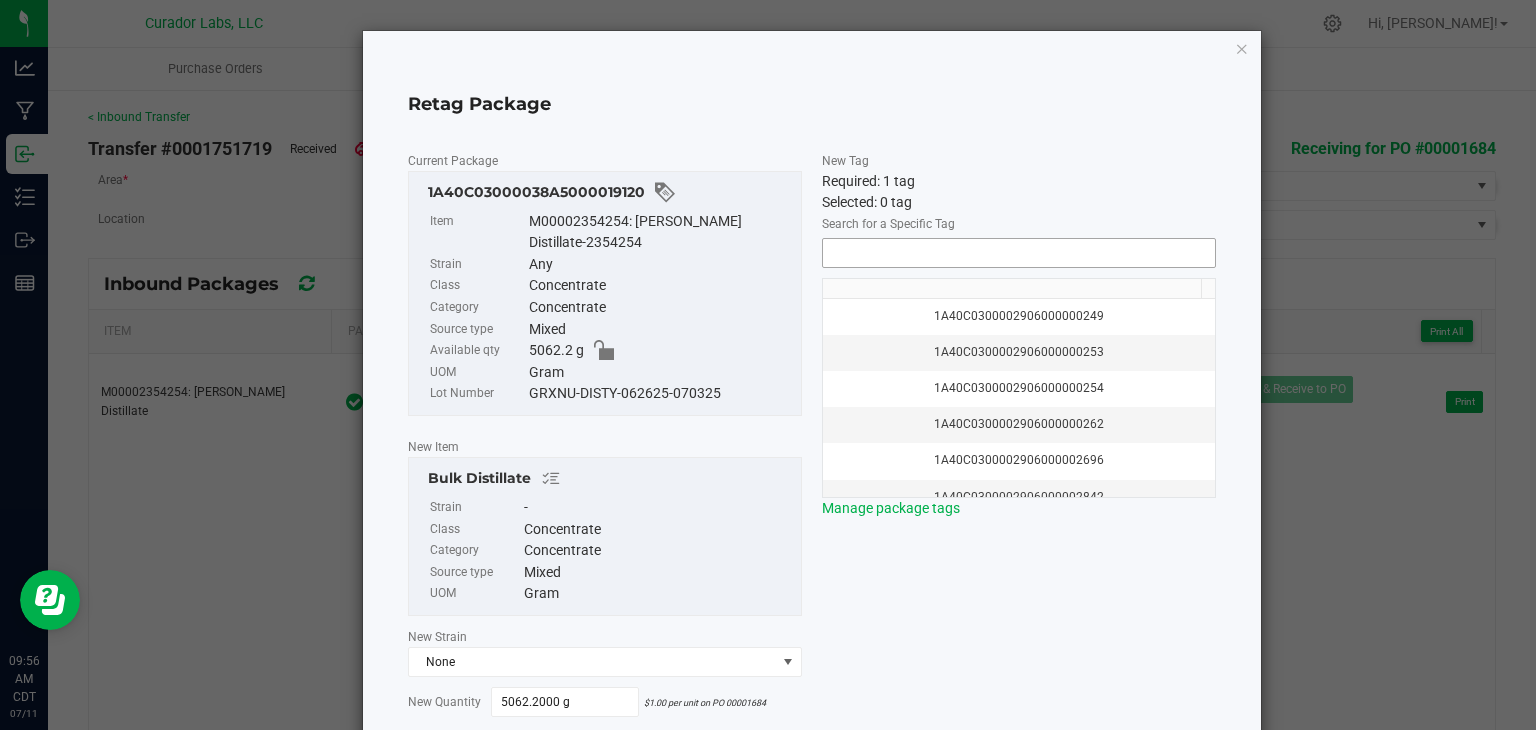 click at bounding box center (1019, 253) 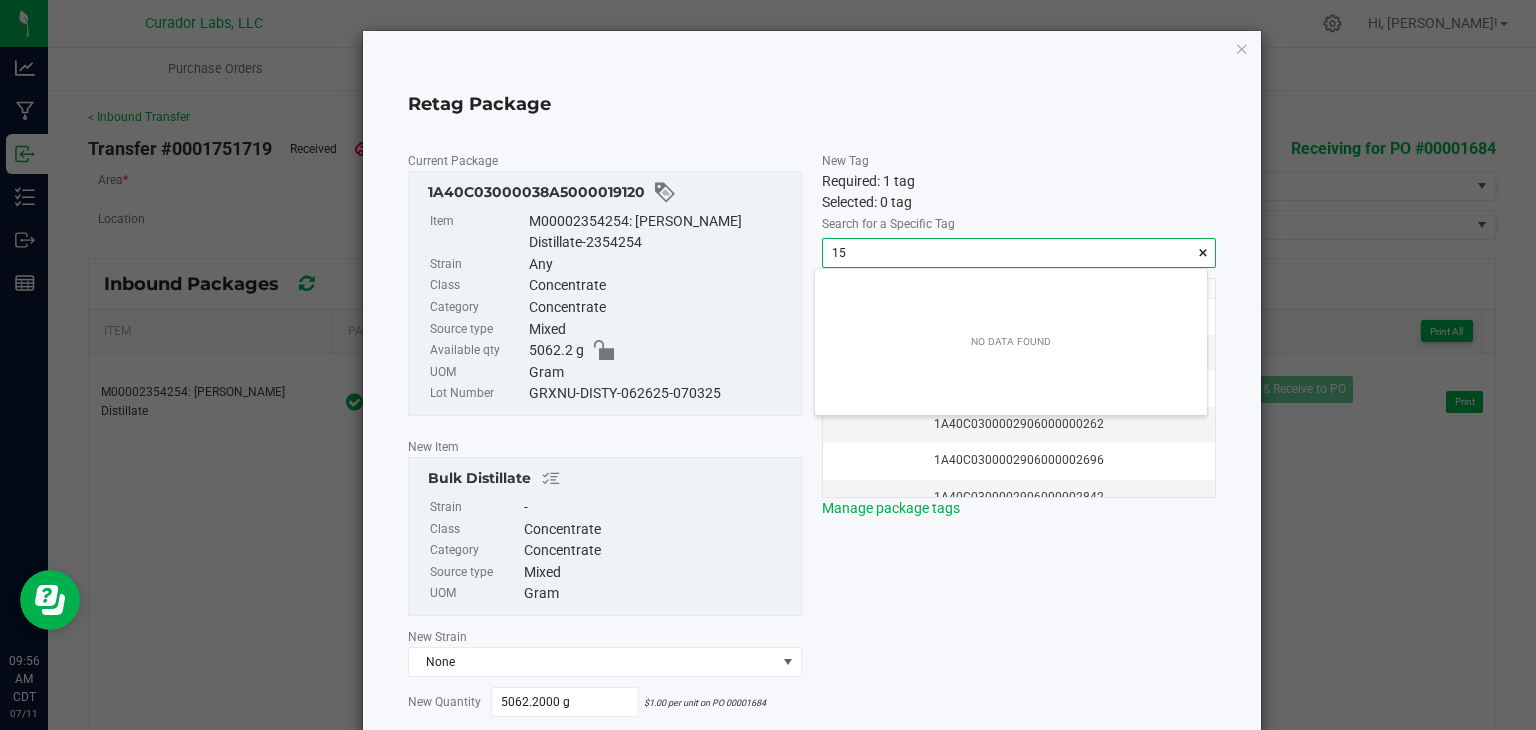 scroll, scrollTop: 99972, scrollLeft: 99607, axis: both 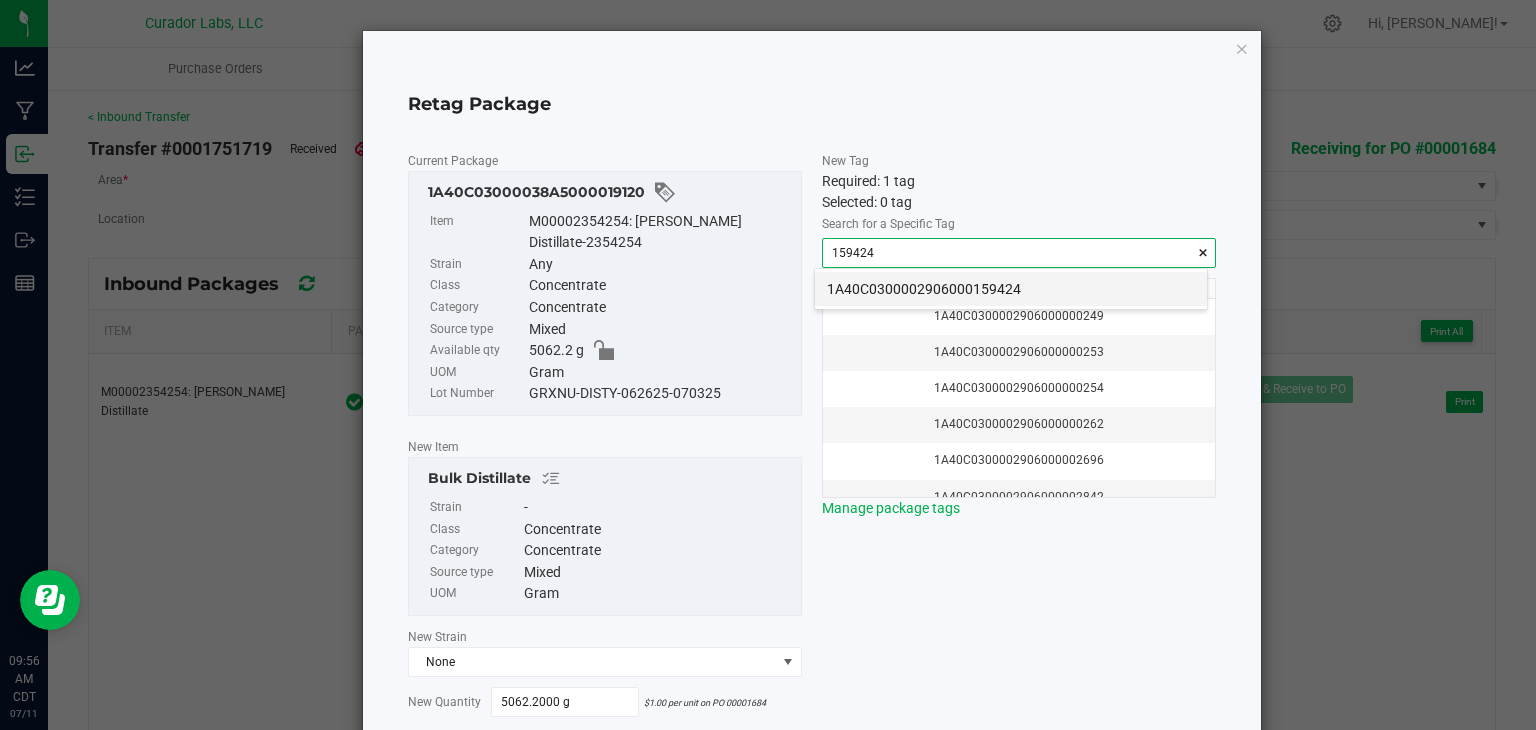 click on "1A40C0300002906000159424" at bounding box center [1011, 289] 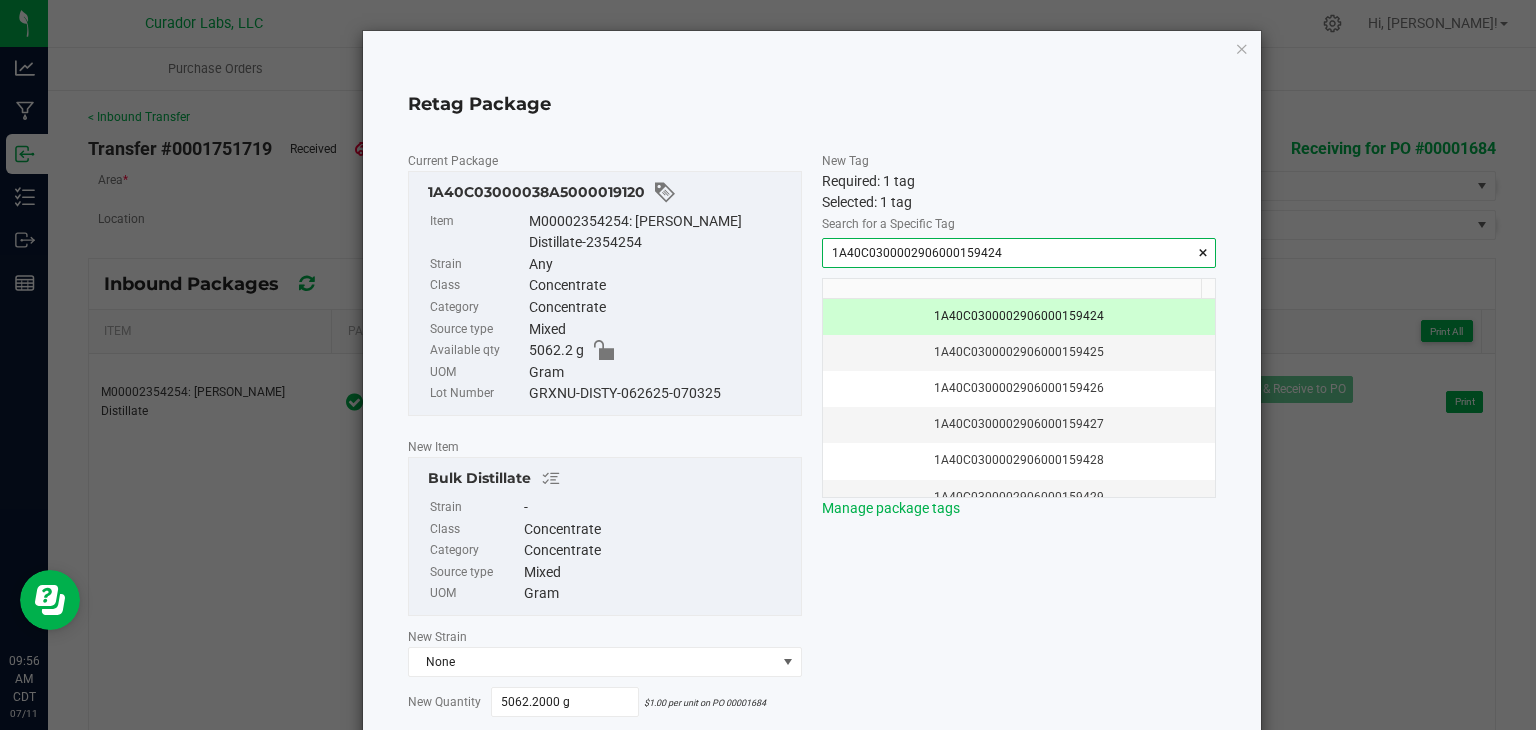 type on "1A40C0300002906000159424" 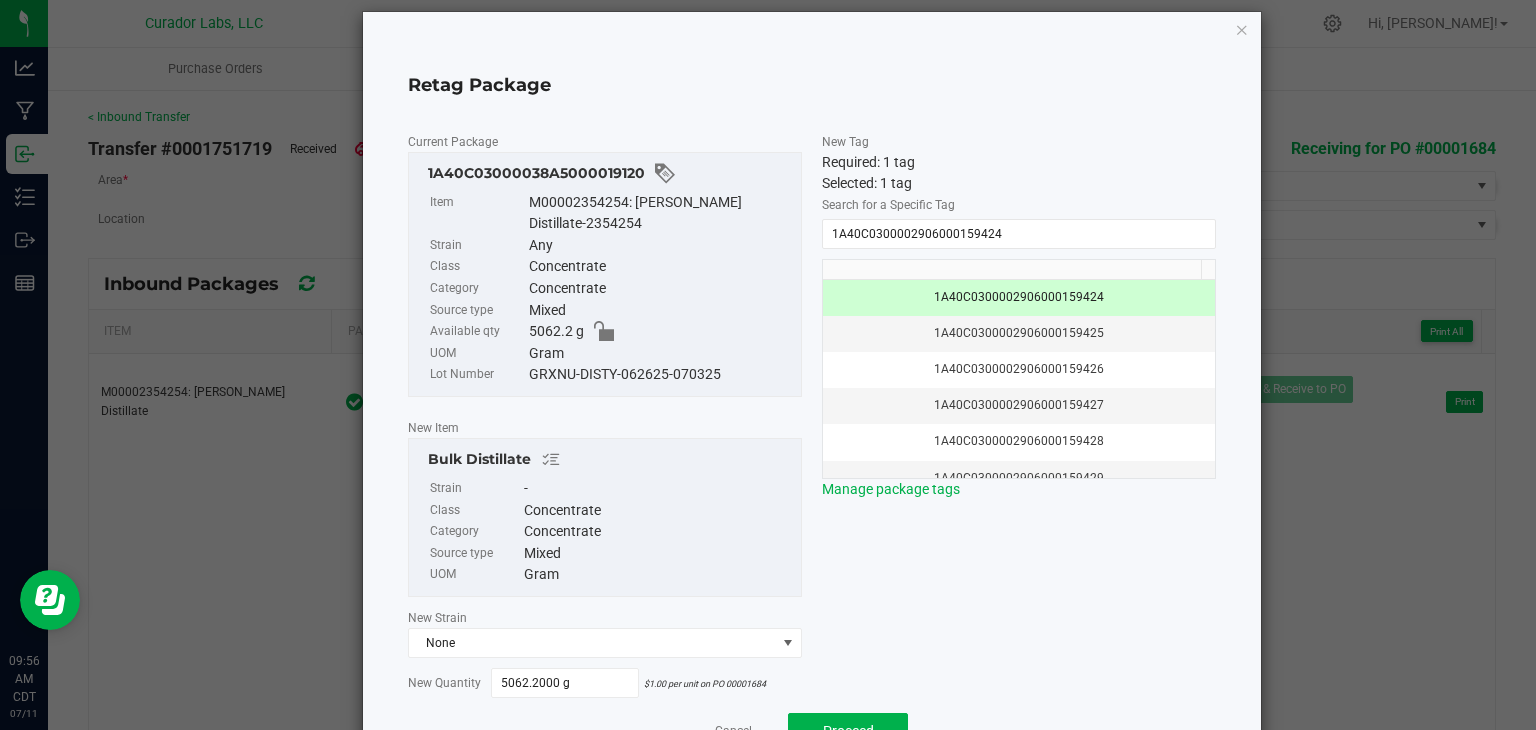 scroll, scrollTop: 20, scrollLeft: 0, axis: vertical 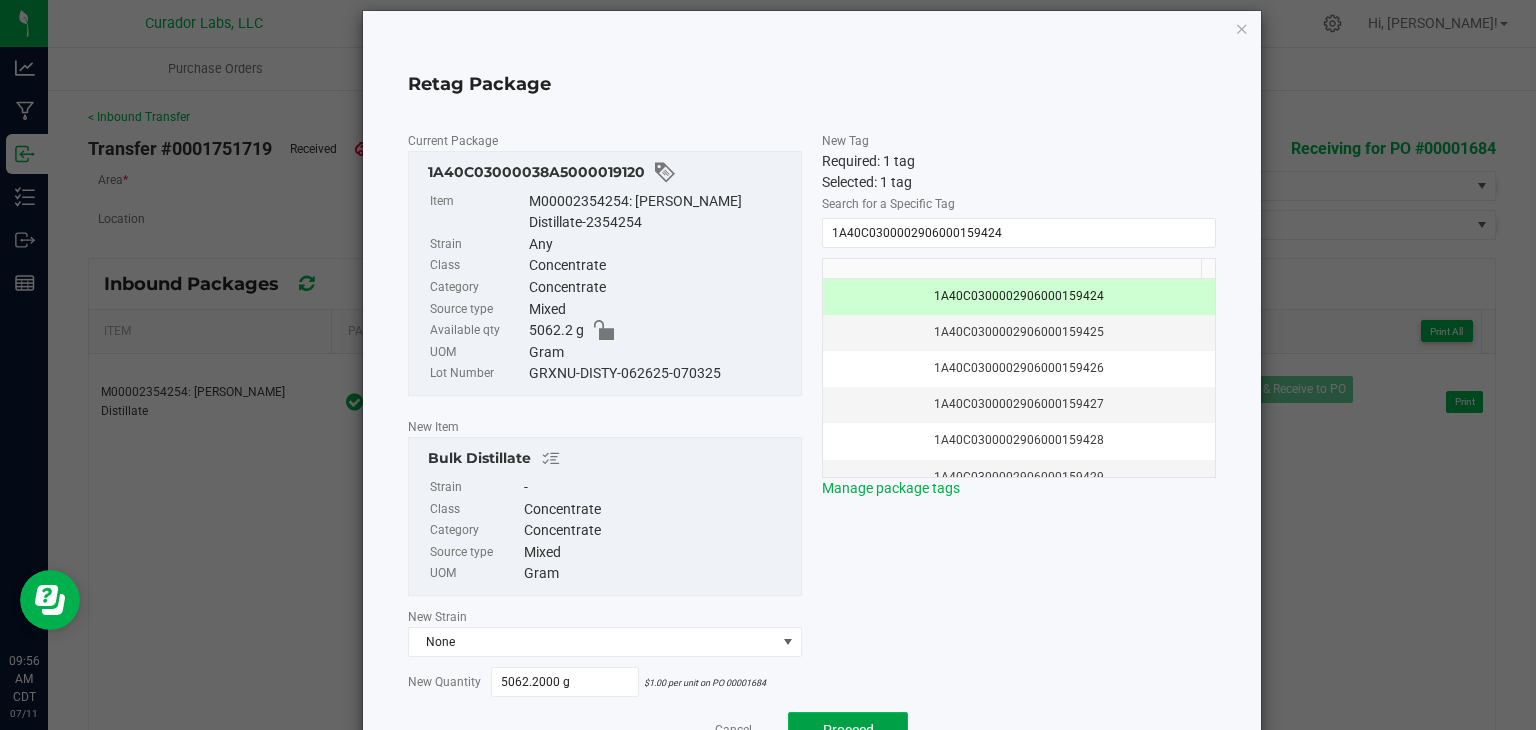 click on "Proceed" 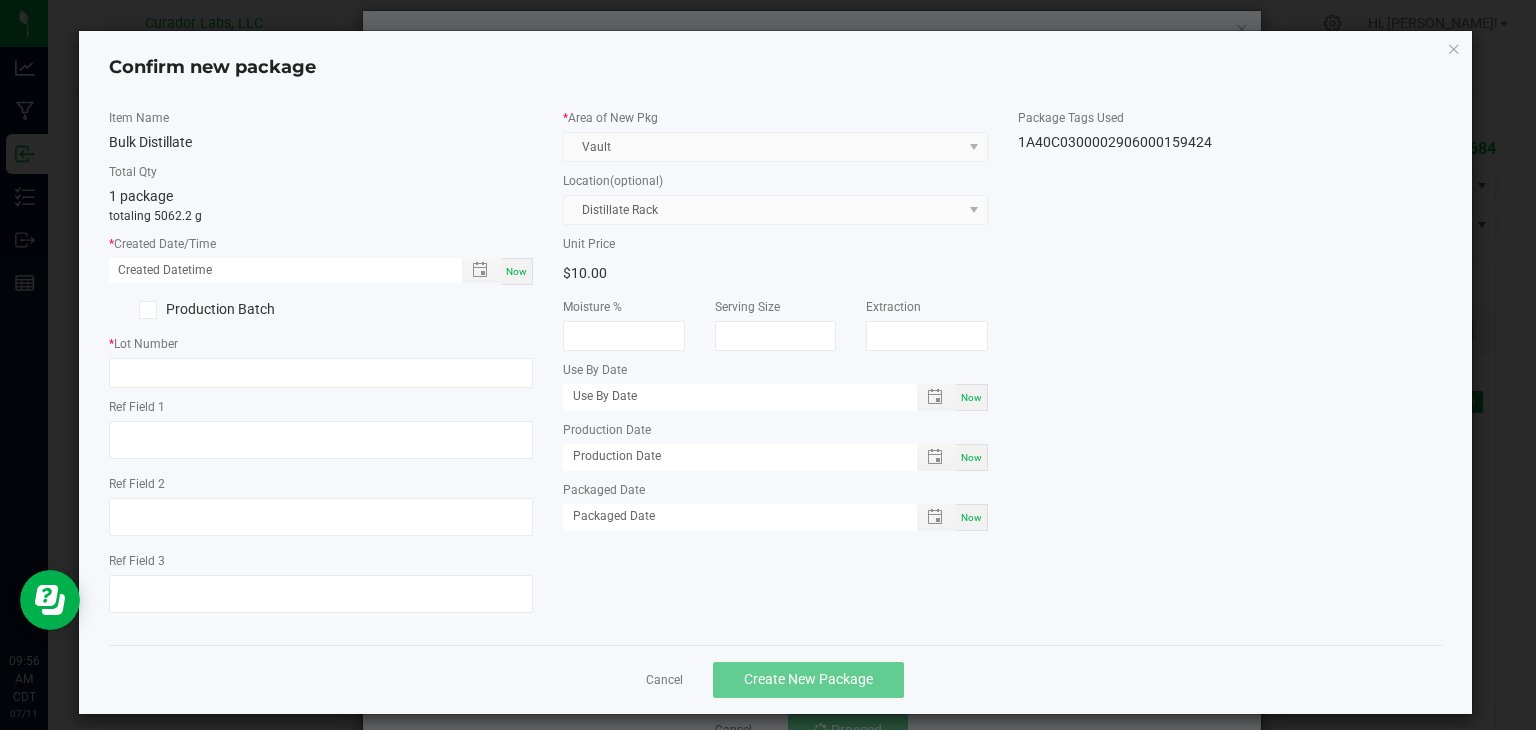 click on "Now" at bounding box center [517, 271] 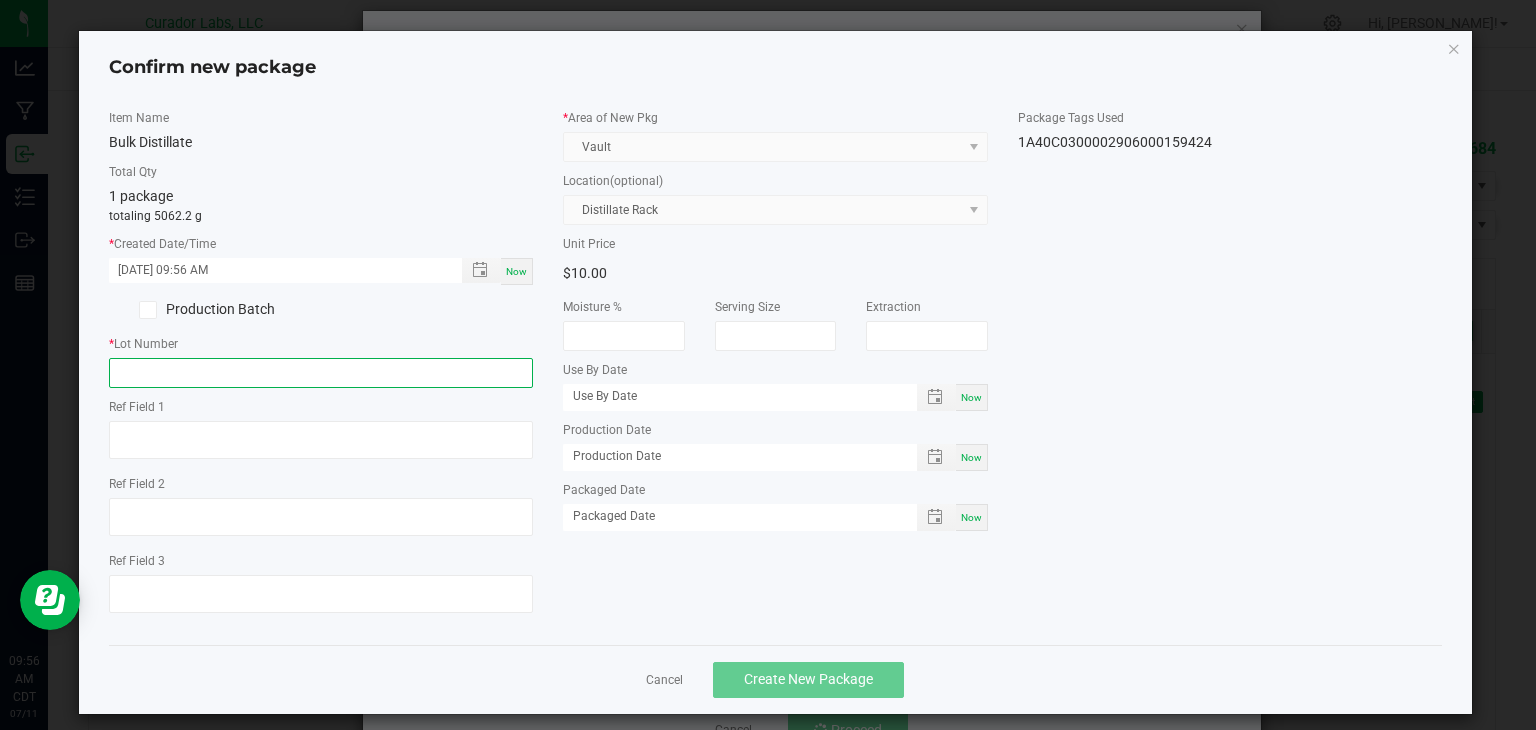 click at bounding box center (321, 373) 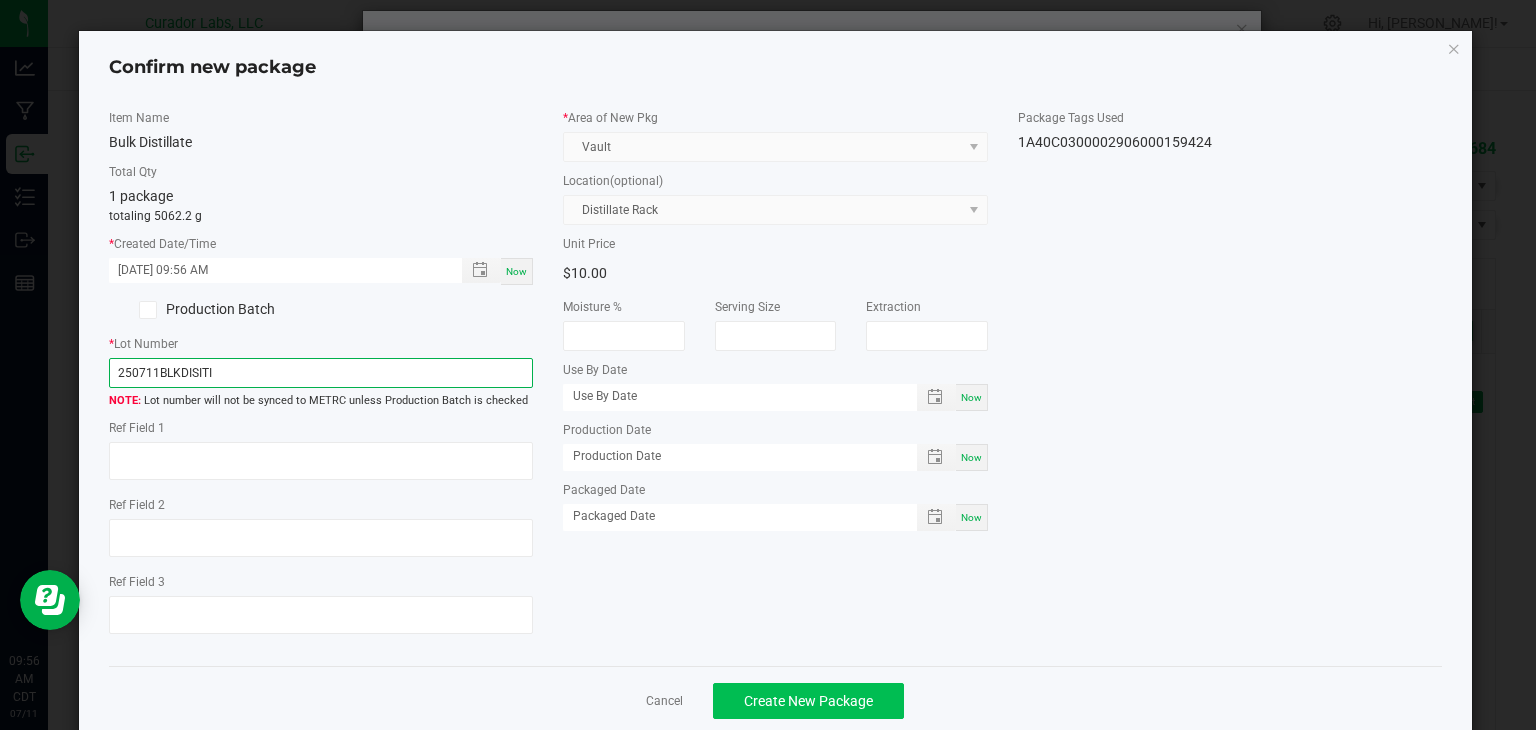 type on "250711BLKDISITI" 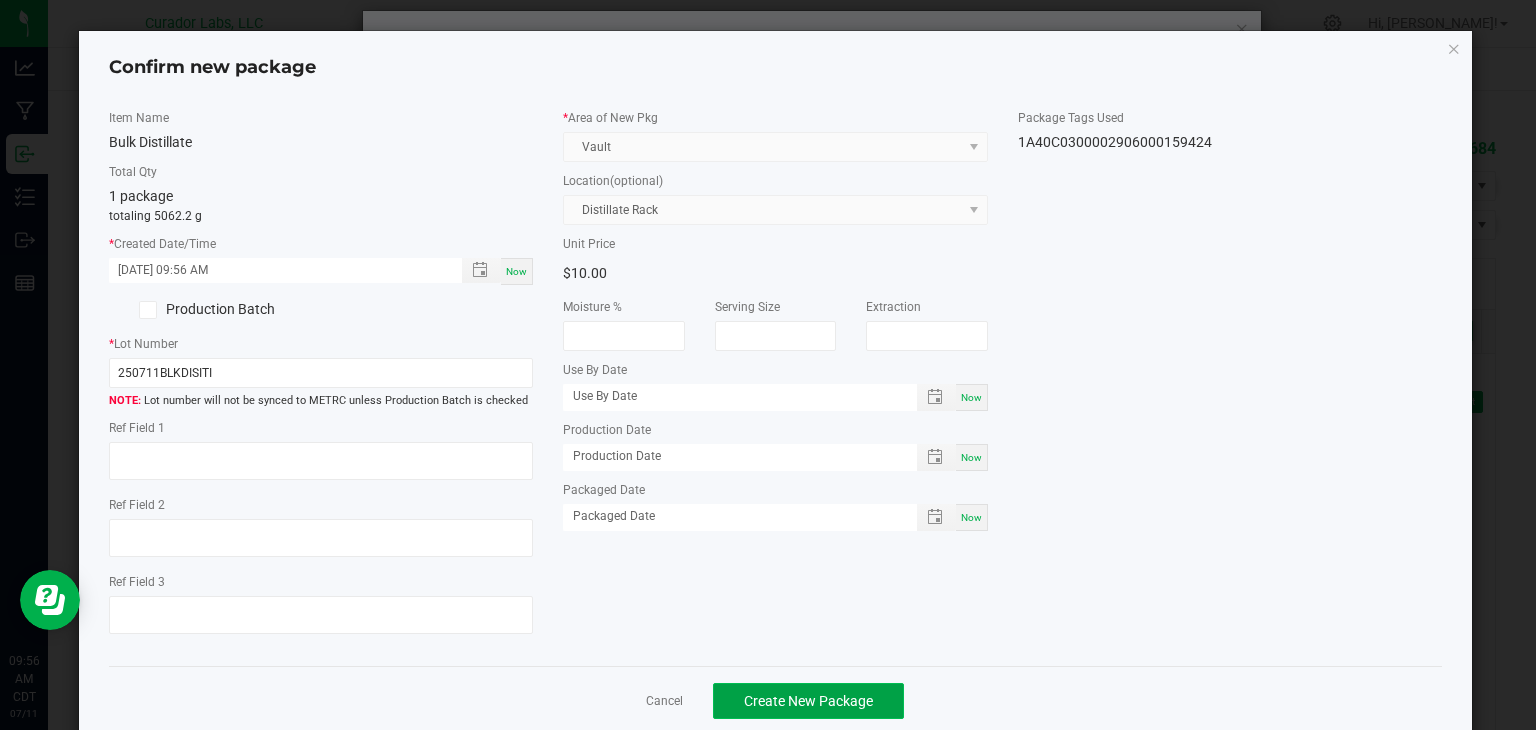 click on "Create New Package" 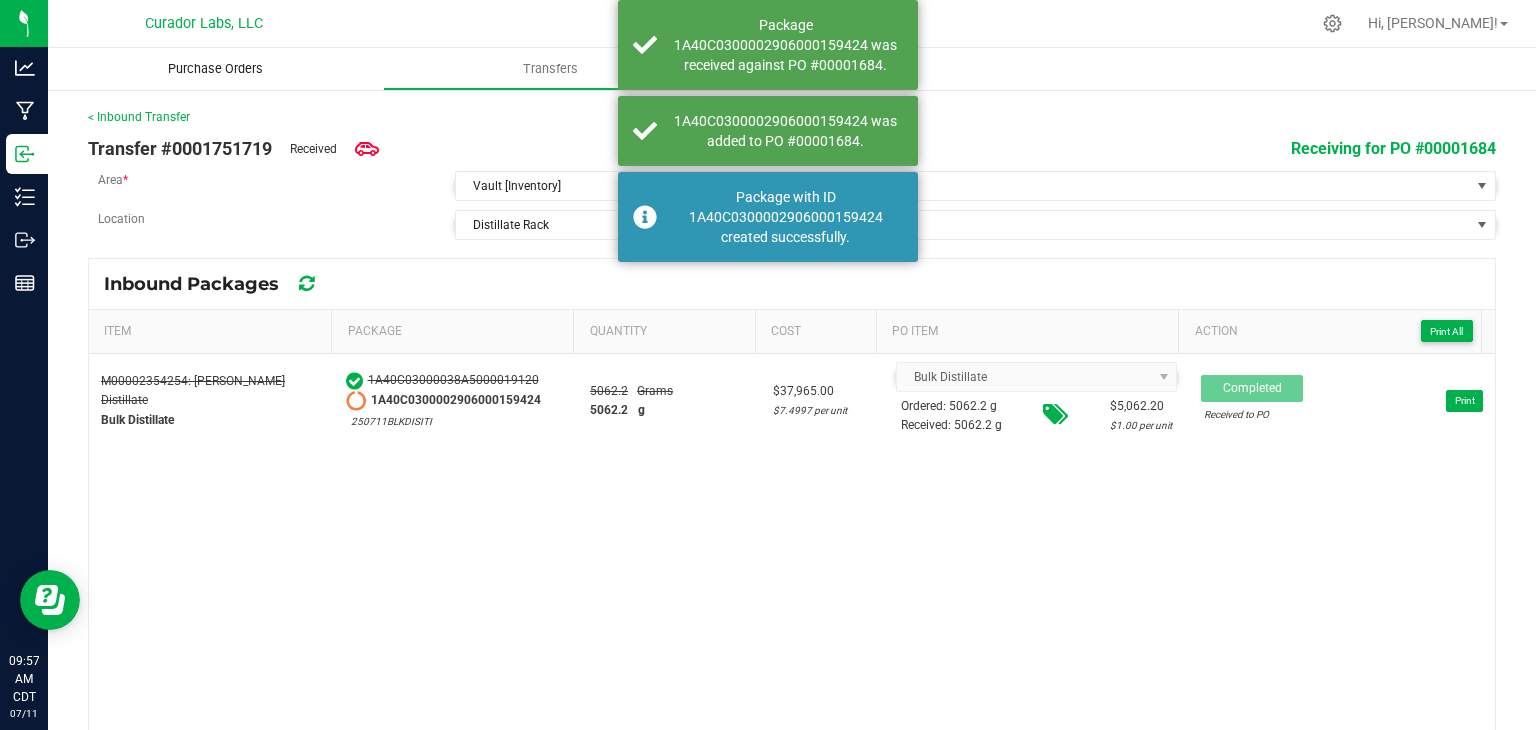click on "Purchase Orders" at bounding box center [215, 69] 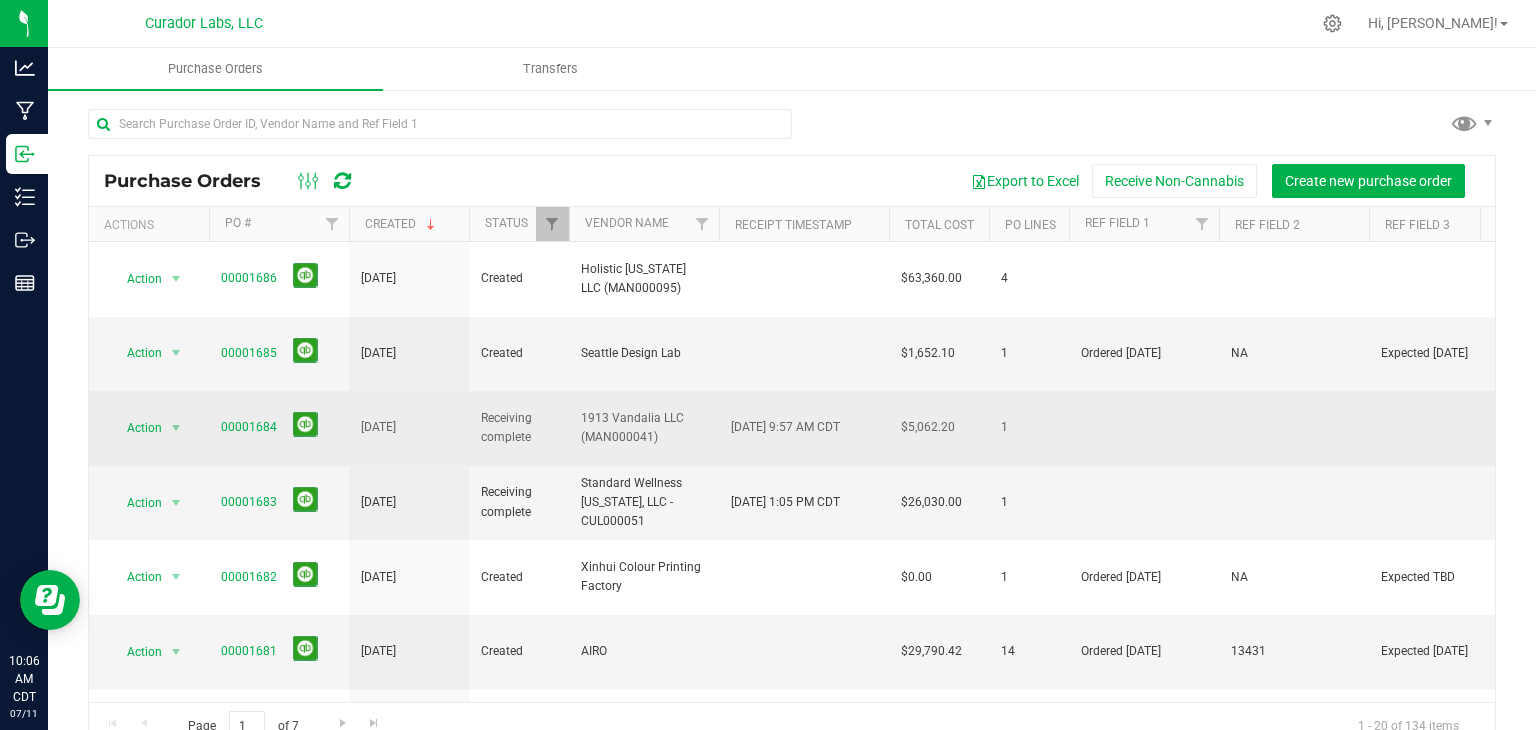 click on "00001684" at bounding box center [249, 427] 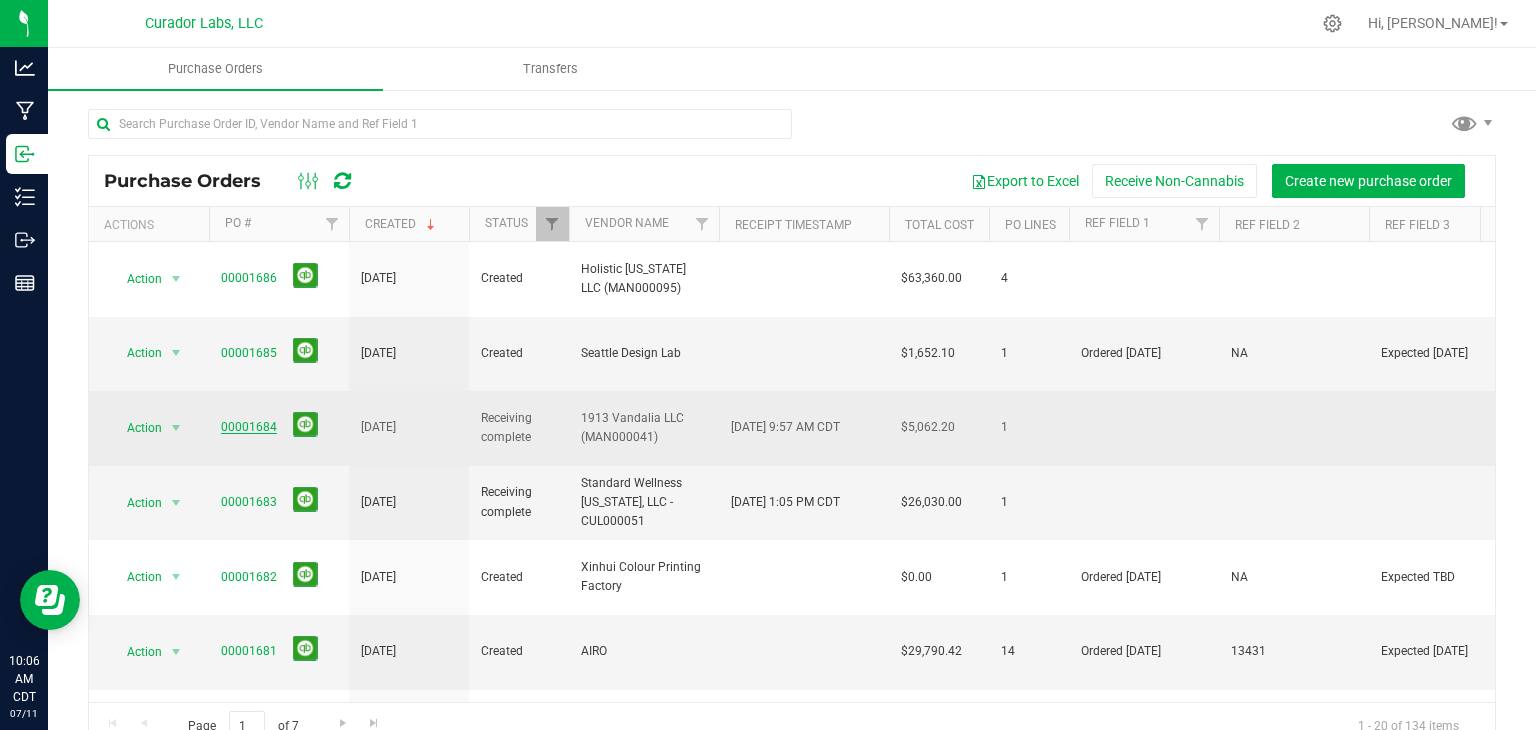 click on "00001684" at bounding box center (249, 427) 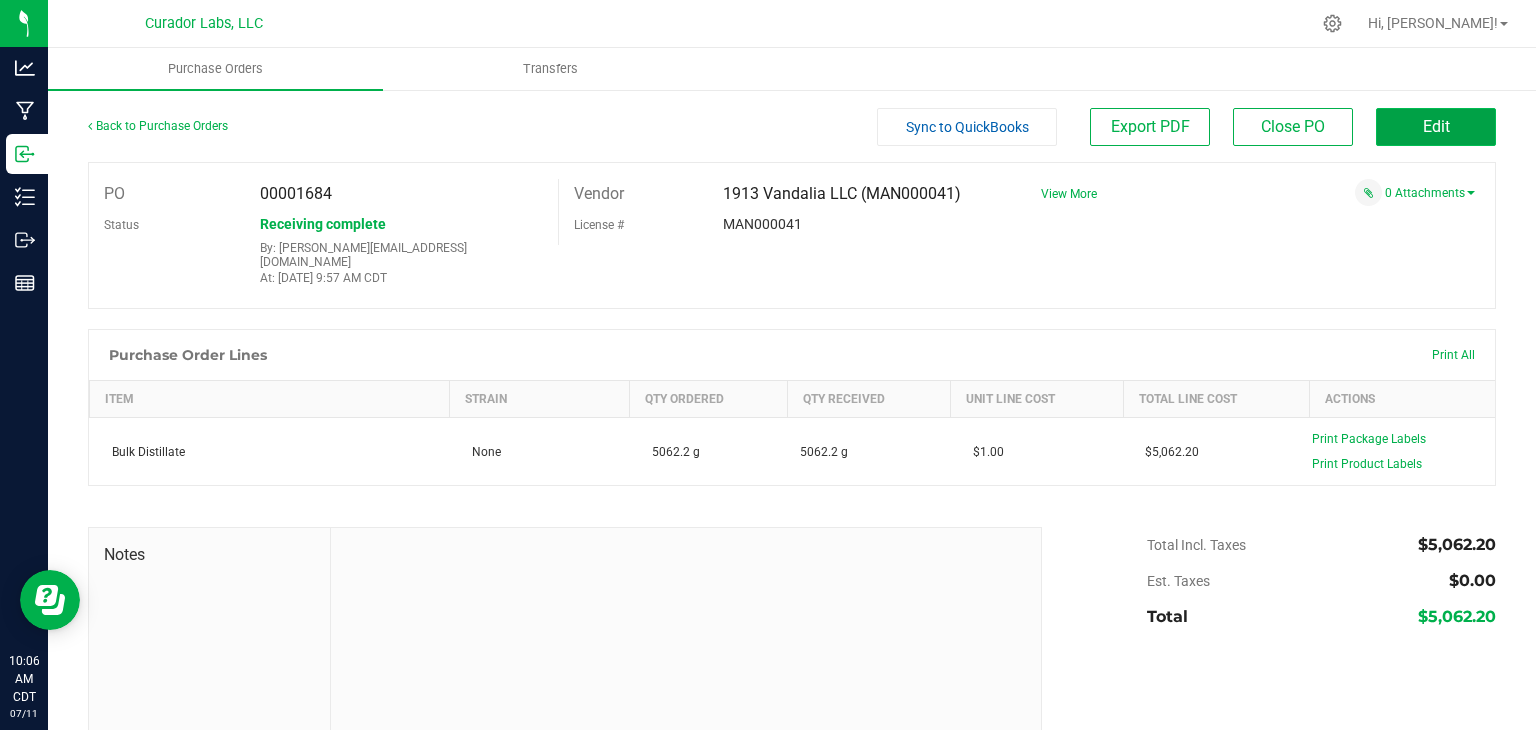 click on "Edit" at bounding box center [1436, 127] 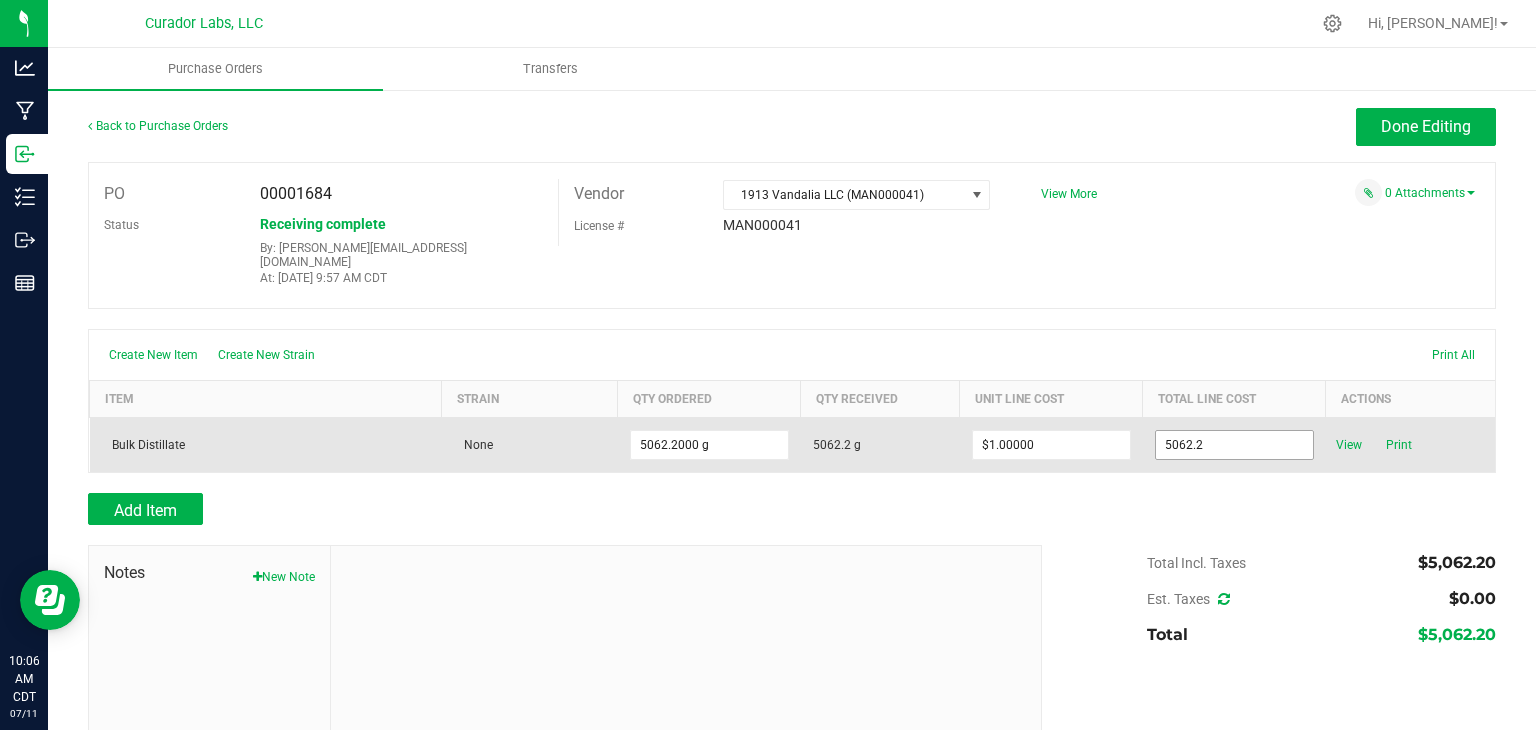 click on "5062.2" at bounding box center [1234, 445] 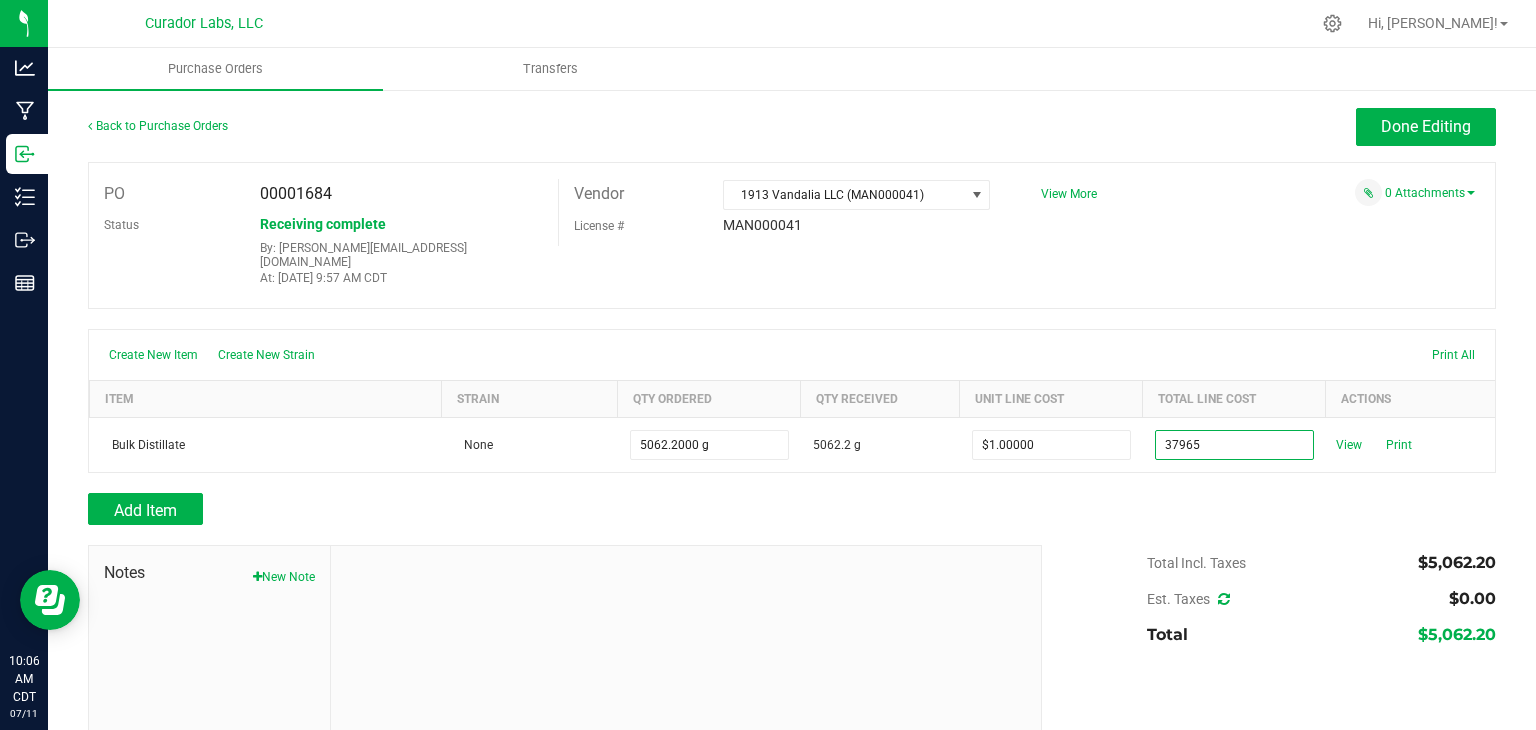 type on "$37,965.00000" 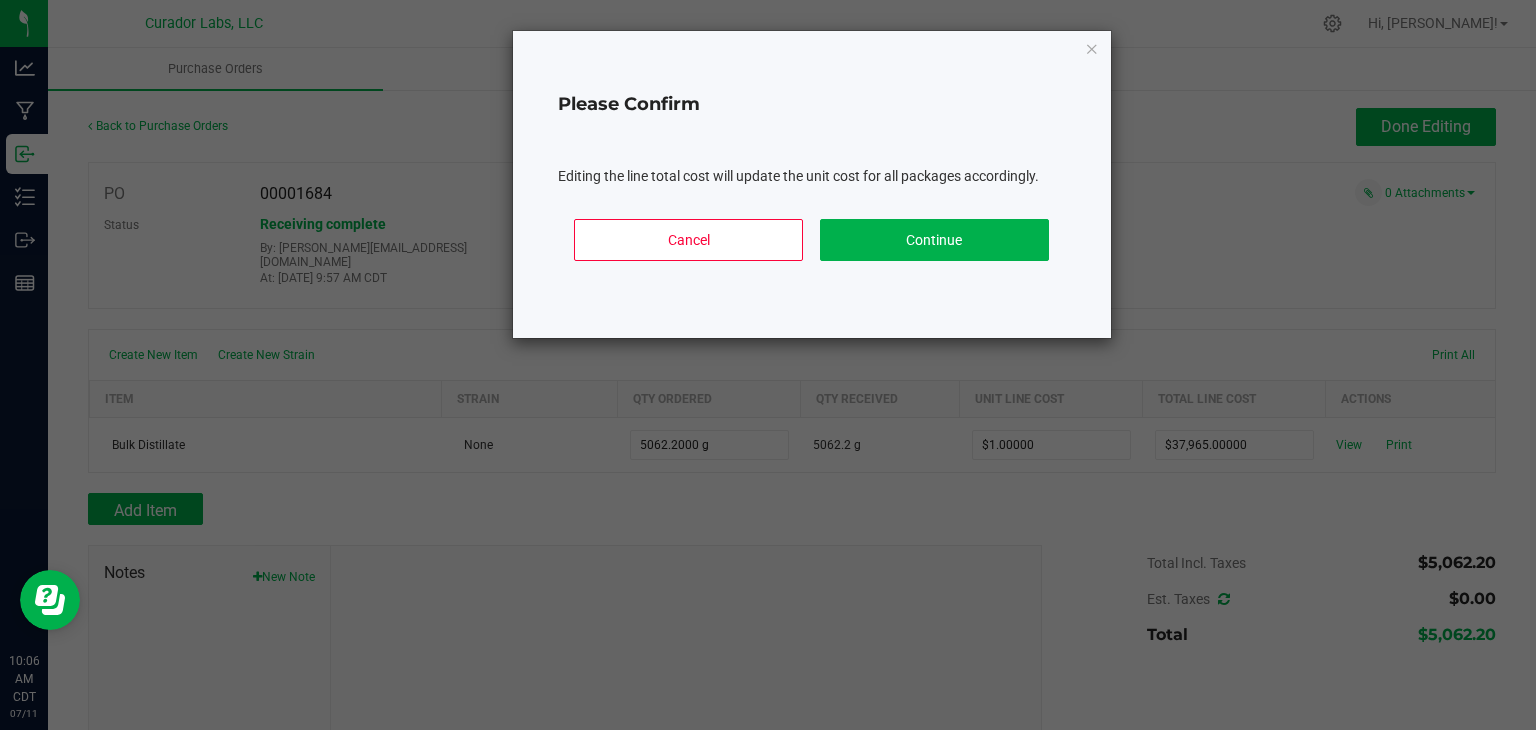 click on "Analytics Manufacturing Inbound Inventory Outbound Reports 10:06 AM CDT 07/11/2025  07/11   Curador Labs, LLC   Hi, Stephen!
Purchase Orders
Transfers
Back to Purchase Orders
Done Editing
PO
00001684
Status" at bounding box center (768, 365) 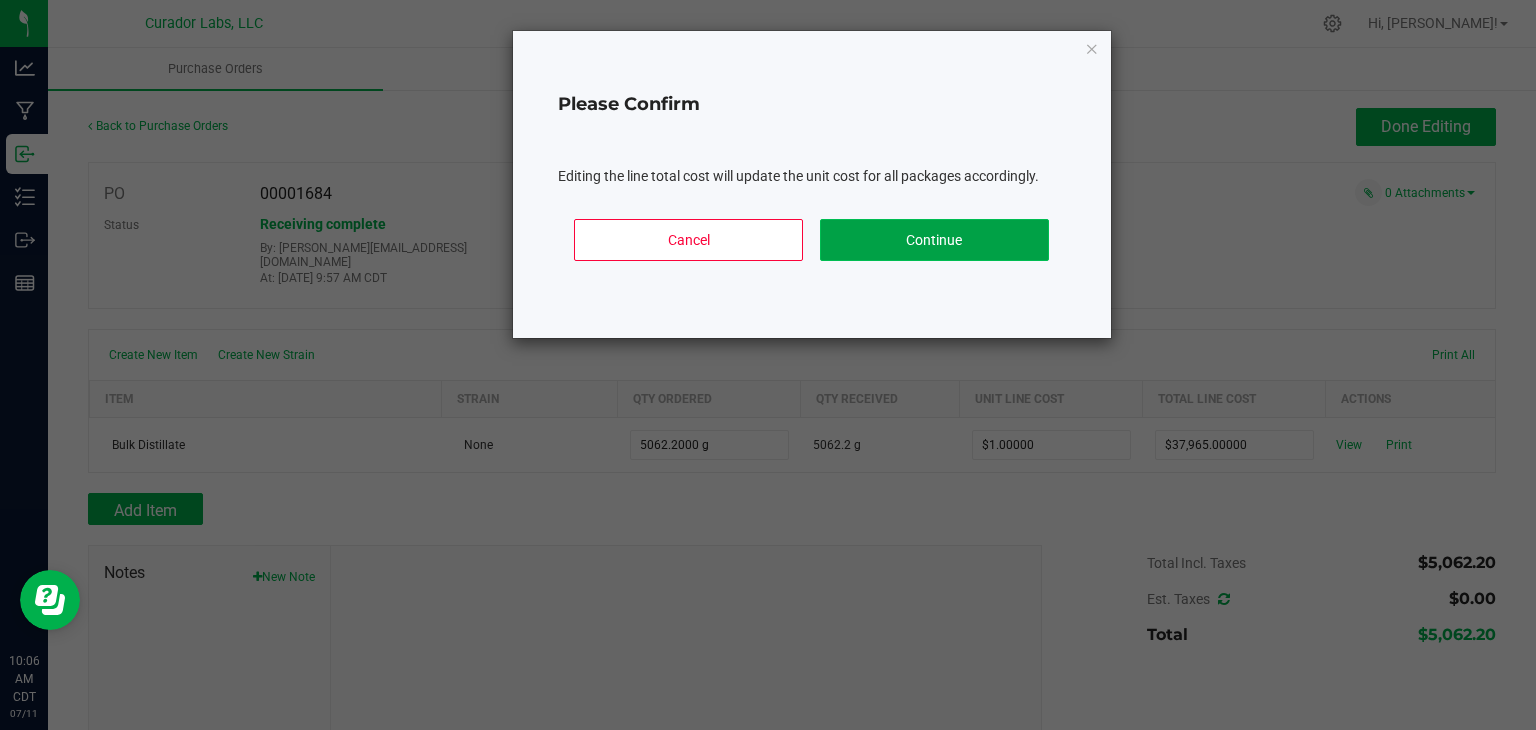 click on "Continue" 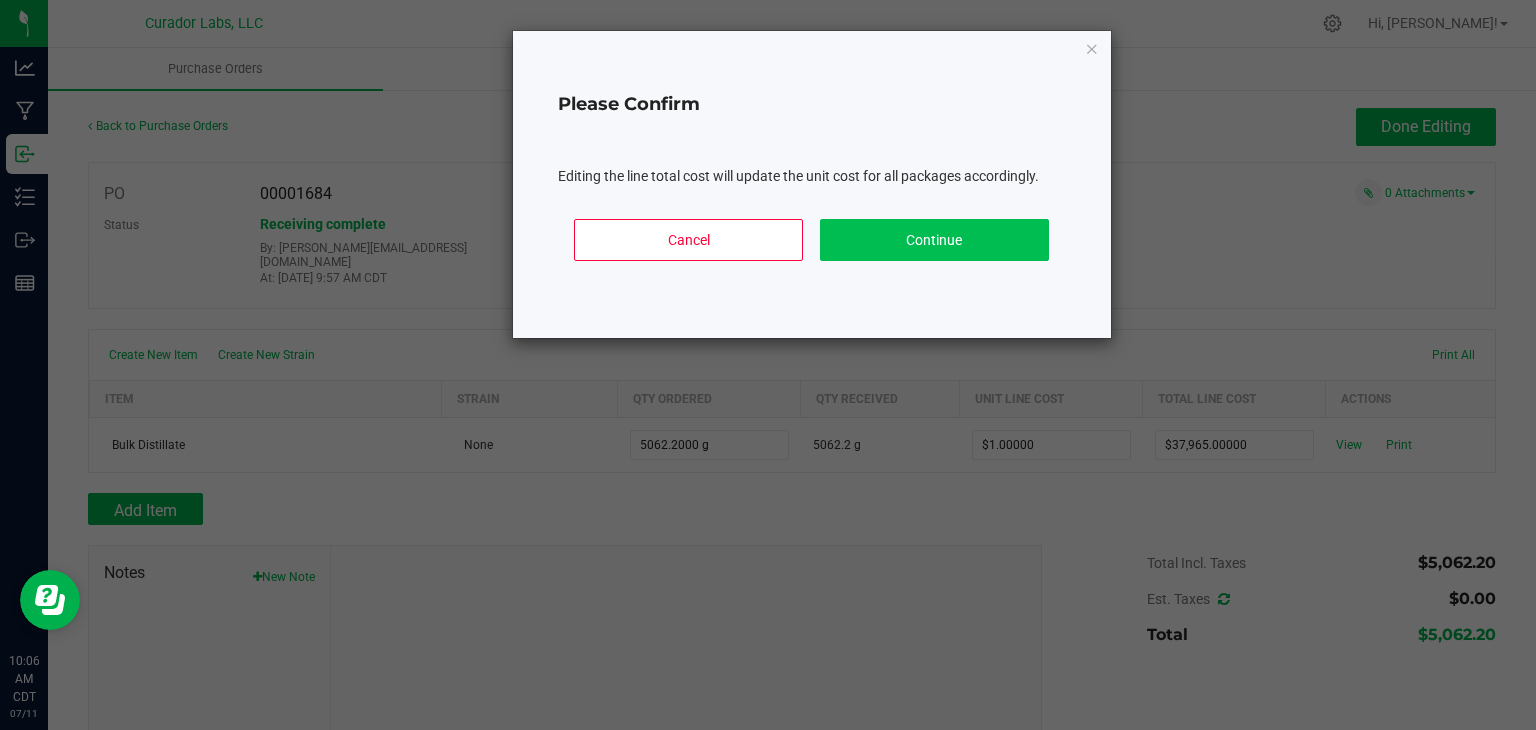 type on "5062" 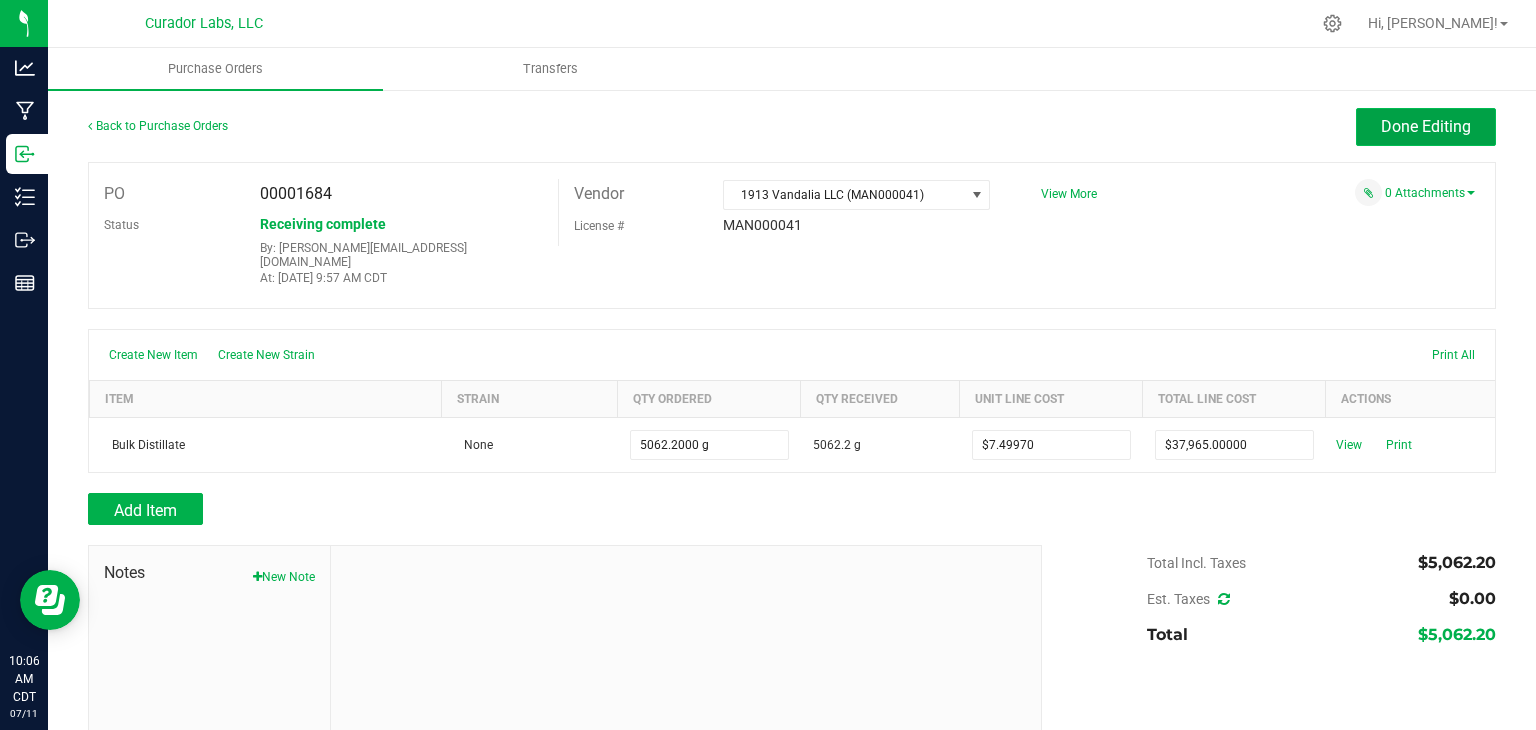 click on "Done Editing" at bounding box center [1426, 126] 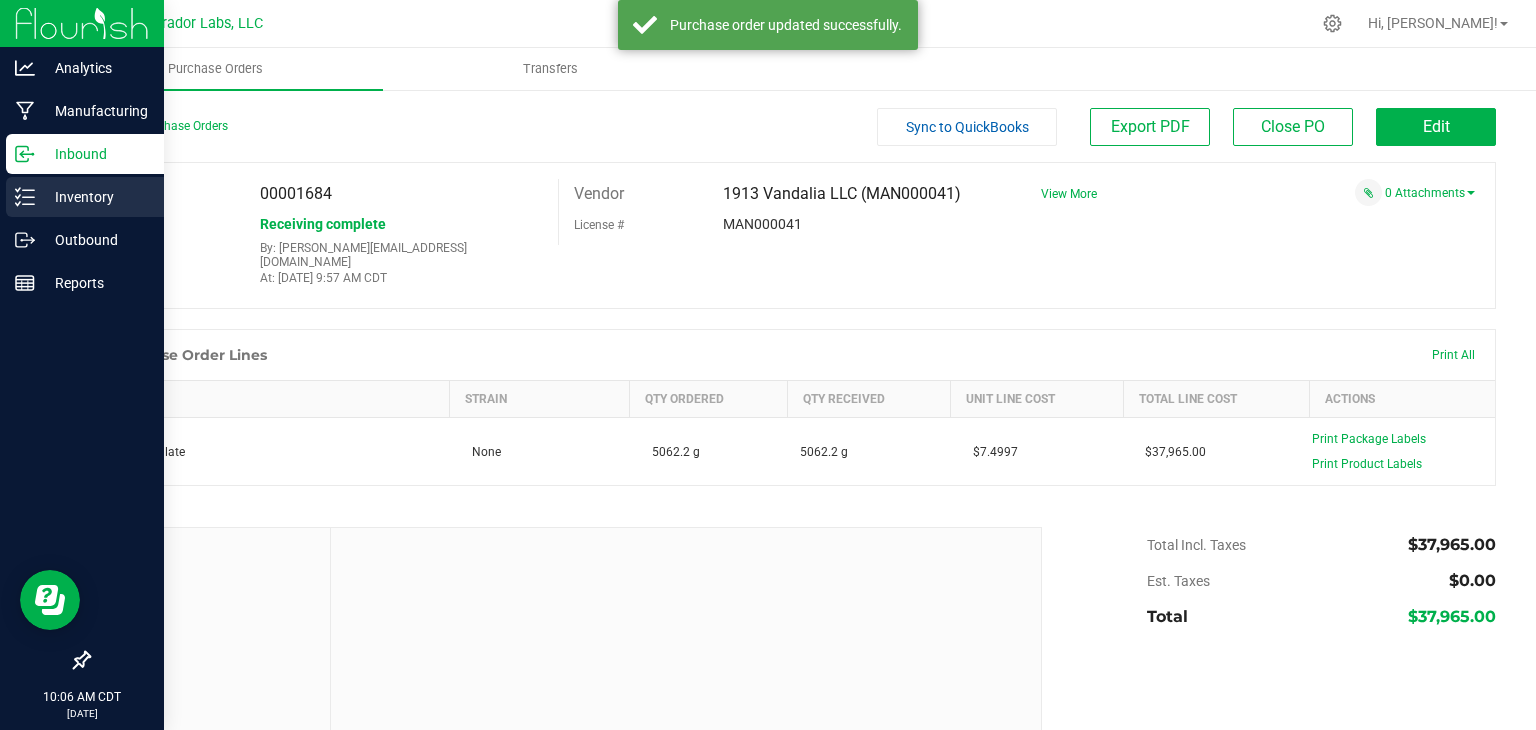 click on "Inventory" at bounding box center [95, 197] 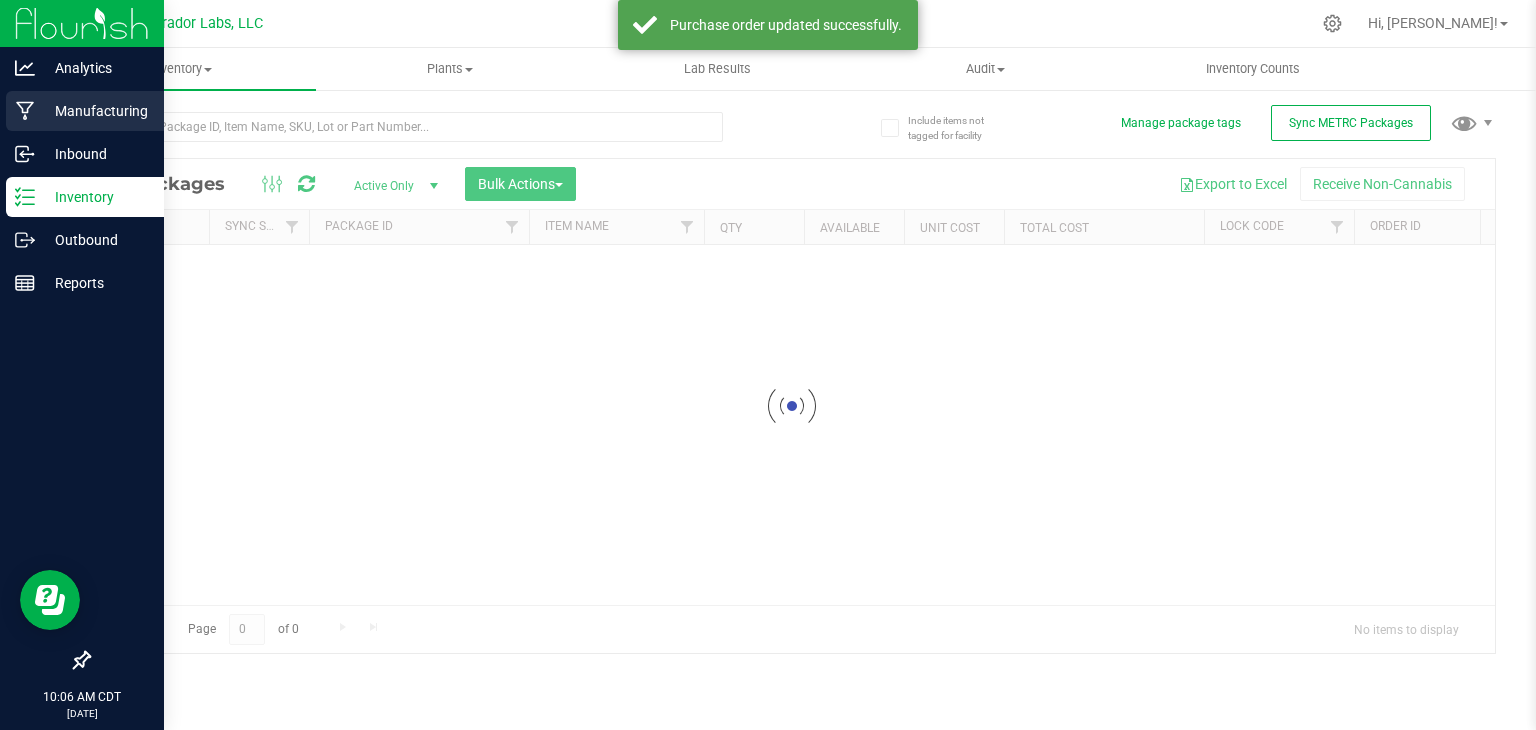 click on "Manufacturing" at bounding box center (95, 111) 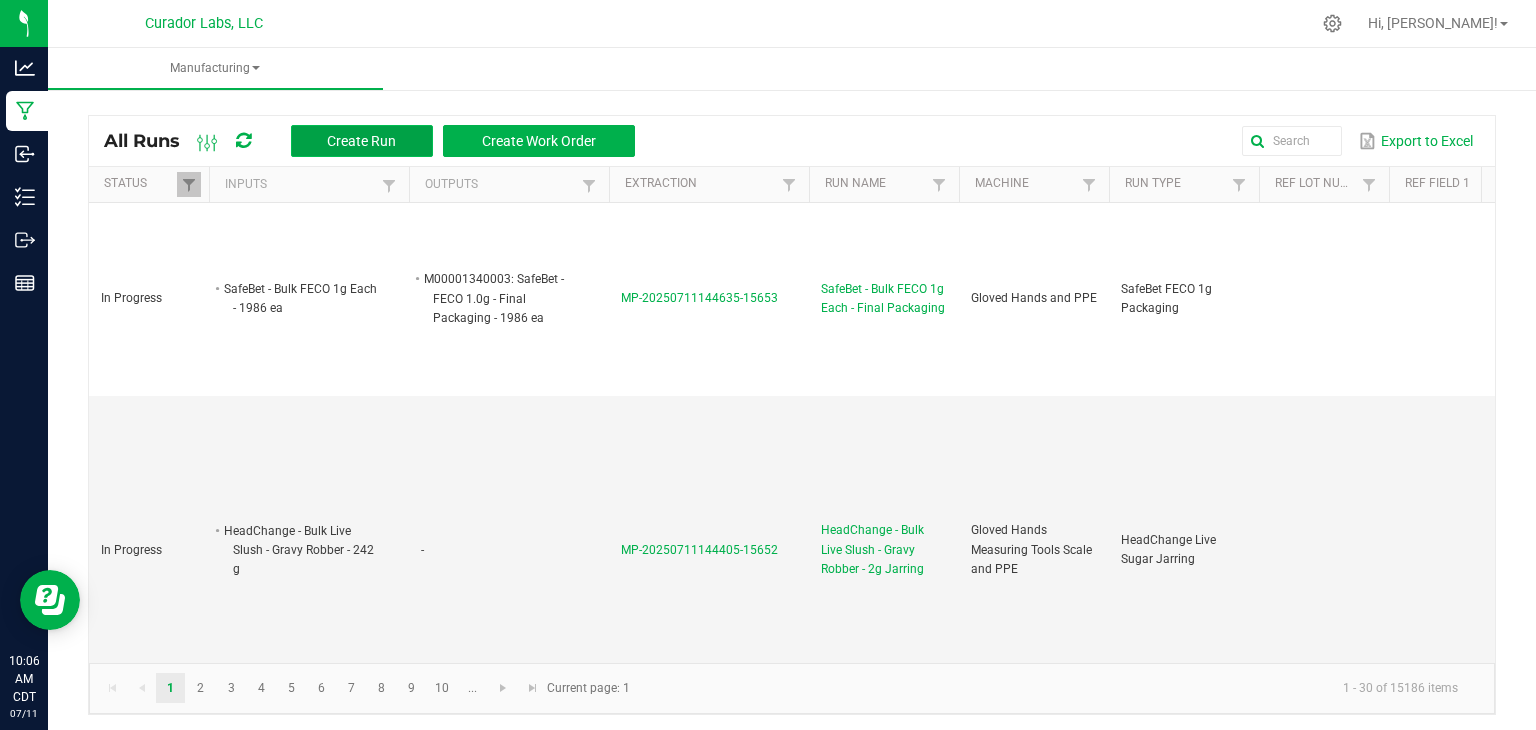 click on "Create Run" at bounding box center [361, 141] 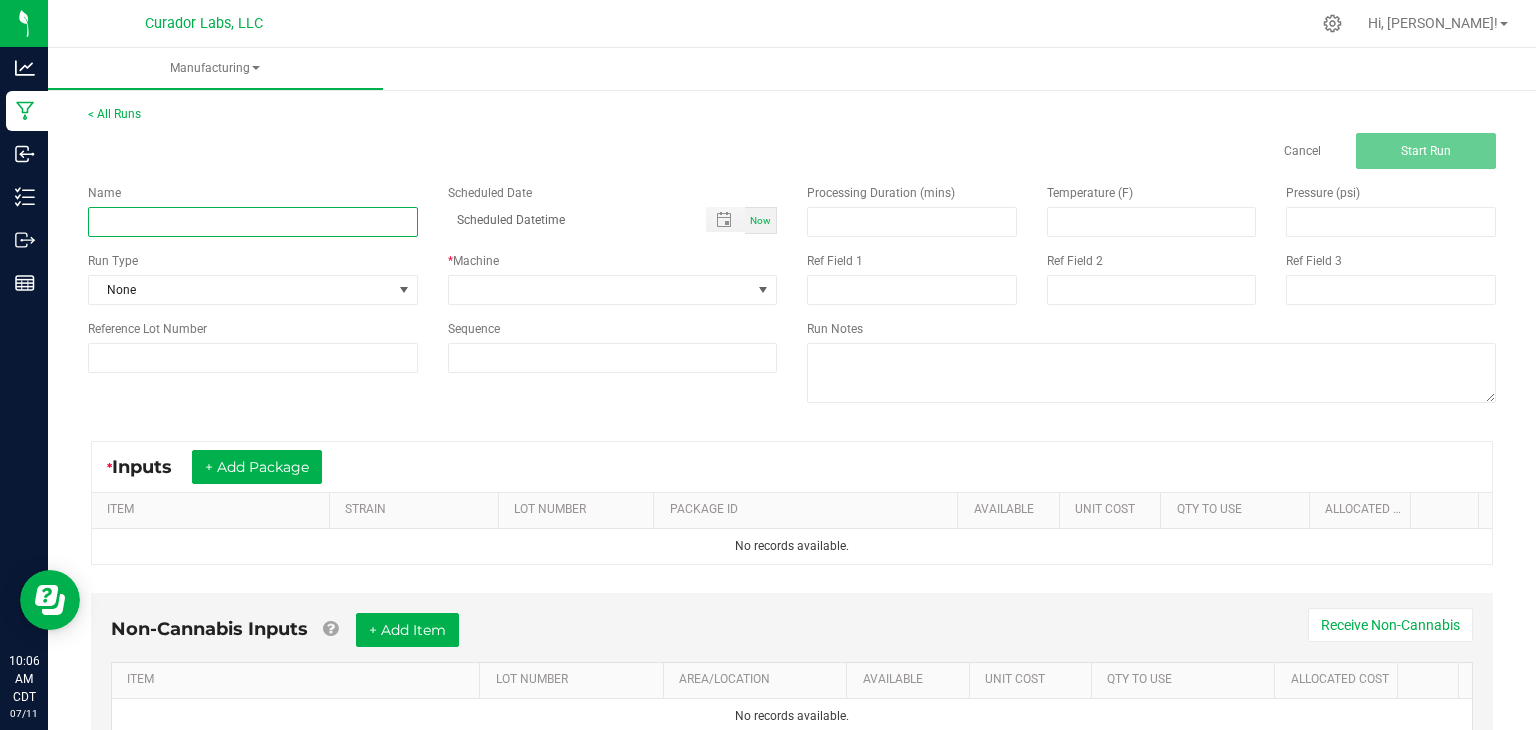 click at bounding box center (253, 222) 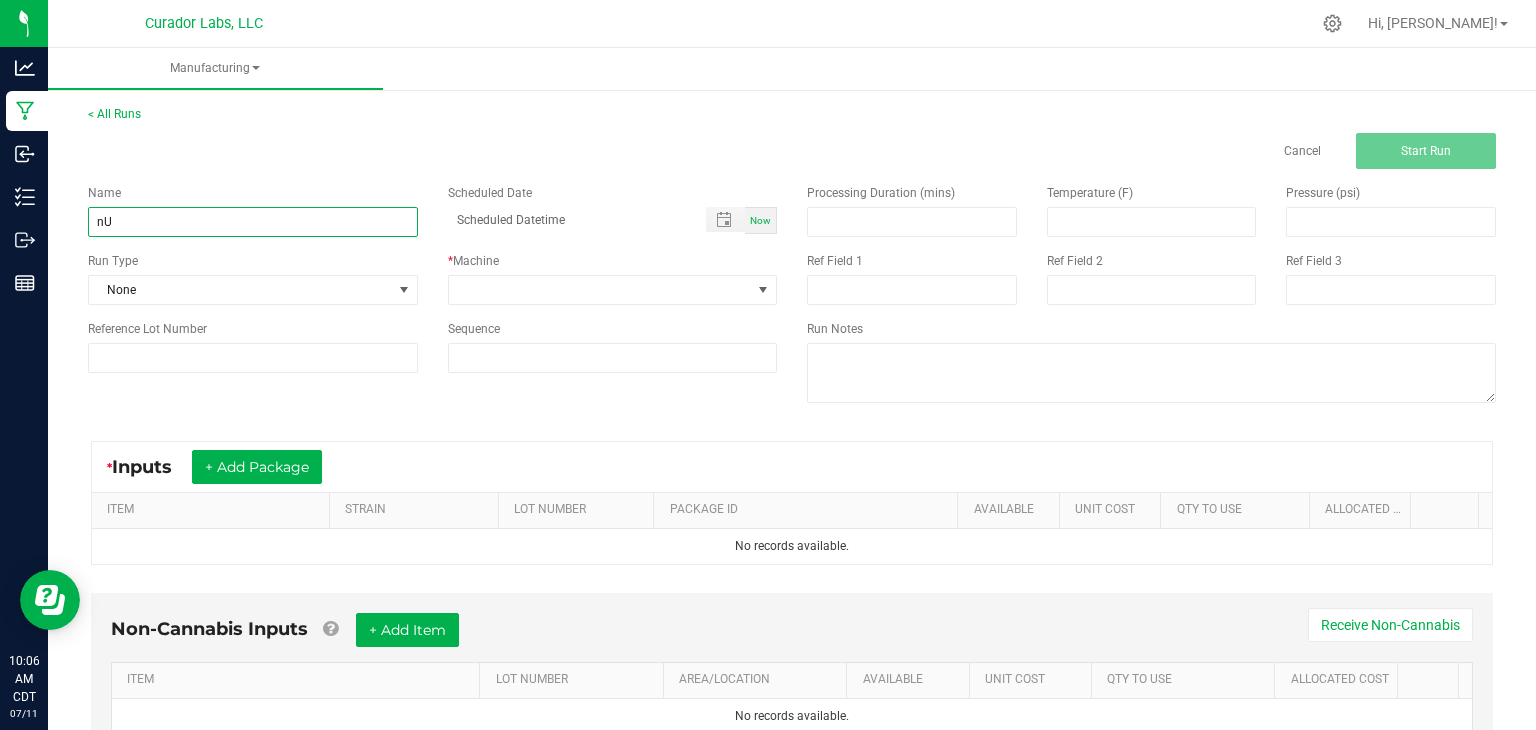 type on "n" 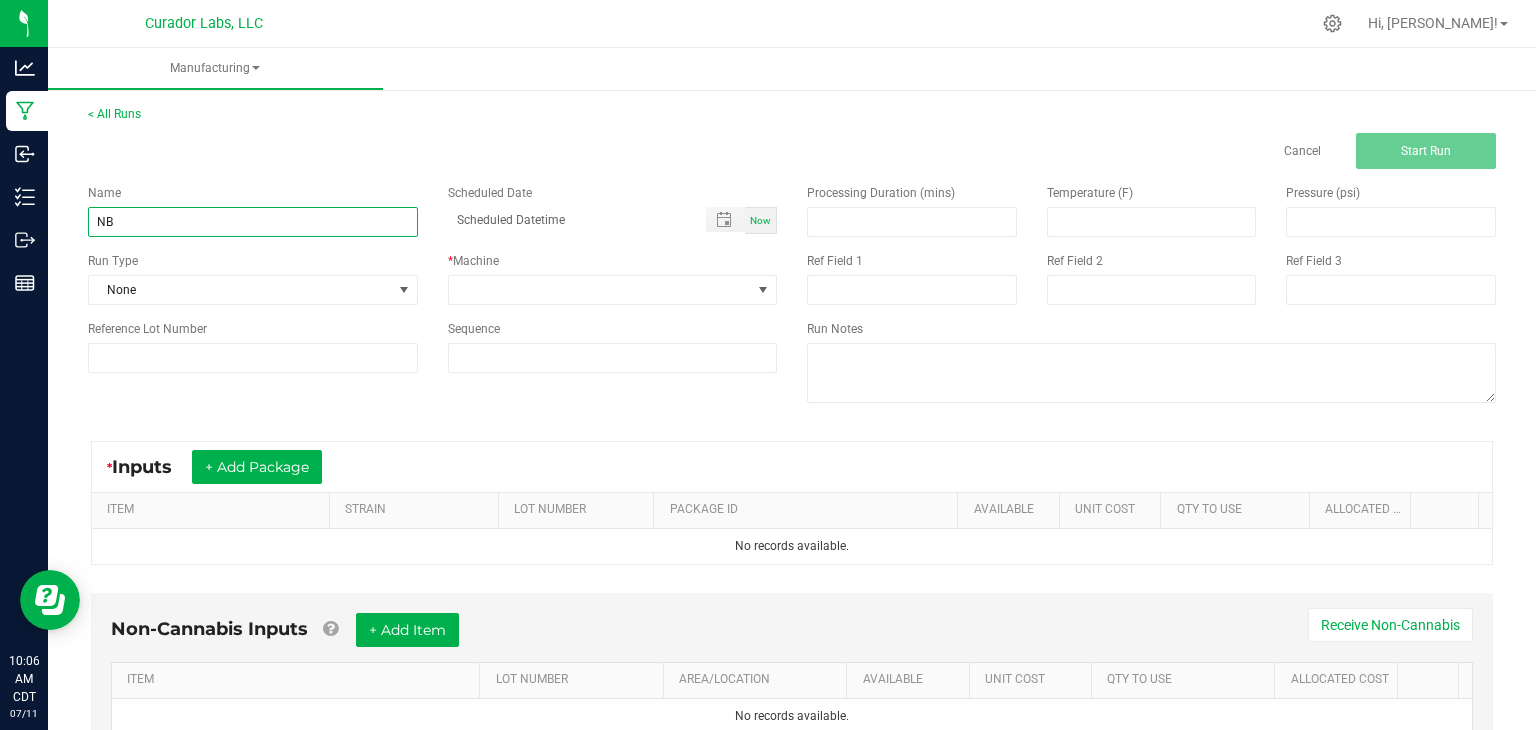 type on "N" 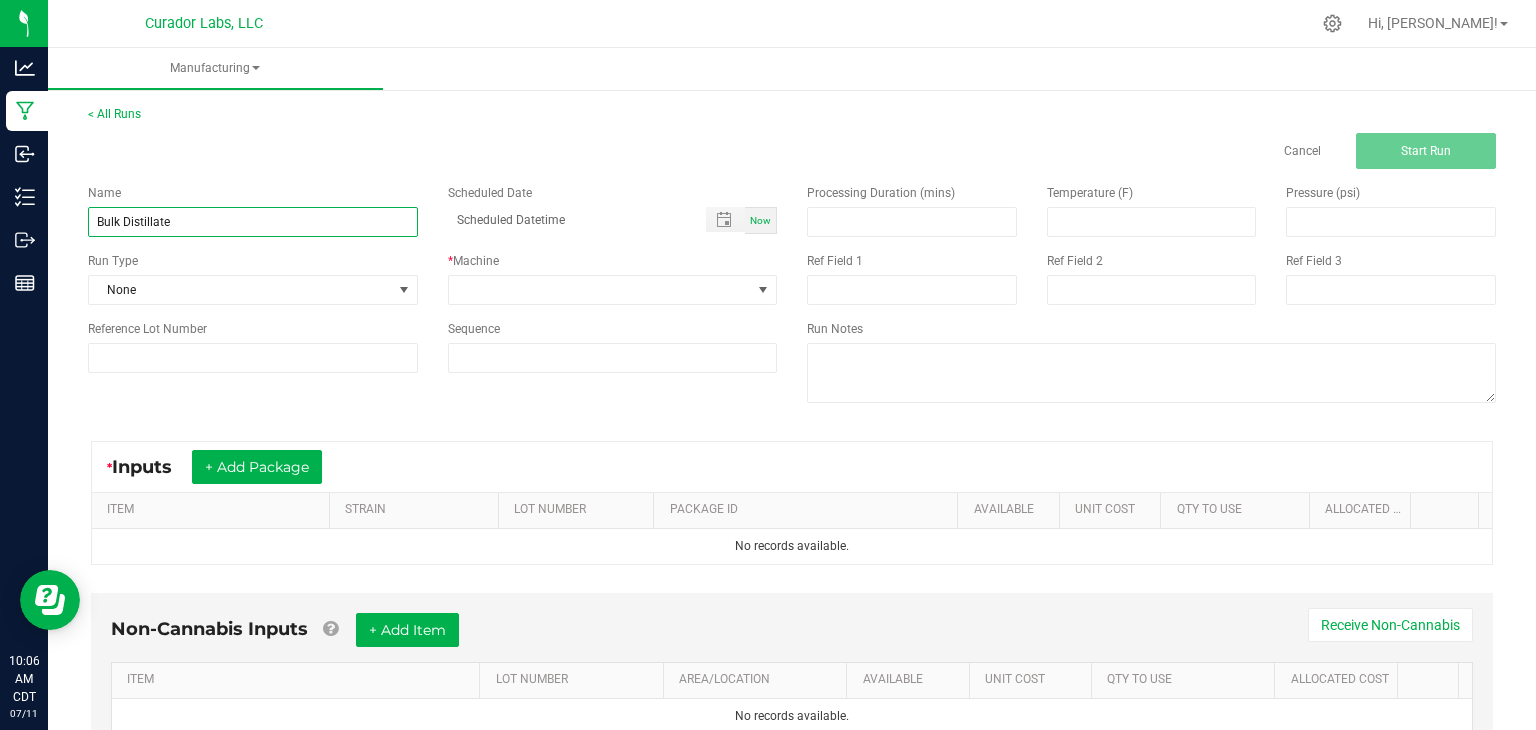 type on "Bulk Distillate" 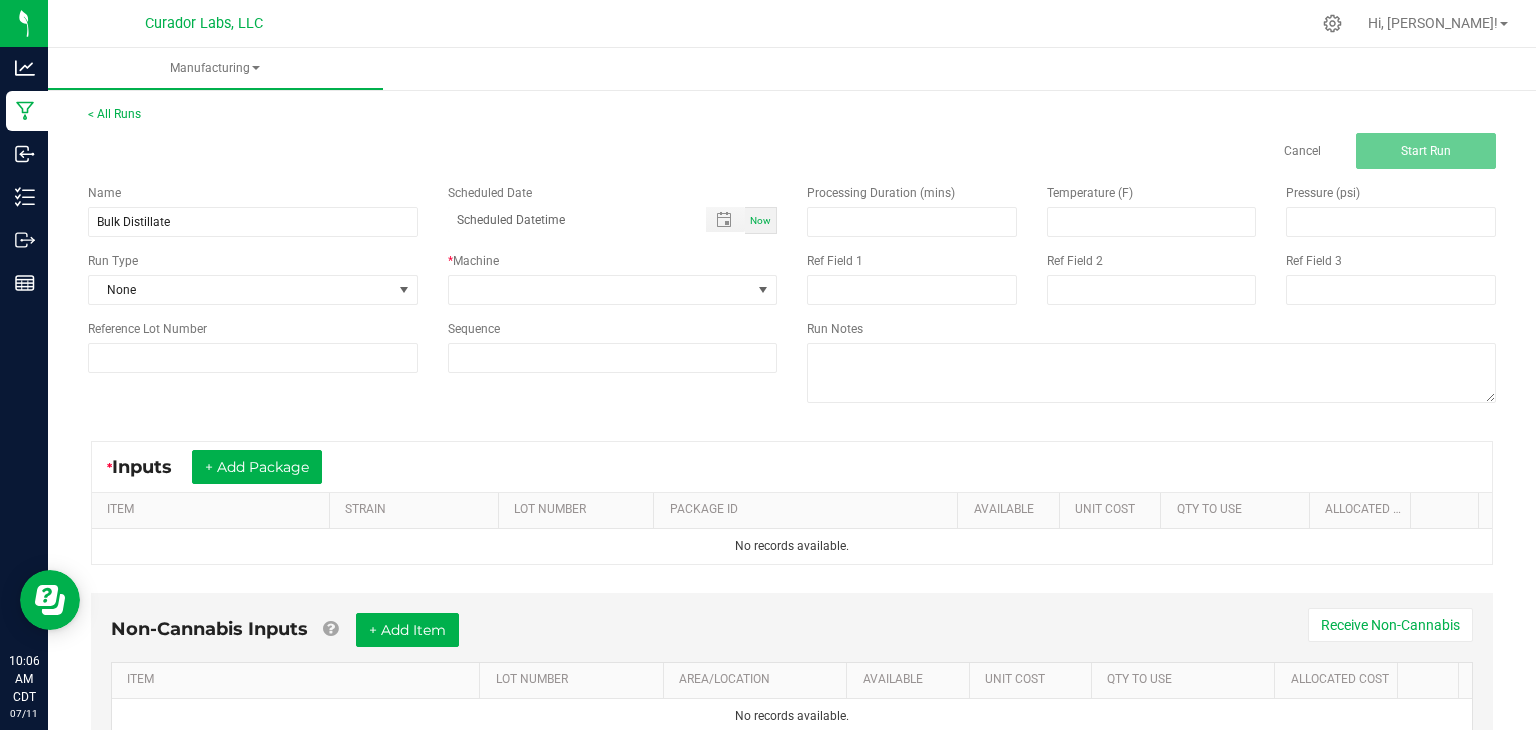 click on "Now" at bounding box center (760, 220) 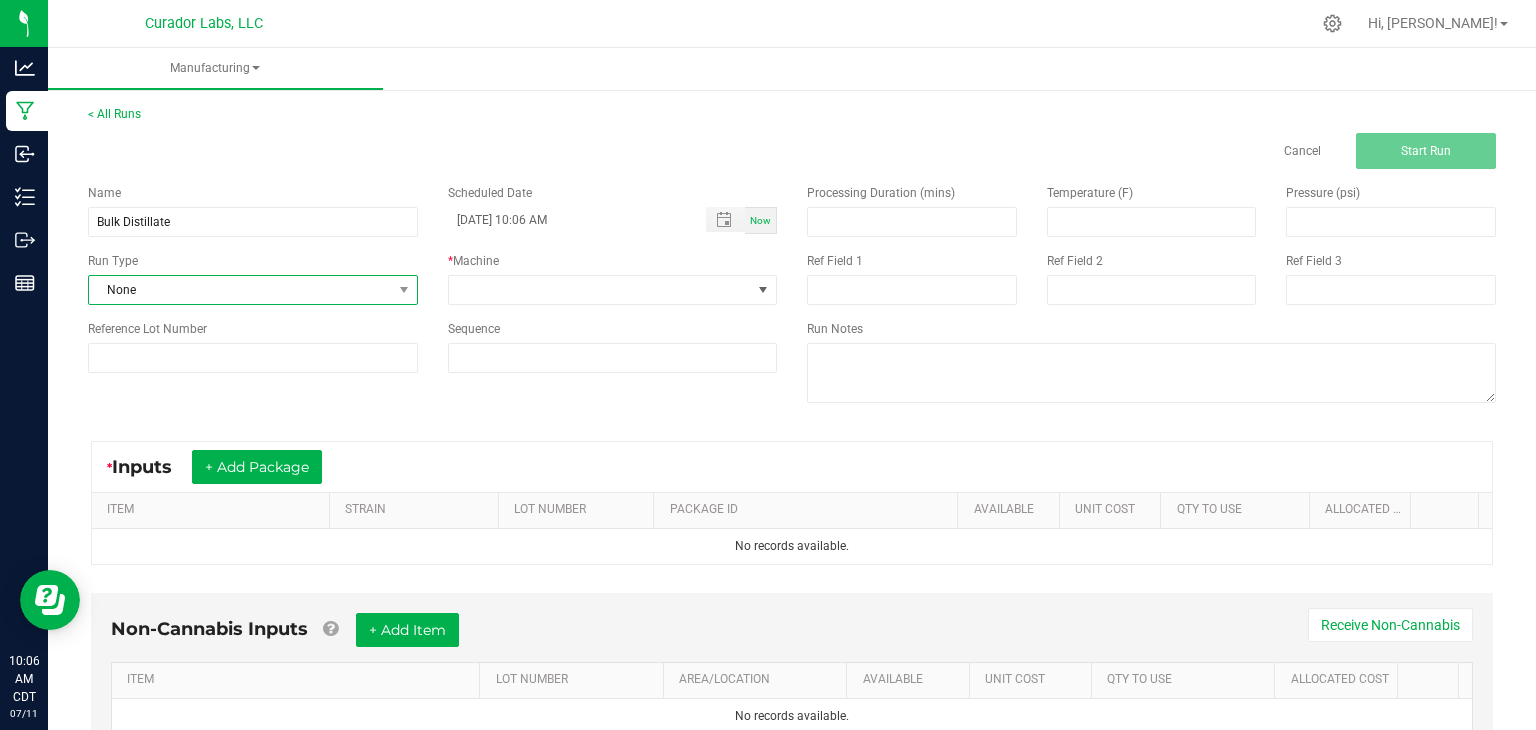 click on "None" at bounding box center (240, 290) 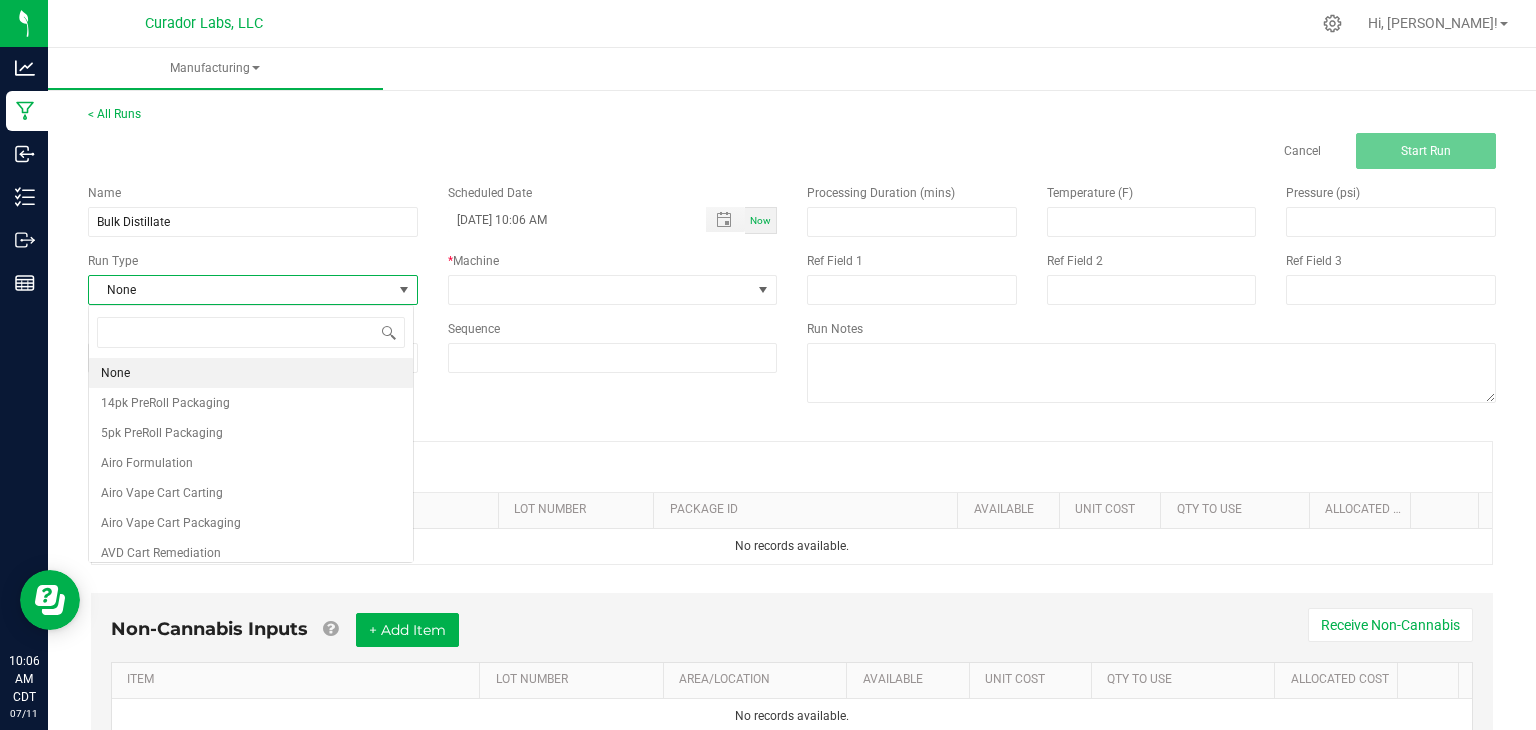 scroll, scrollTop: 99970, scrollLeft: 99674, axis: both 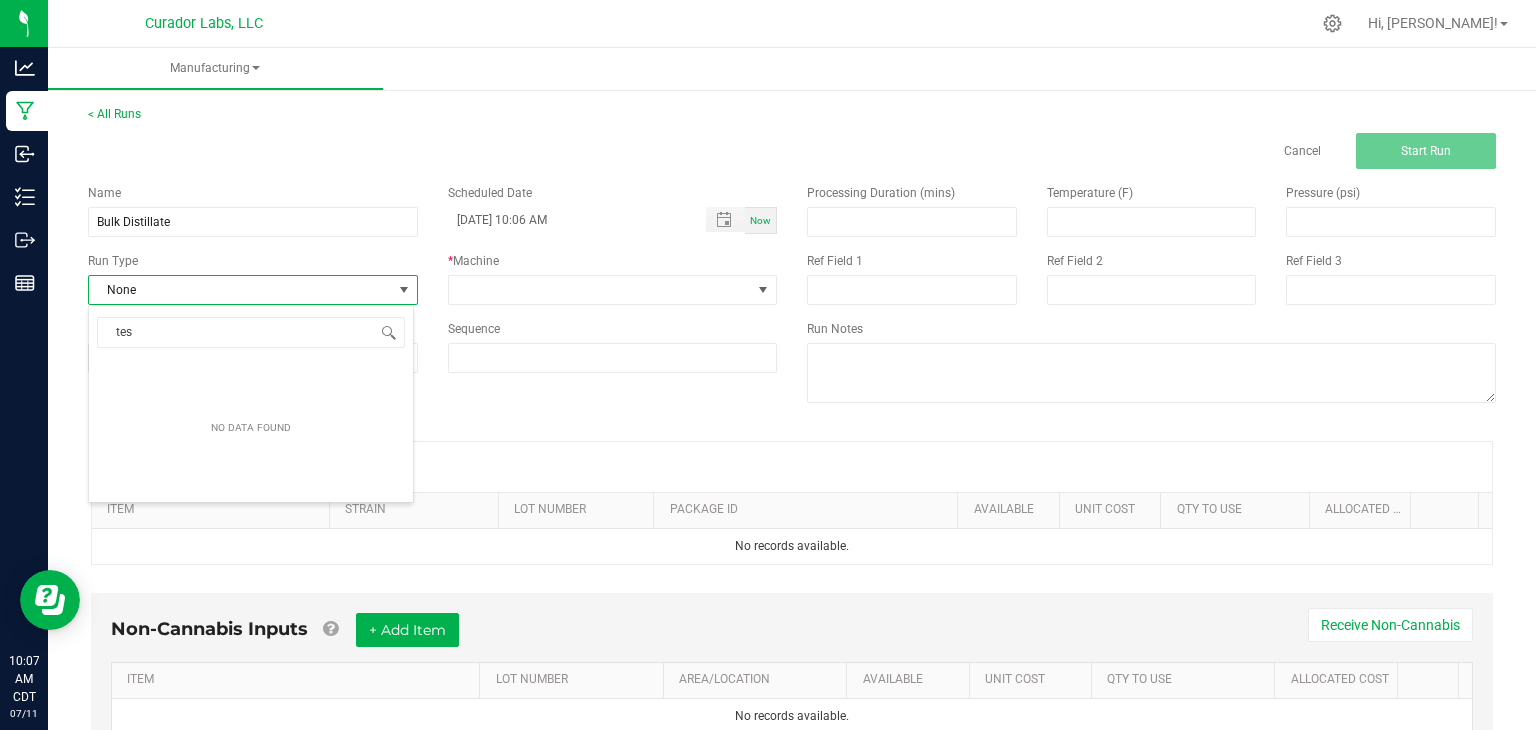 type on "test" 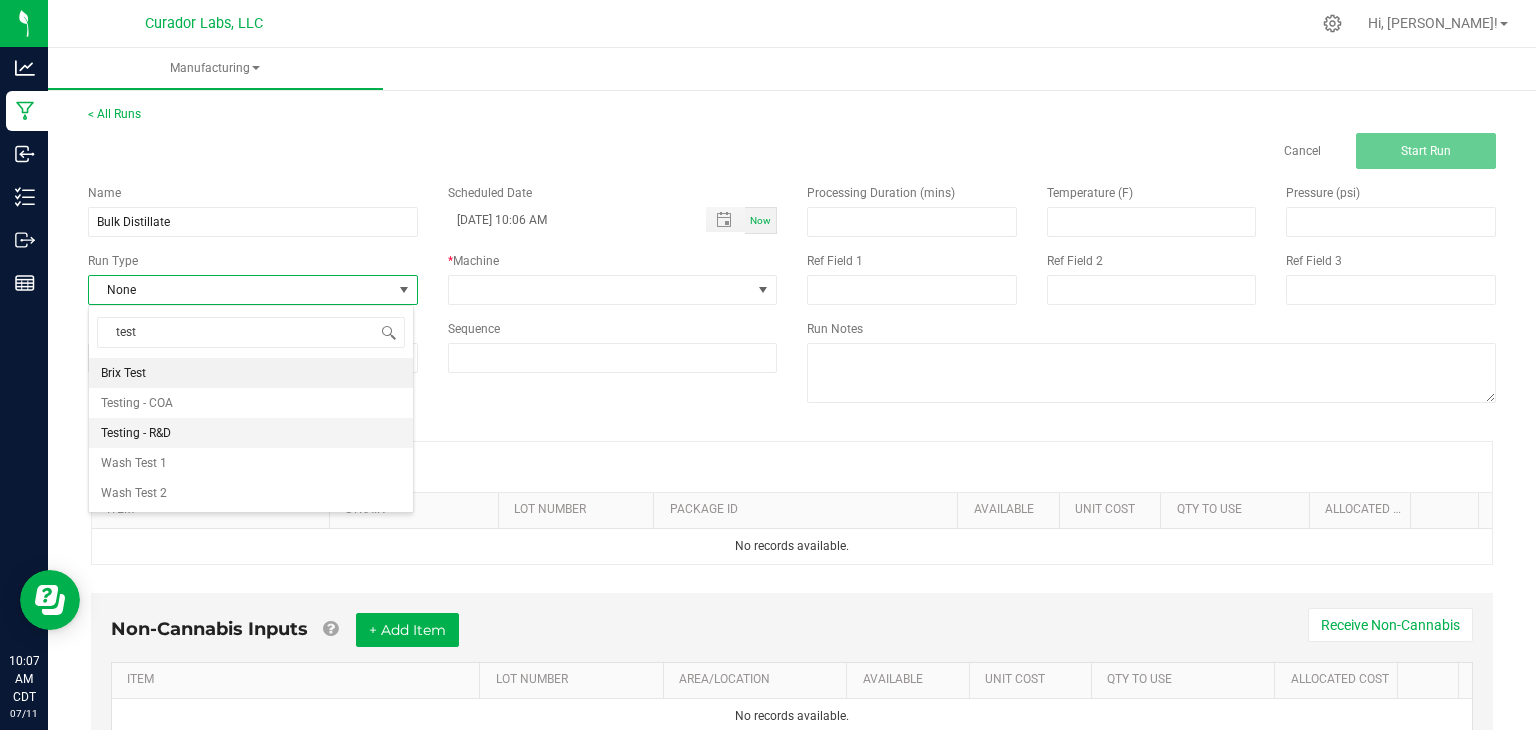click on "Testing - R&D" at bounding box center [251, 433] 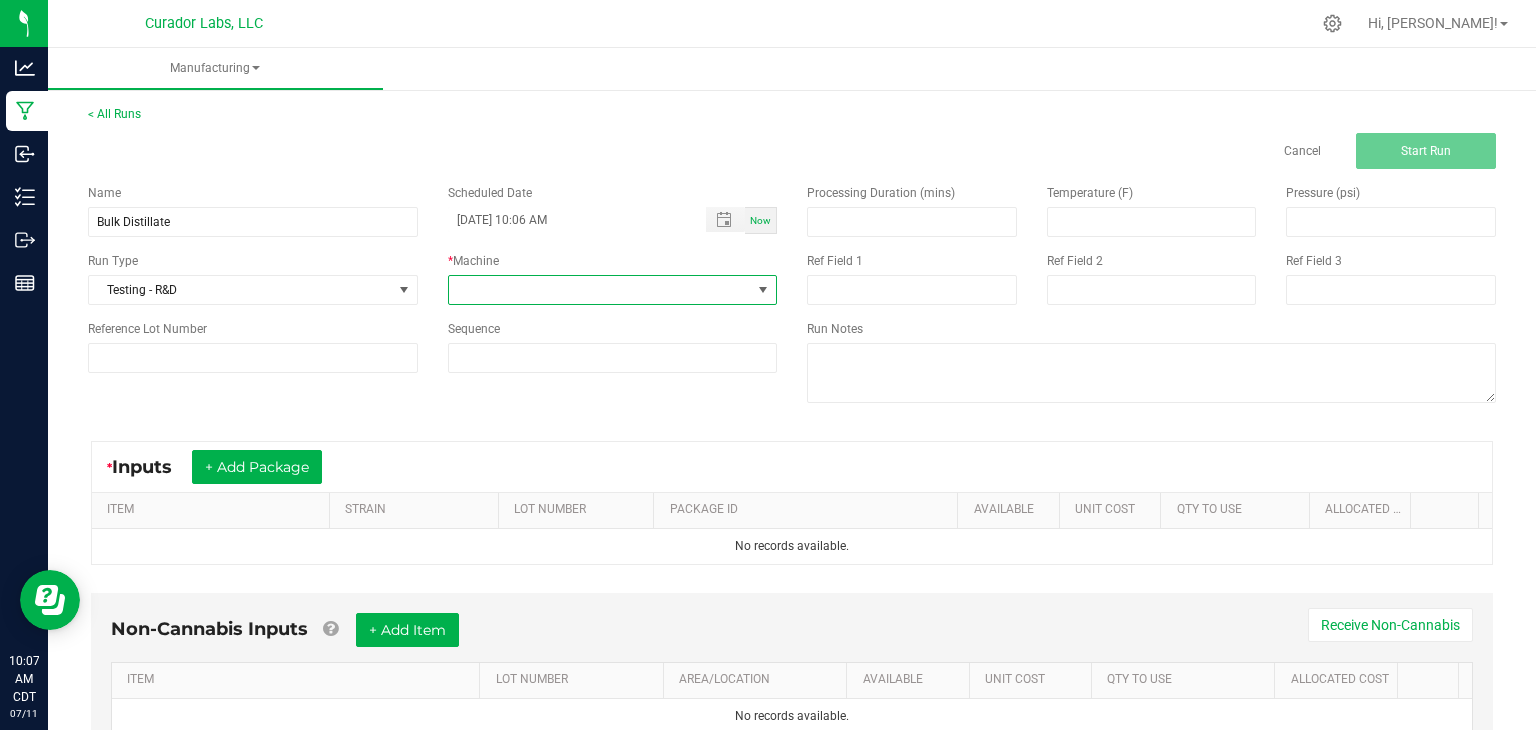 click at bounding box center (600, 290) 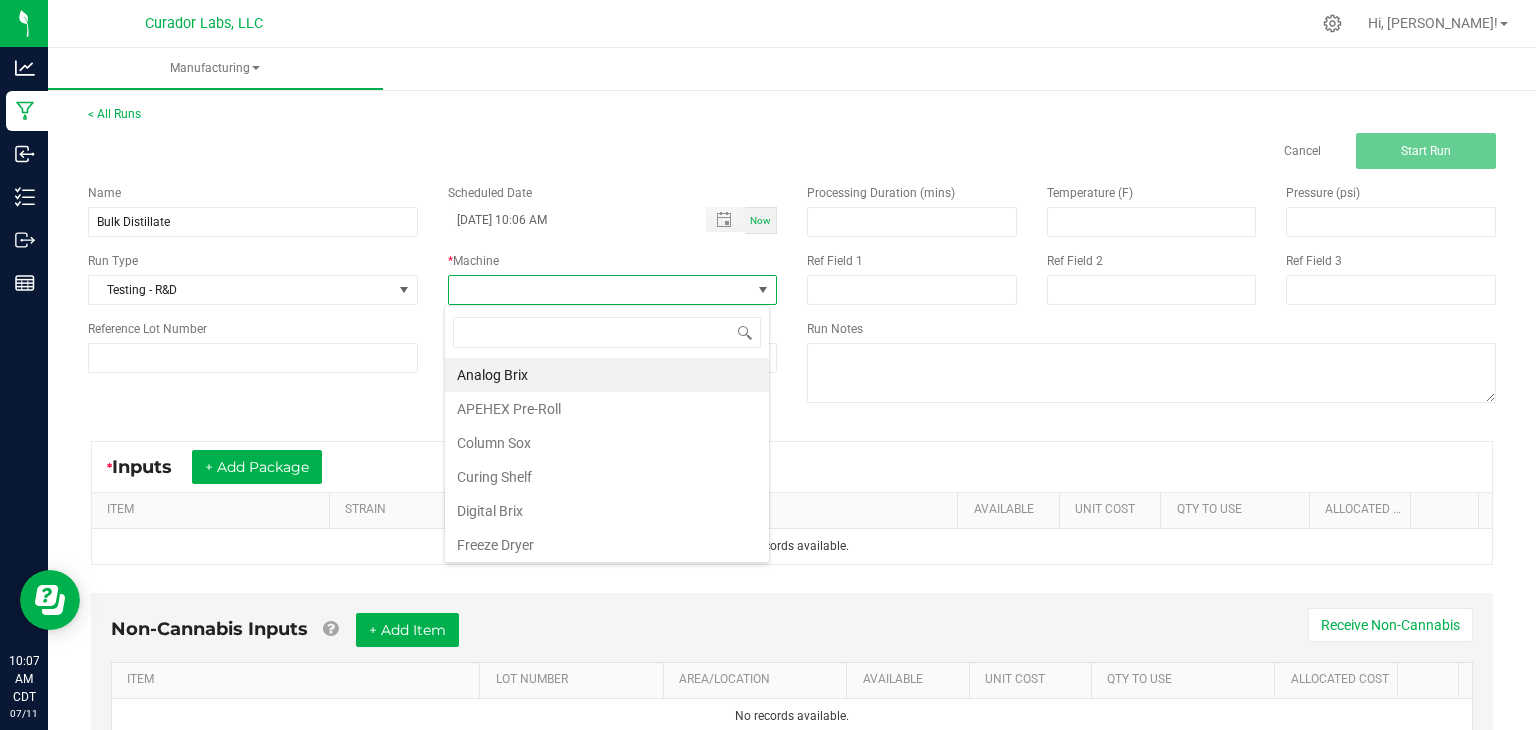 scroll, scrollTop: 99970, scrollLeft: 99674, axis: both 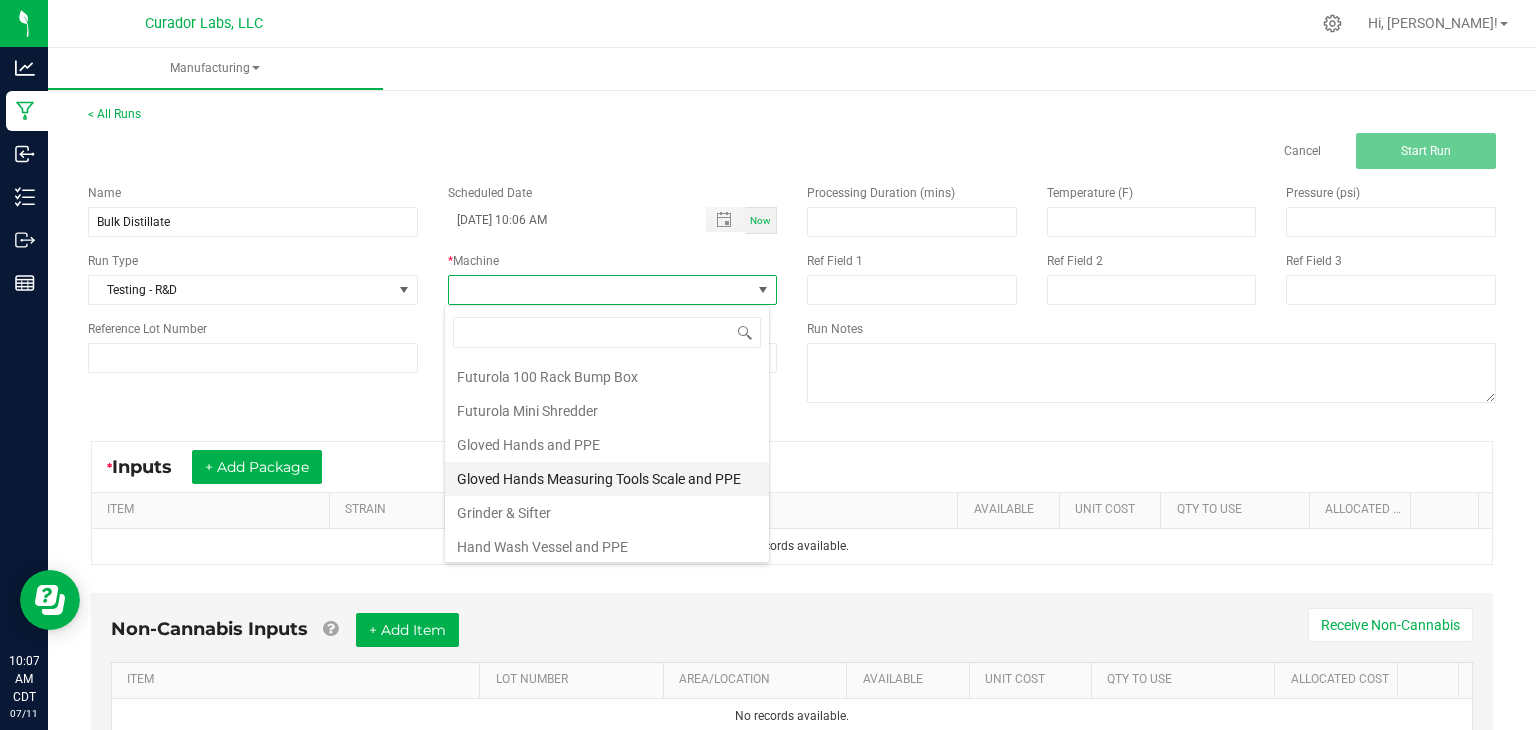 click on "Gloved Hands Measuring Tools Scale and PPE" at bounding box center (607, 479) 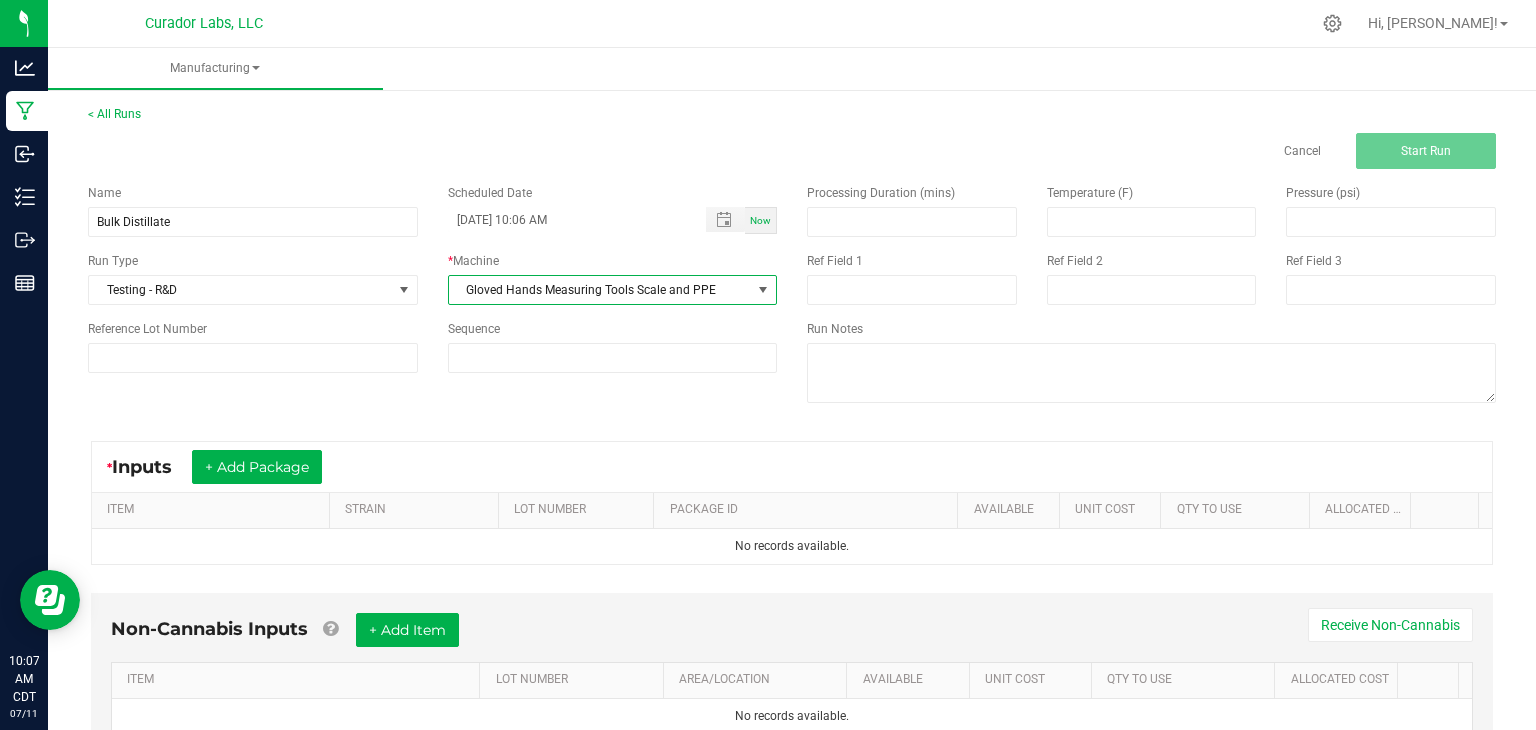 click on "Name  Bulk Distillate  Scheduled Date  07/11/2025 10:06 AM Now  Run Type  Testing - R&D  *   Machine  Gloved Hands Measuring Tools Scale and PPE  Reference Lot Number   Sequence" at bounding box center [432, 278] 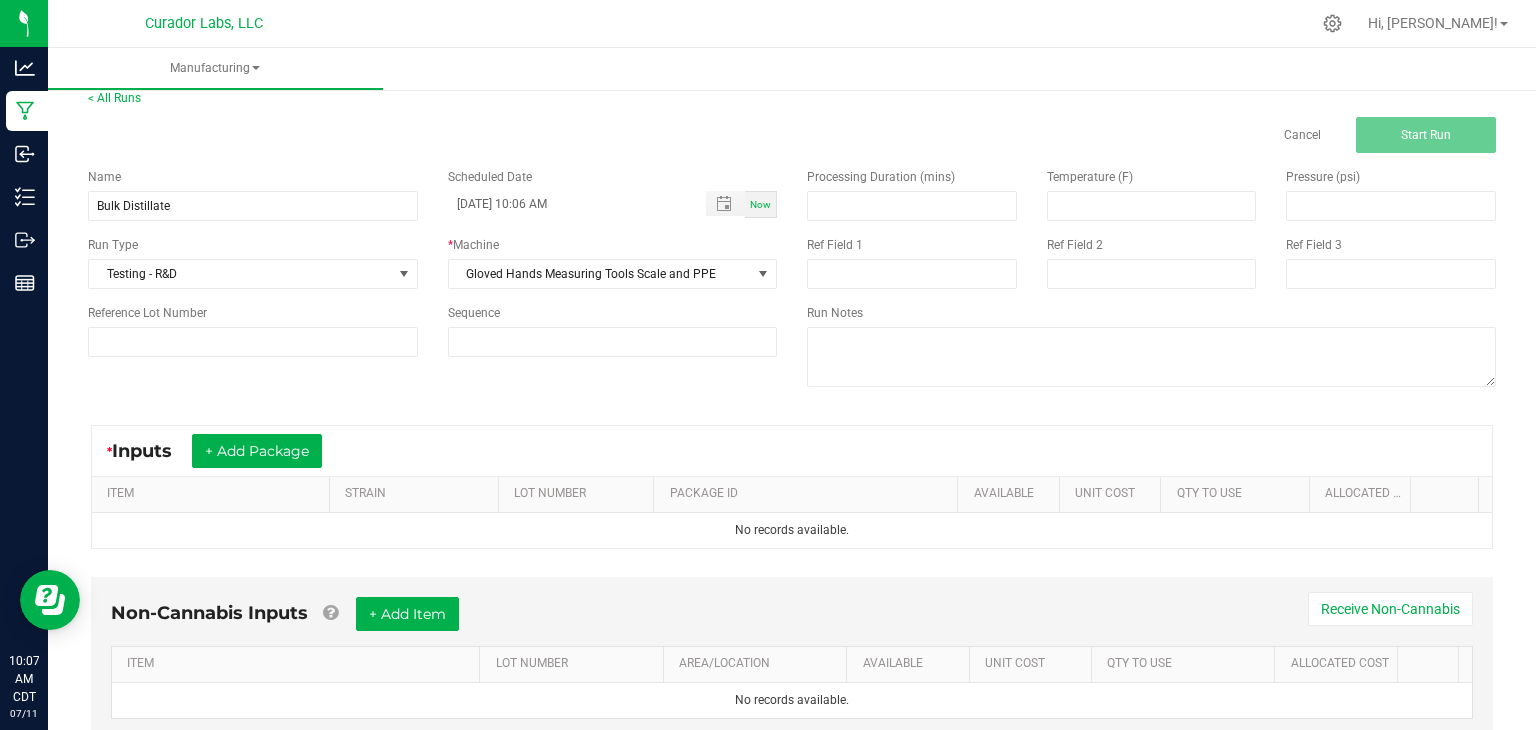 scroll, scrollTop: 18, scrollLeft: 0, axis: vertical 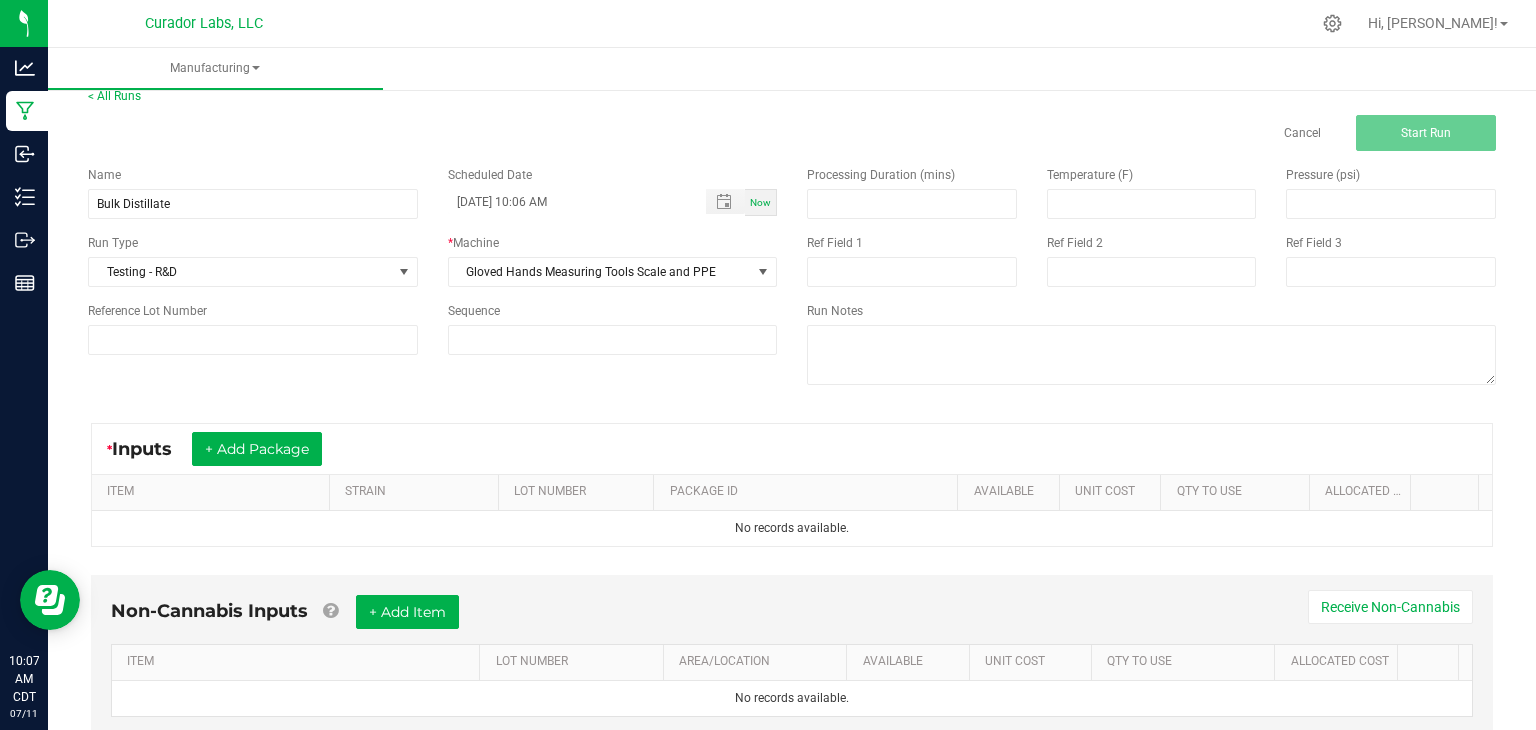 click on "*    Inputs    + Add Package" at bounding box center (792, 449) 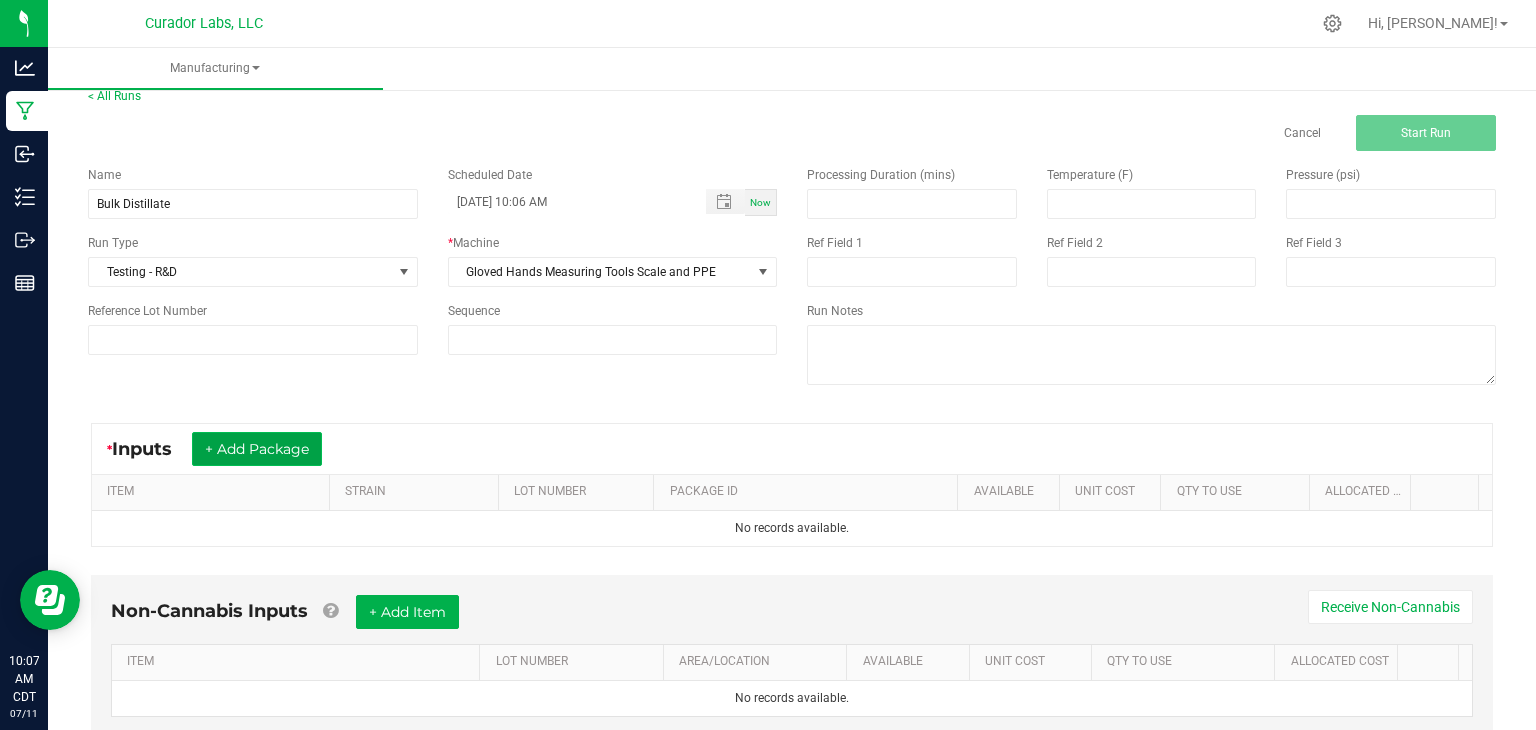 click on "+ Add Package" at bounding box center (257, 449) 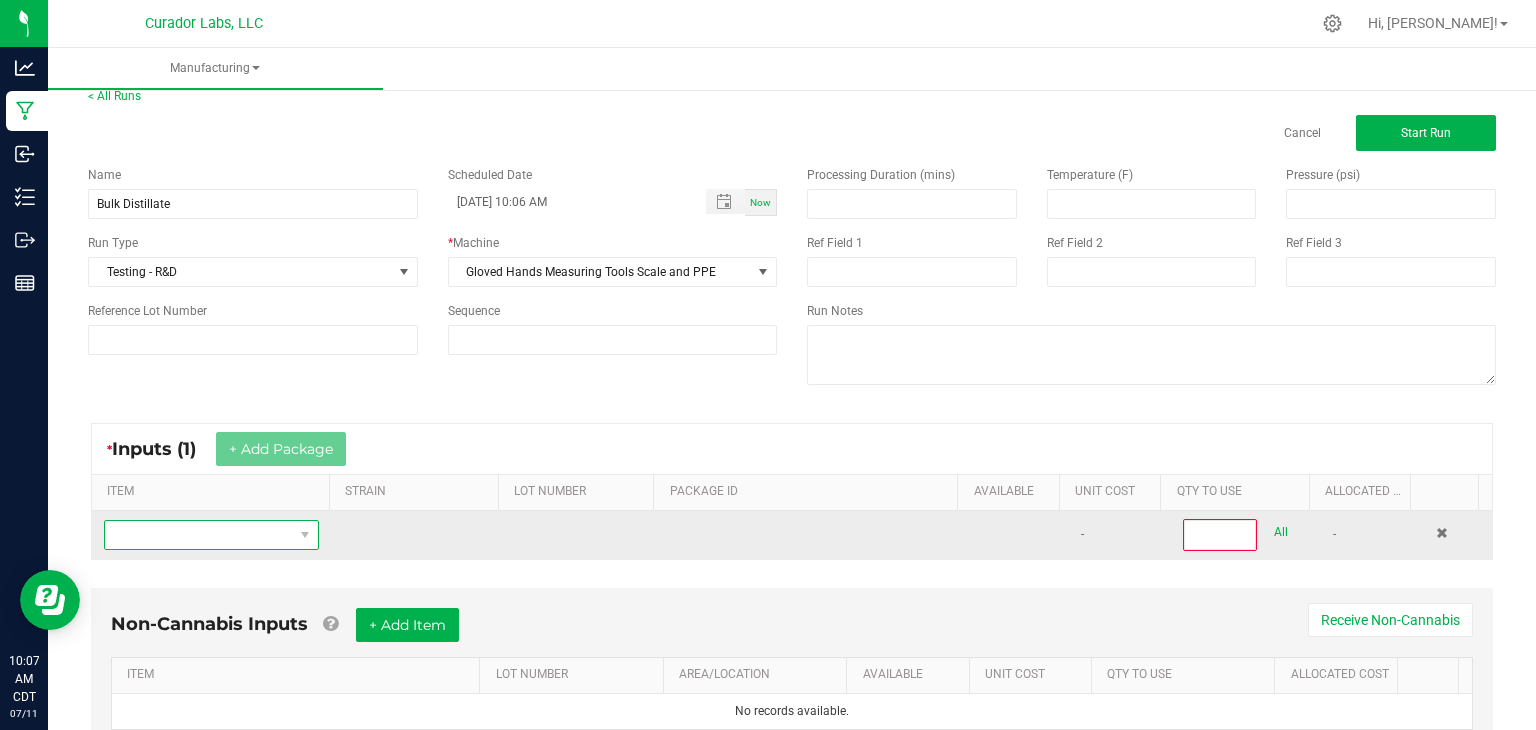 click at bounding box center (199, 535) 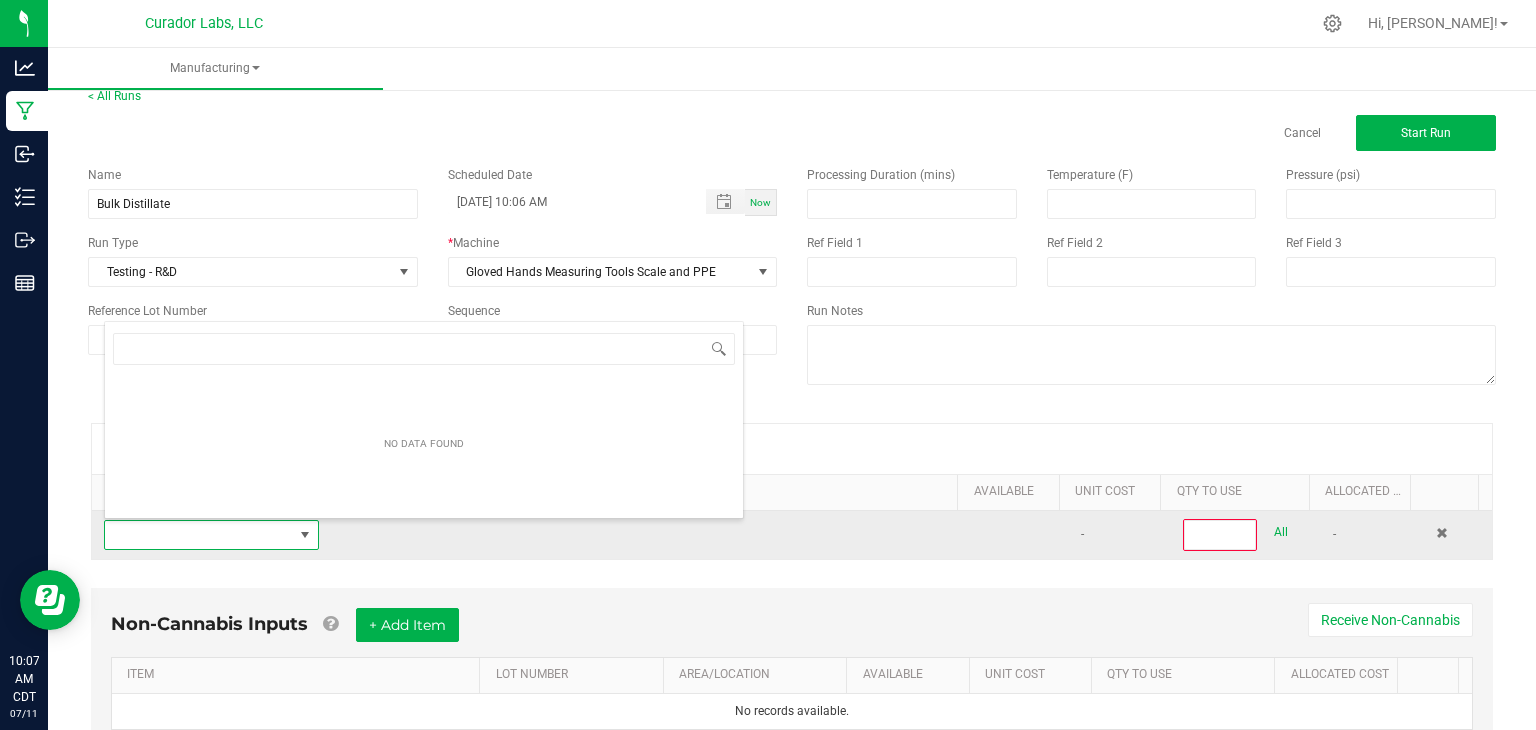 scroll, scrollTop: 99970, scrollLeft: 99790, axis: both 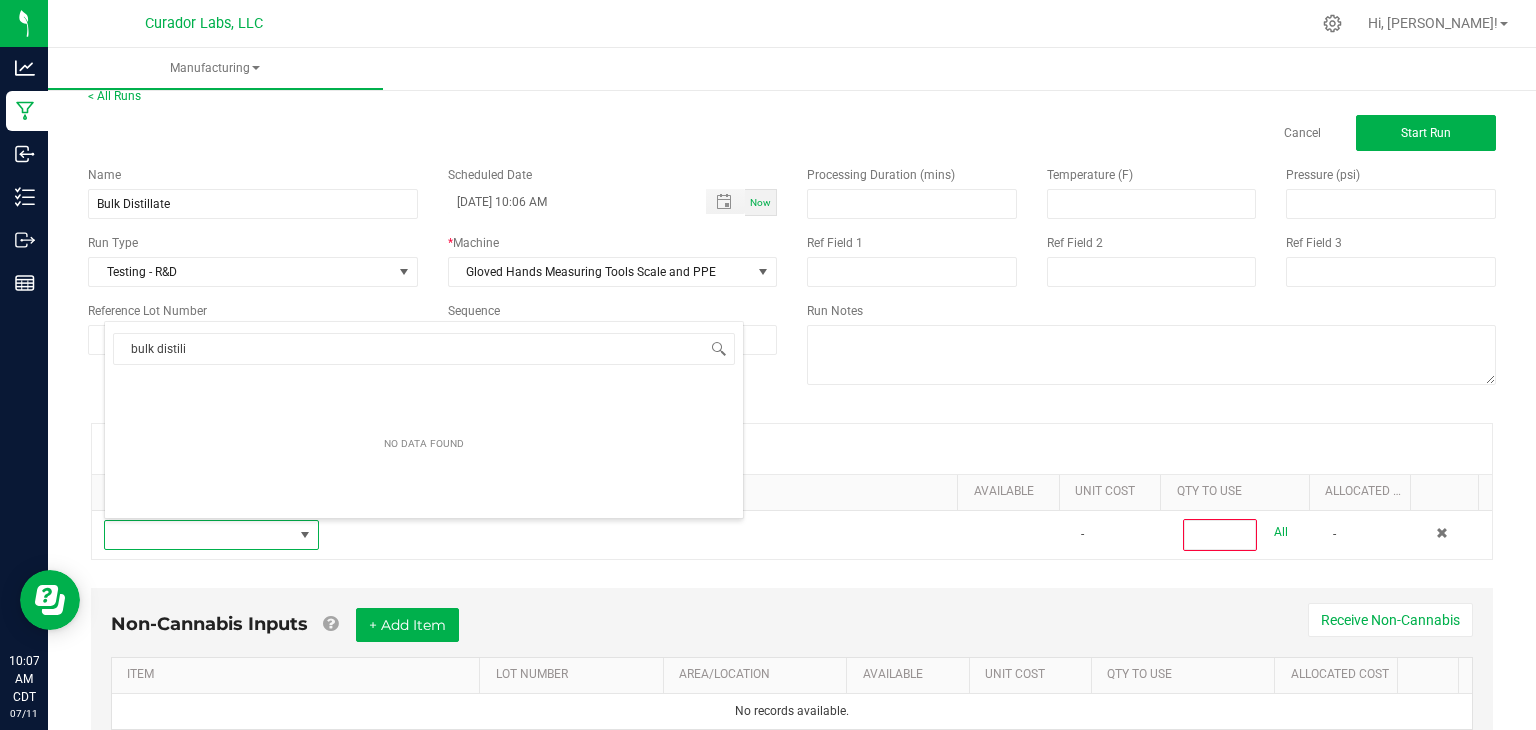 click on "NO DATA FOUND" at bounding box center [424, 445] 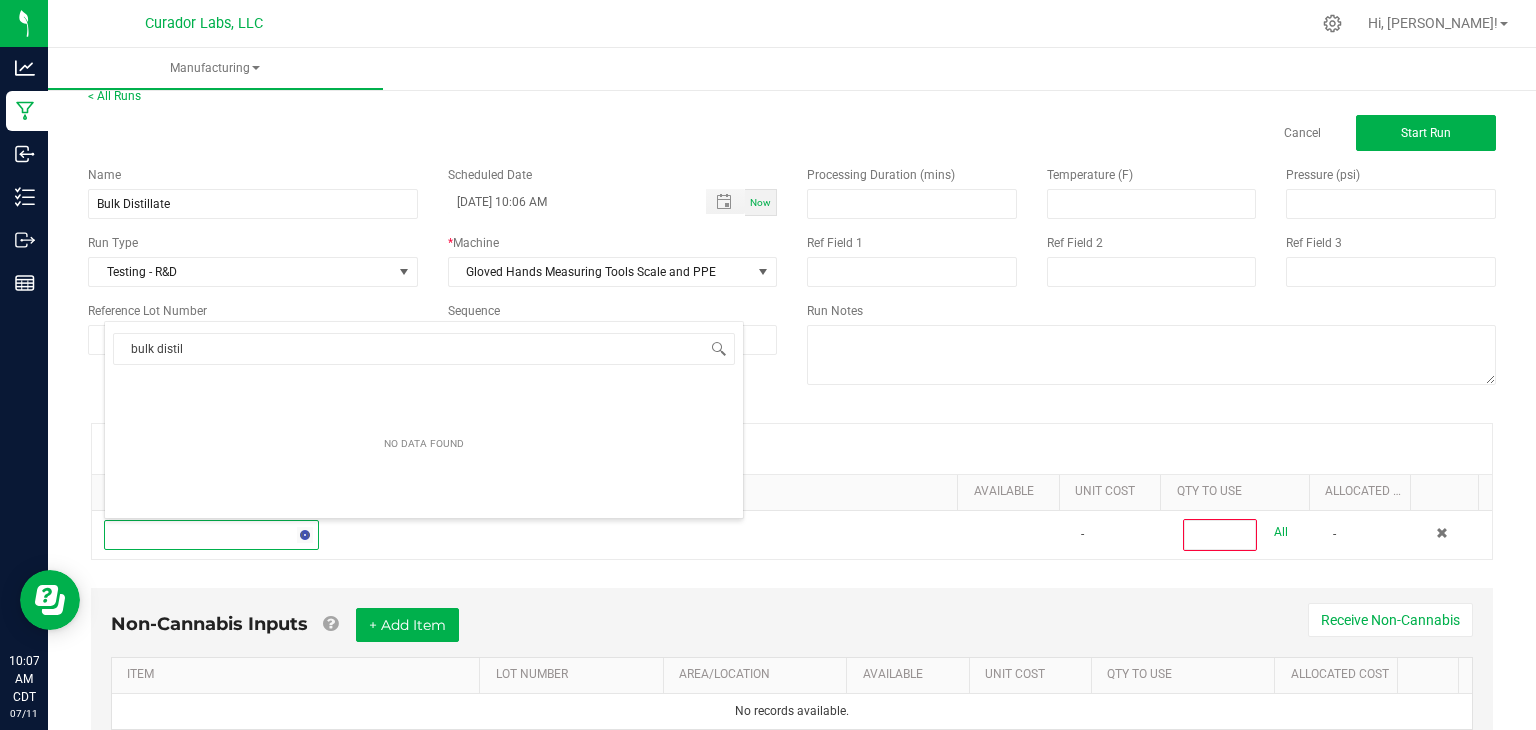 type on "bulk disti" 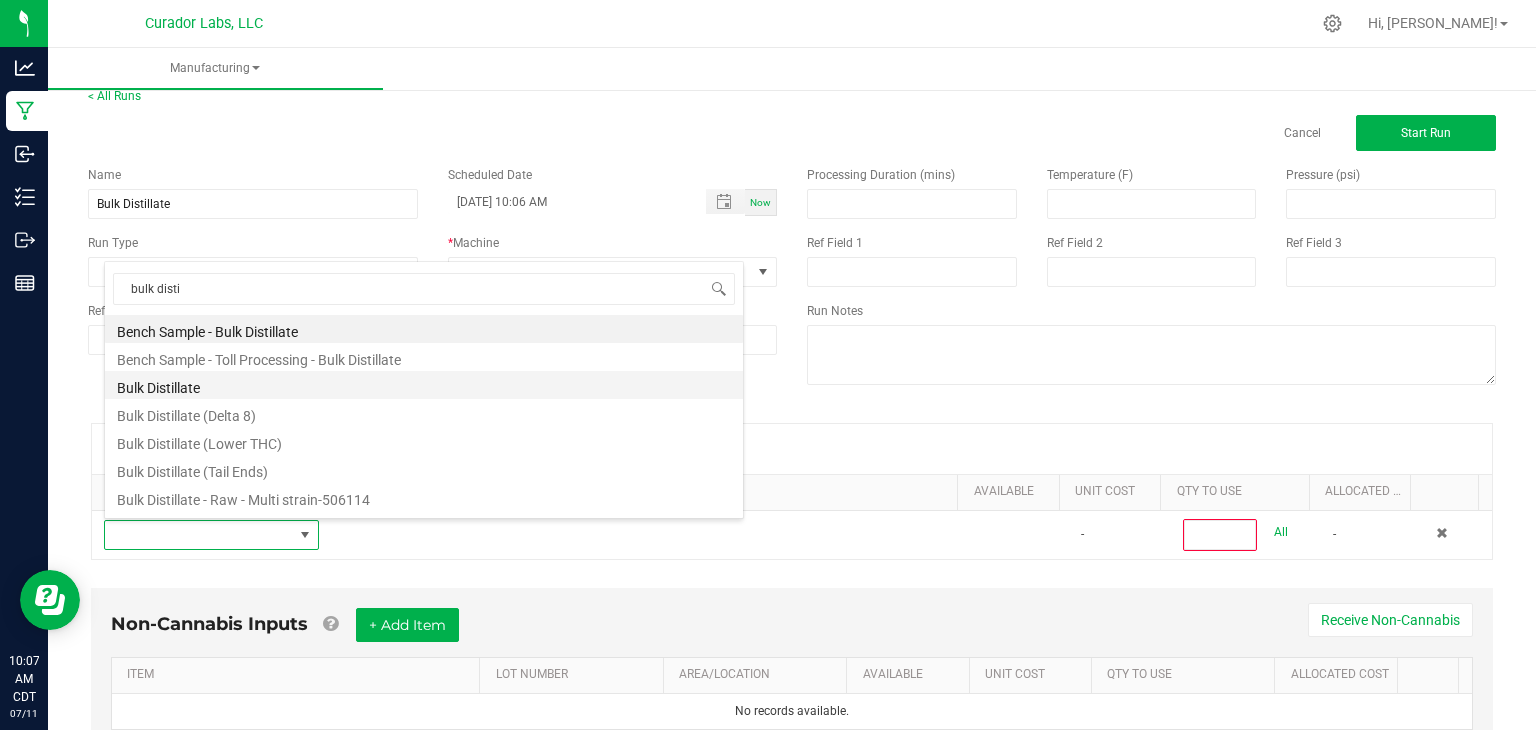 click on "Bulk Distillate" at bounding box center (424, 385) 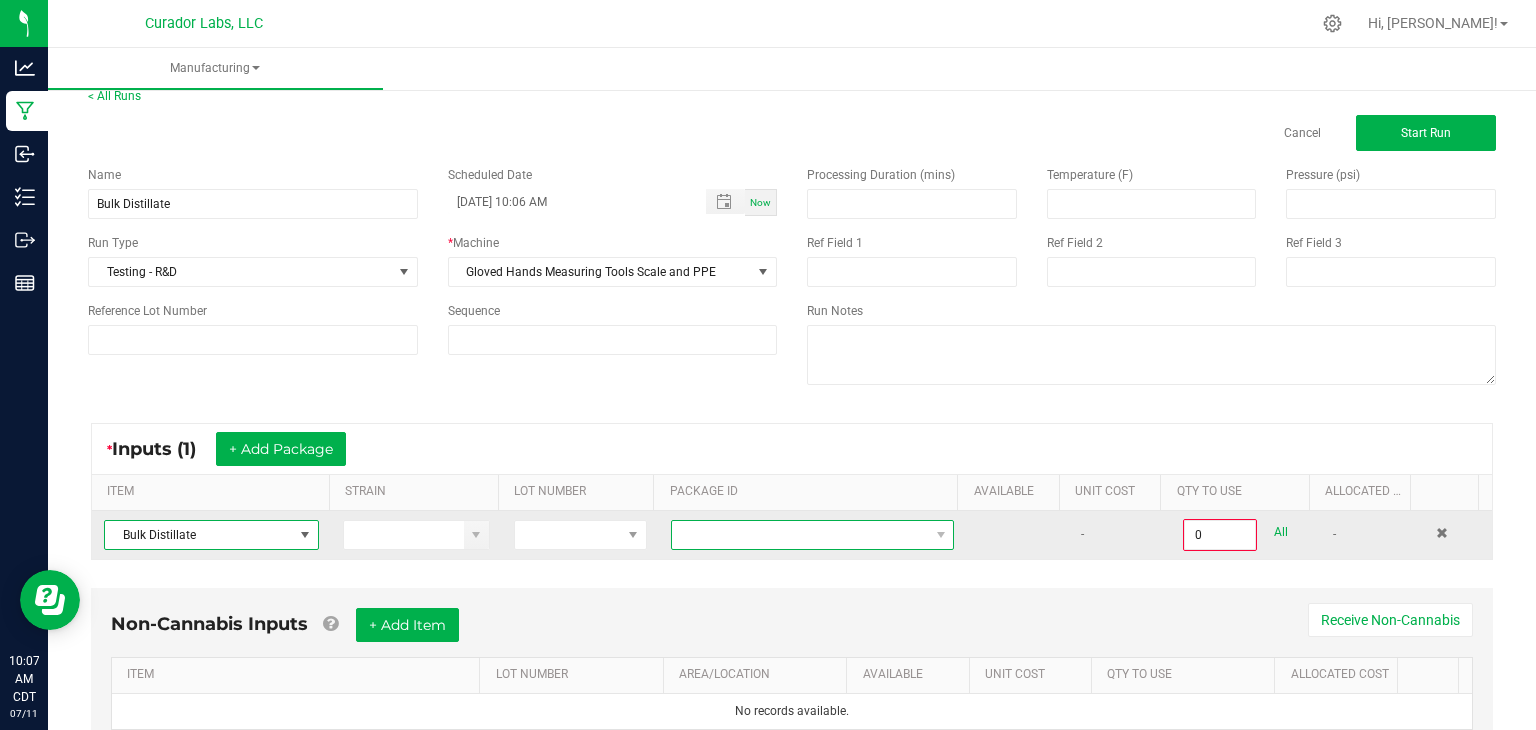 click at bounding box center (800, 535) 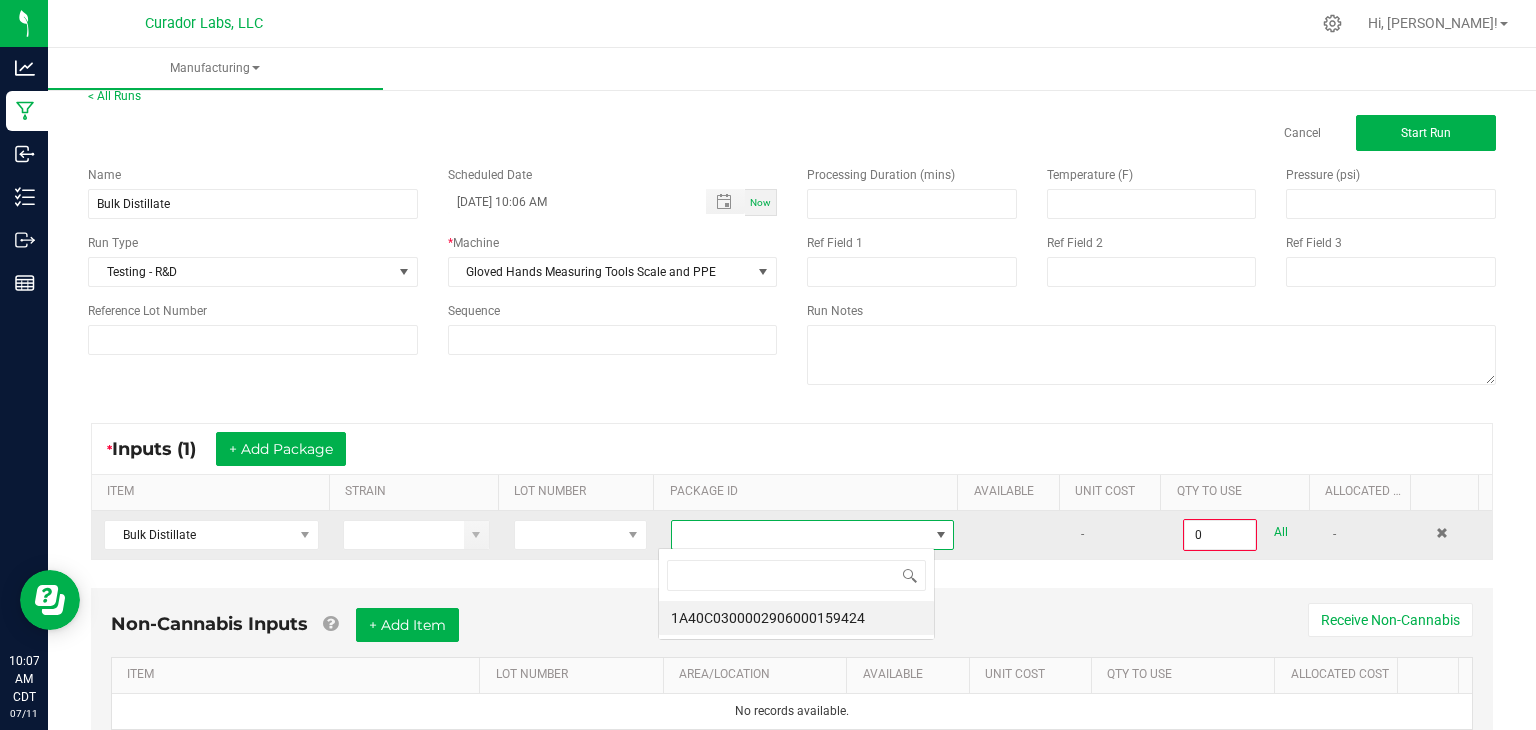 scroll, scrollTop: 99970, scrollLeft: 99723, axis: both 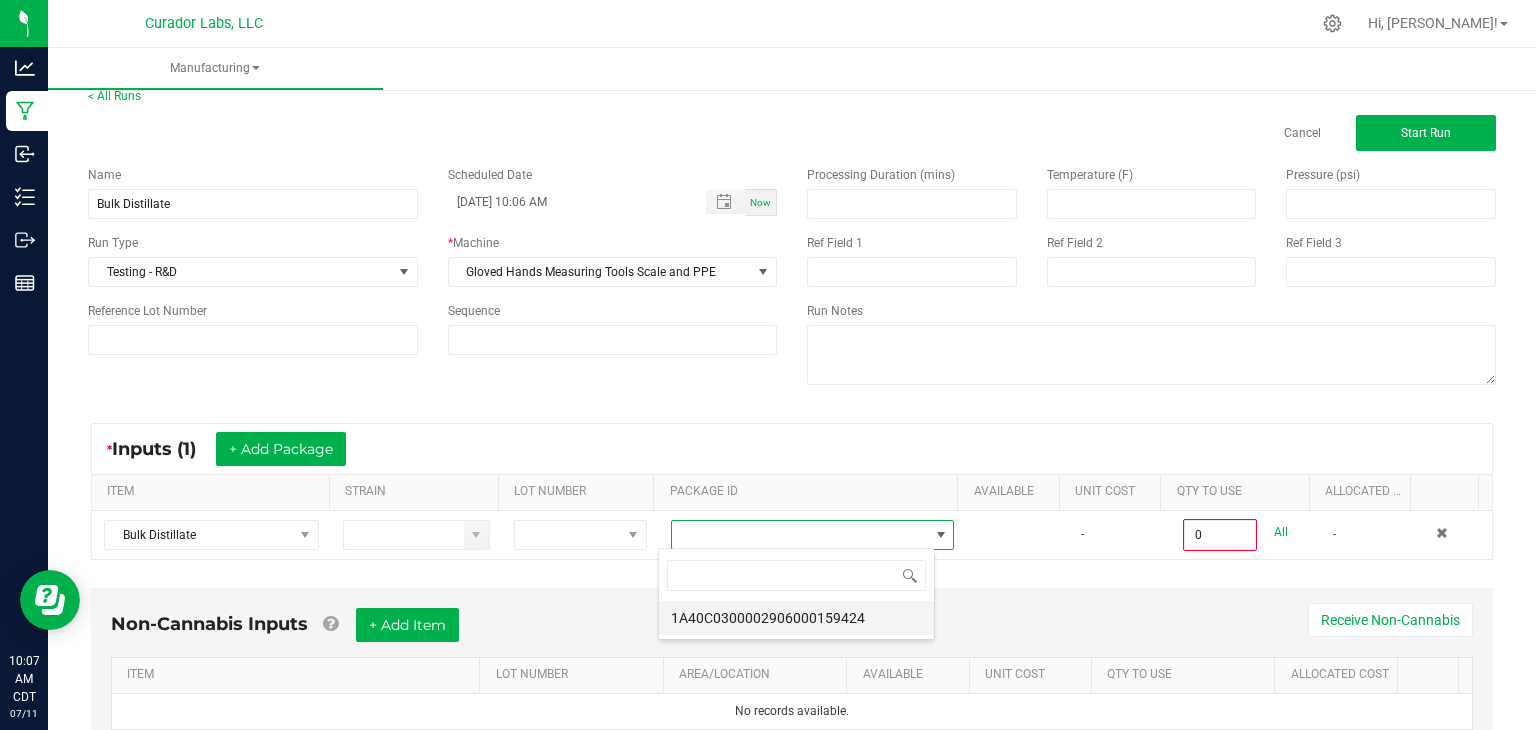 click on "1A40C0300002906000159424" at bounding box center (796, 618) 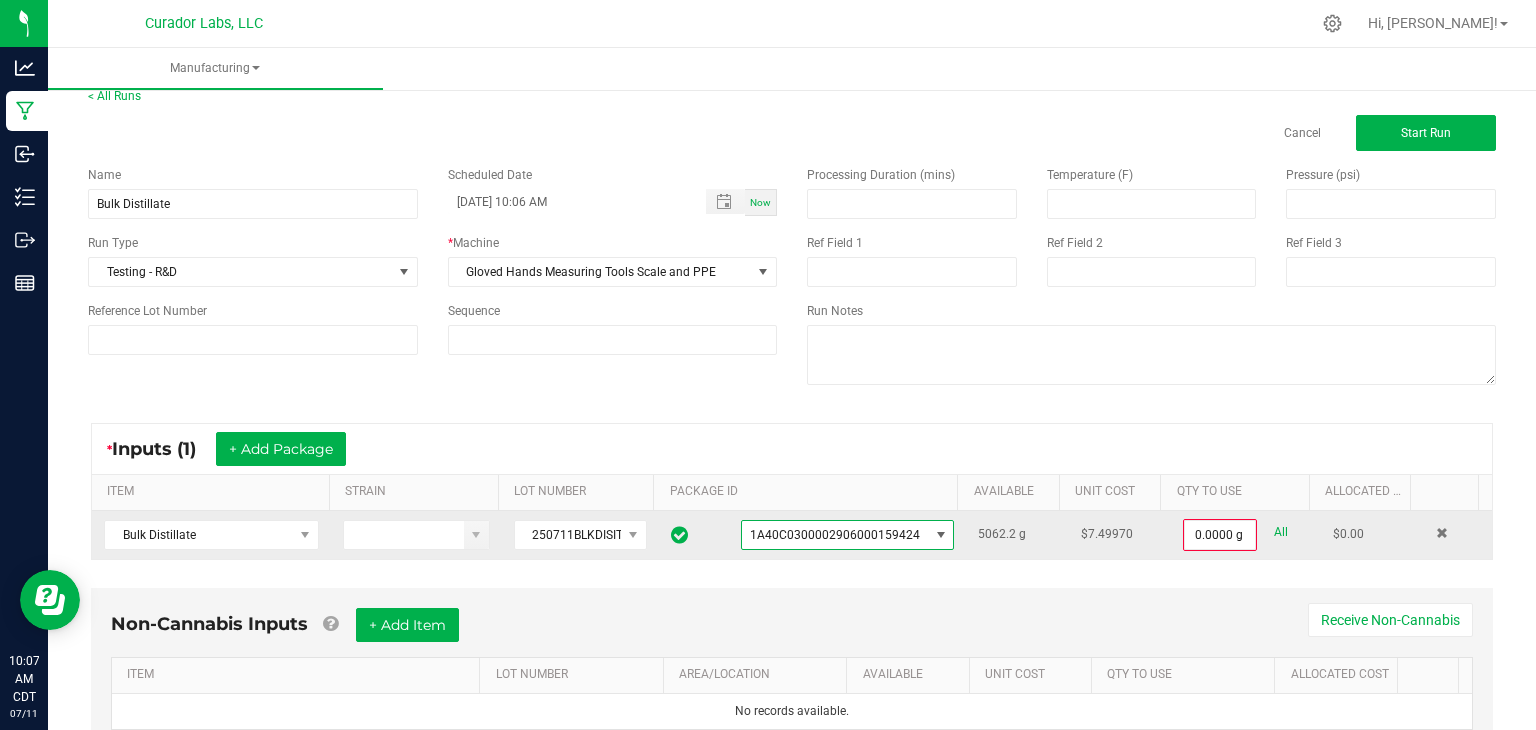 click on "All" at bounding box center [1281, 532] 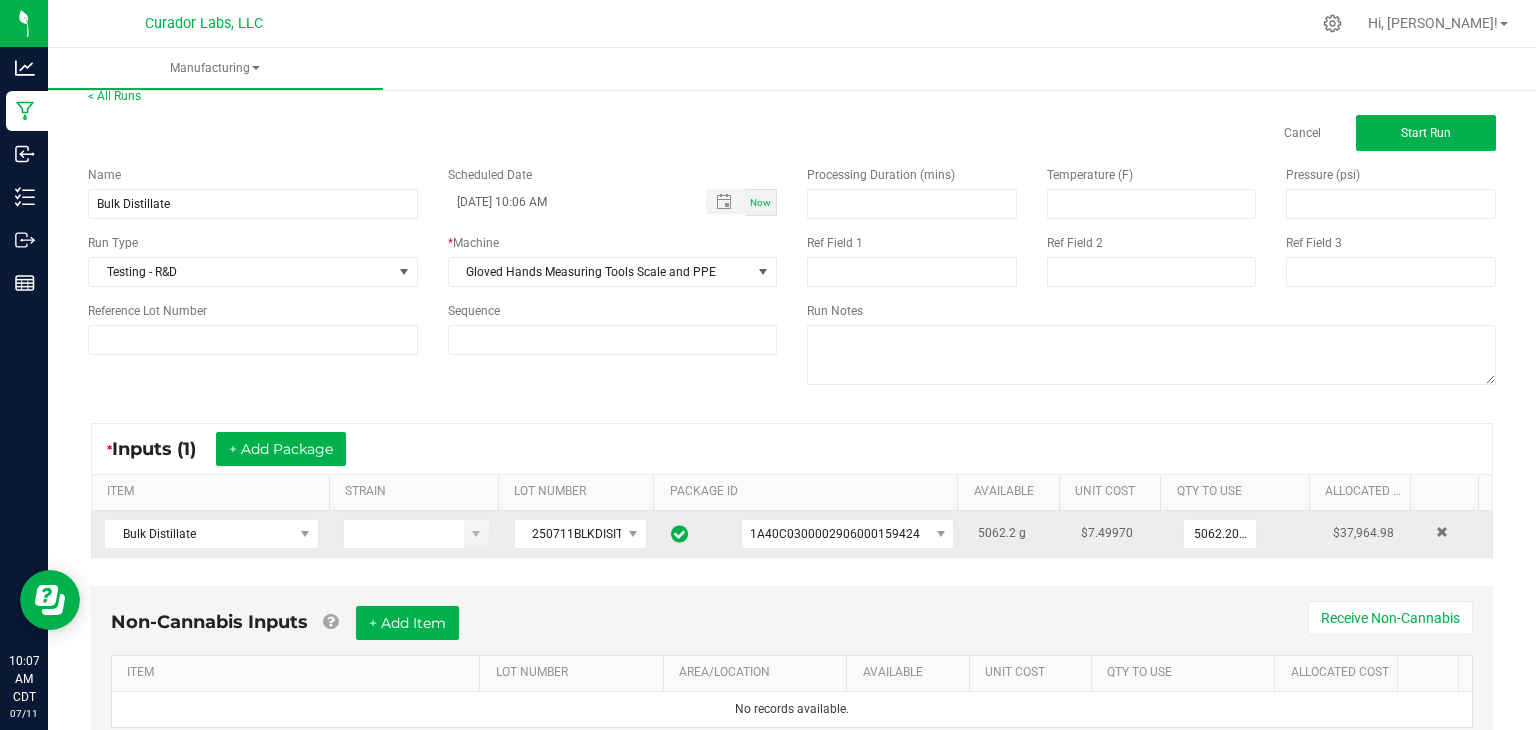 click on "*    Inputs (1)   + Add Package" at bounding box center [792, 449] 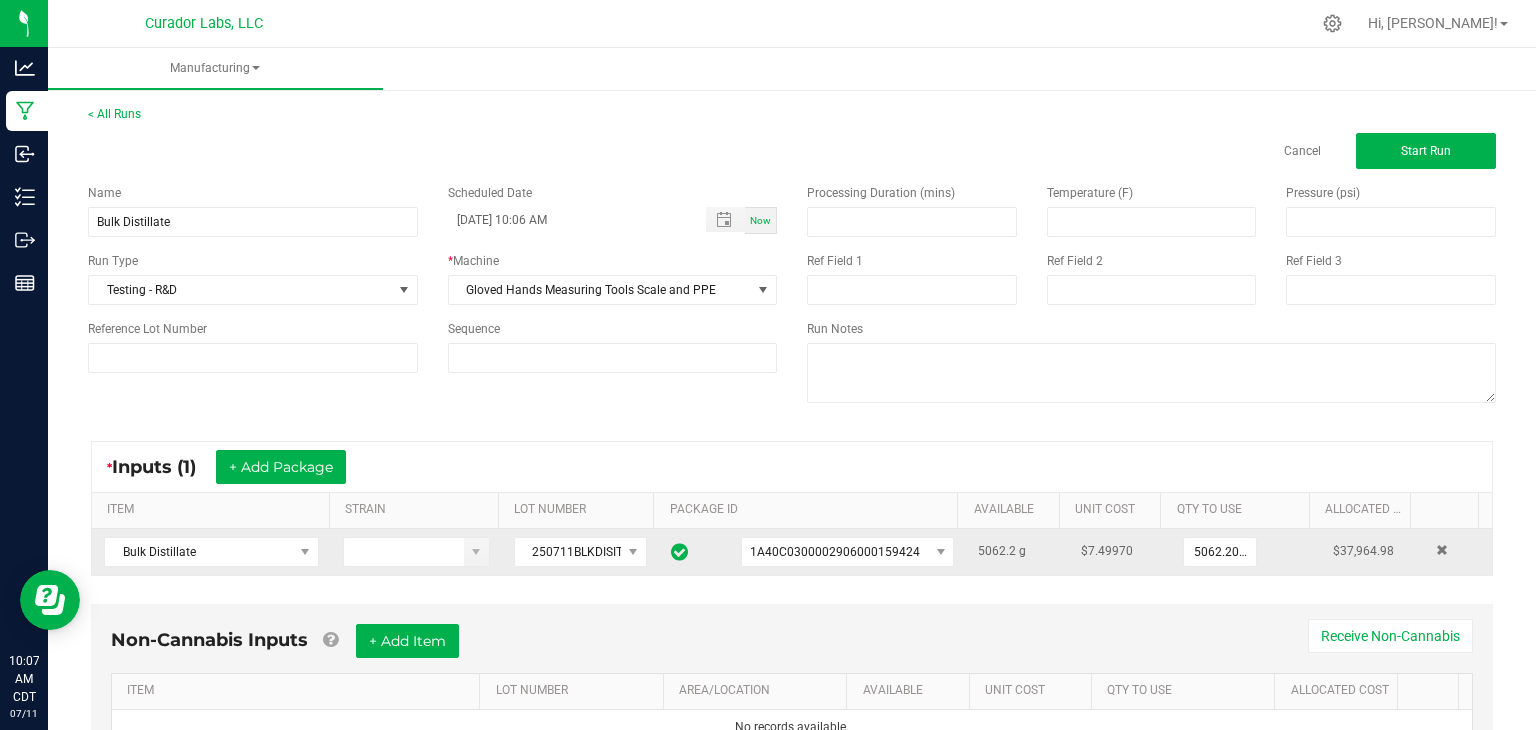 scroll, scrollTop: 91, scrollLeft: 0, axis: vertical 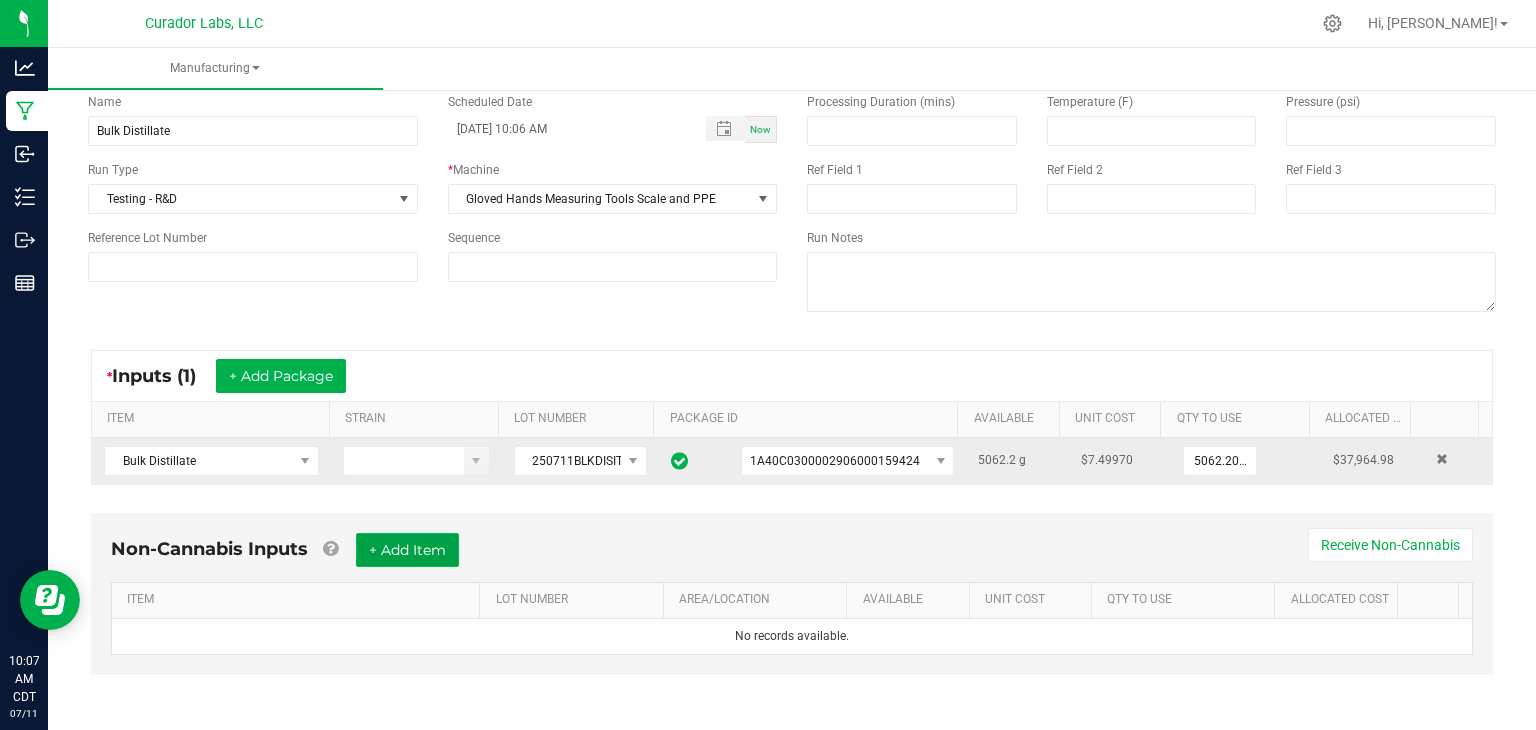 click on "+ Add Item" at bounding box center [407, 550] 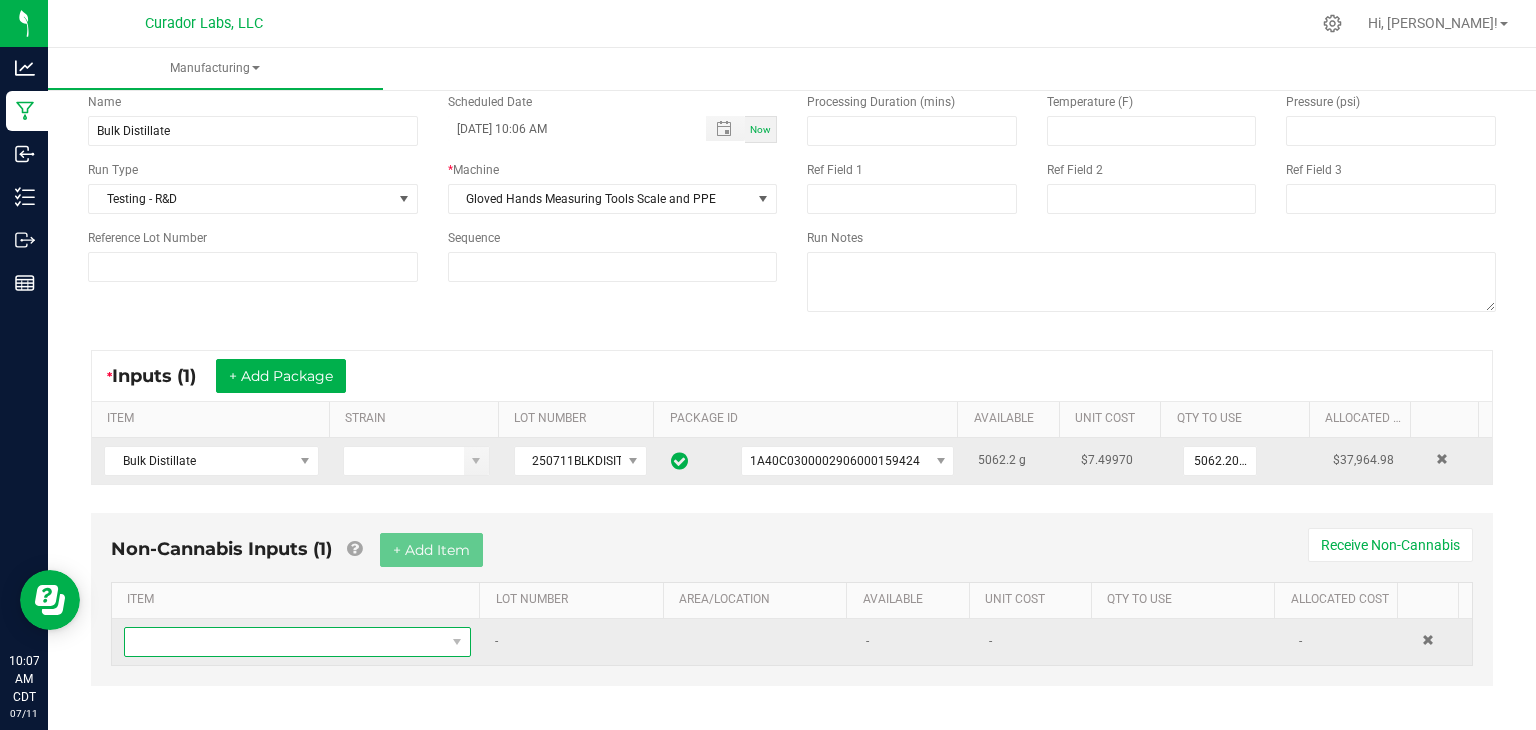 click at bounding box center [285, 642] 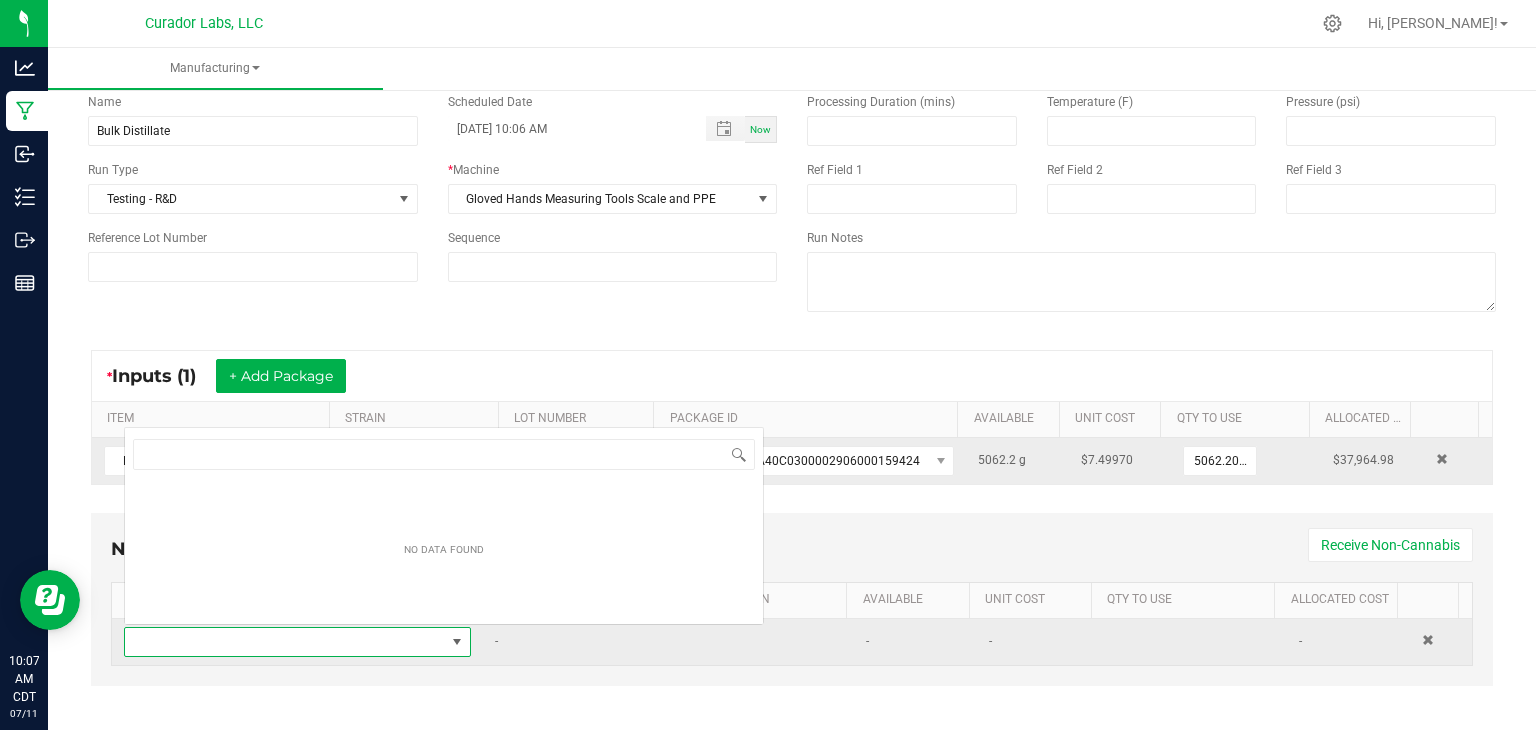 scroll, scrollTop: 0, scrollLeft: 0, axis: both 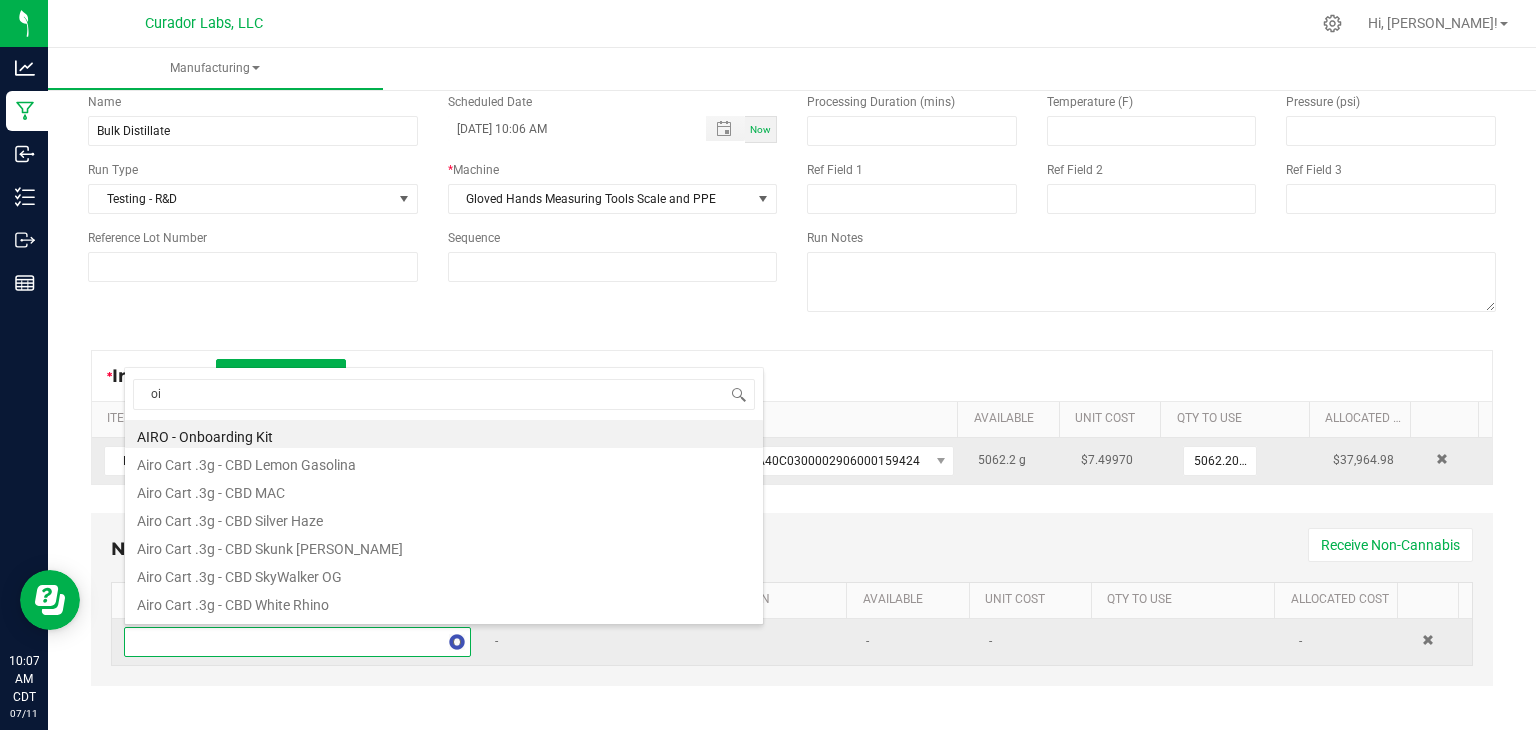 type on "oil" 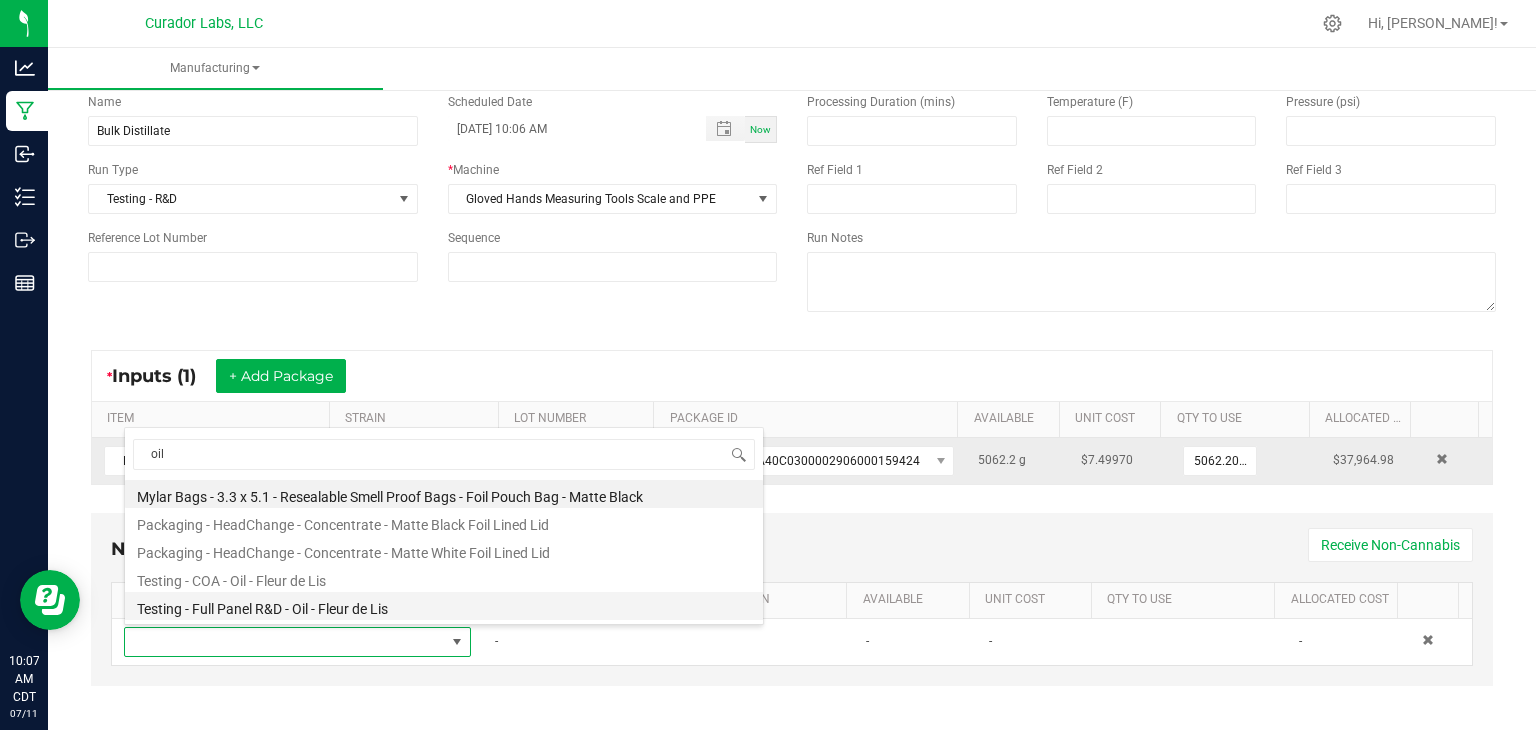 click on "Testing - Full Panel R&D - Oil - Fleur de Lis" at bounding box center (444, 606) 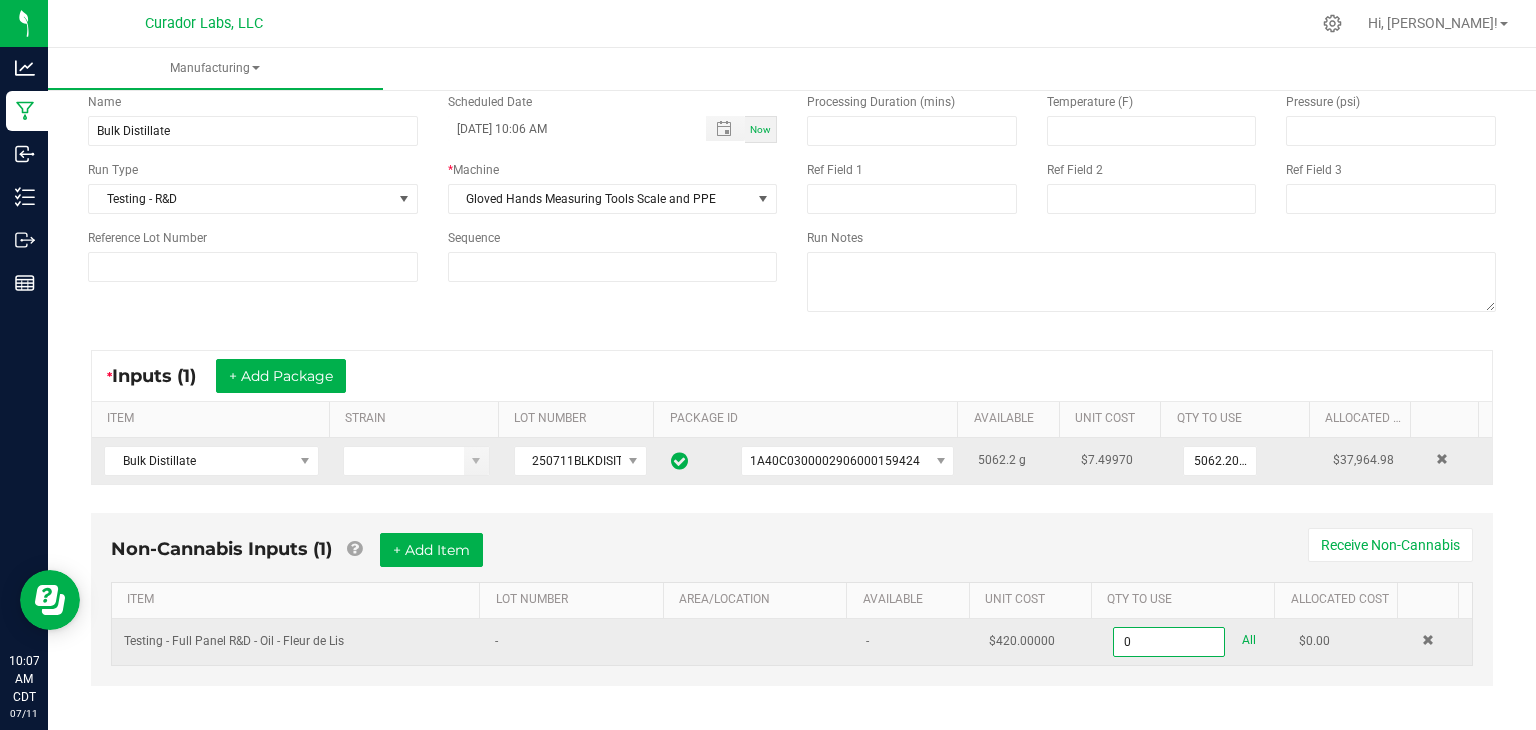 click on "0" at bounding box center [1169, 642] 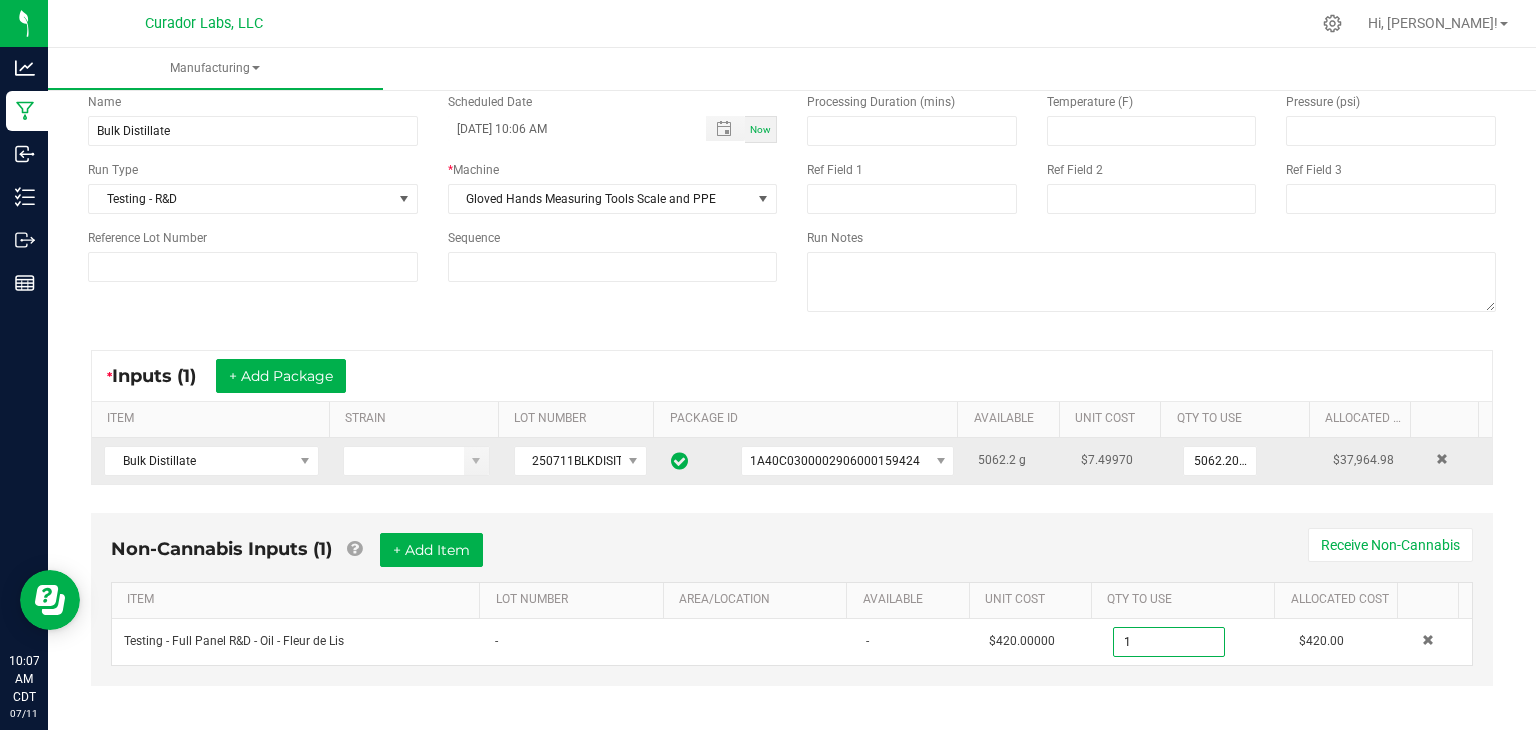 type on "1.0000 u" 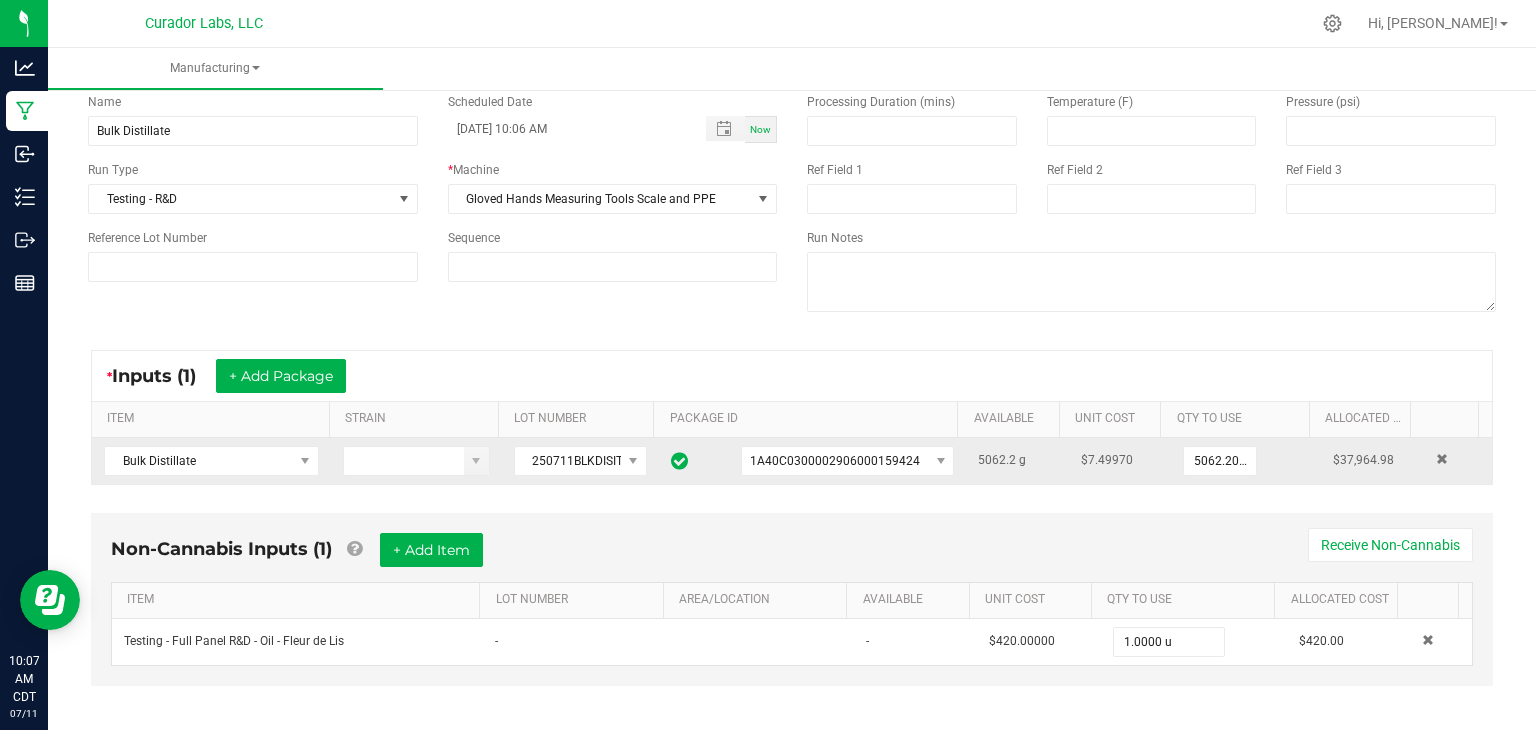 click on "Non-Cannabis Inputs (1)  + Add Item   Receive Non-Cannabis" at bounding box center (792, 557) 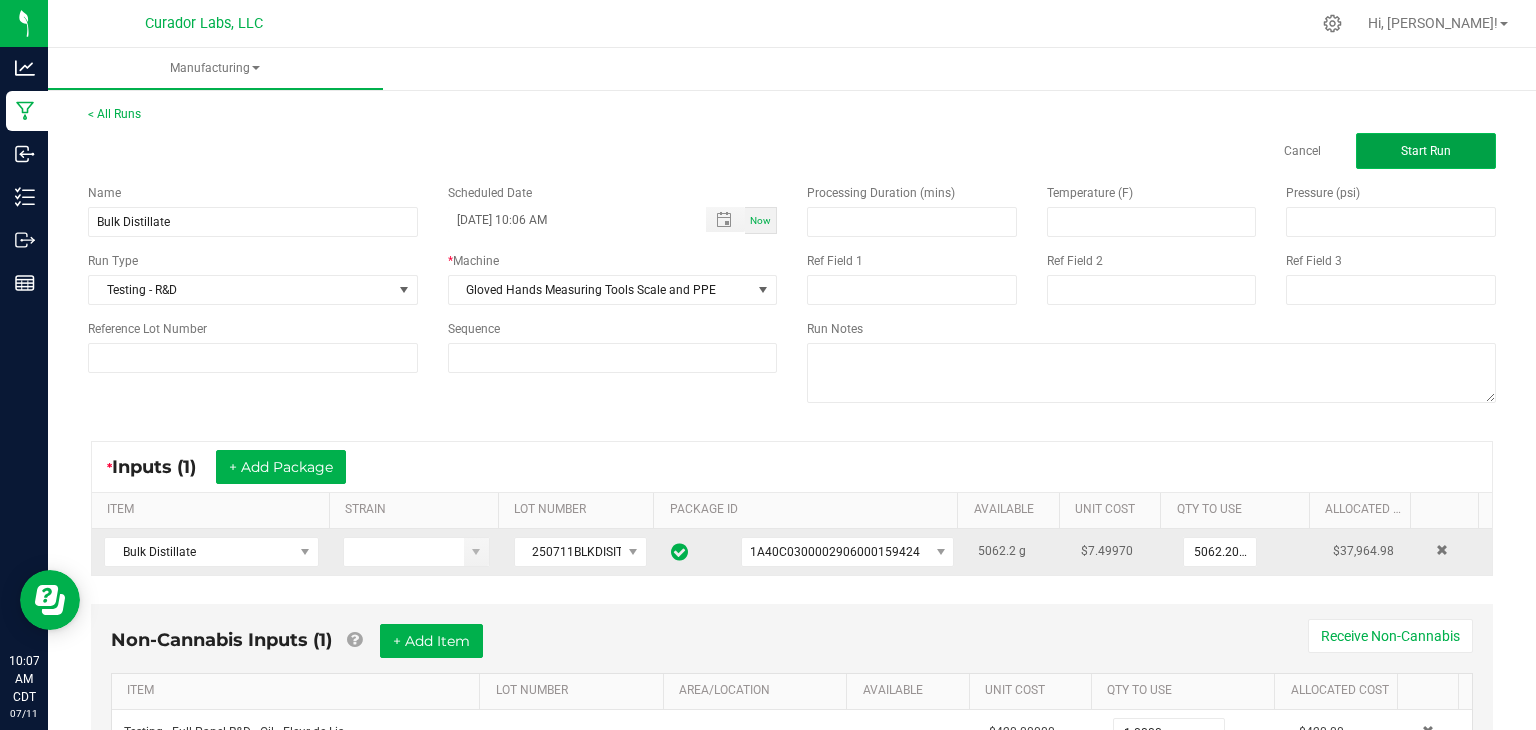 click on "Start Run" 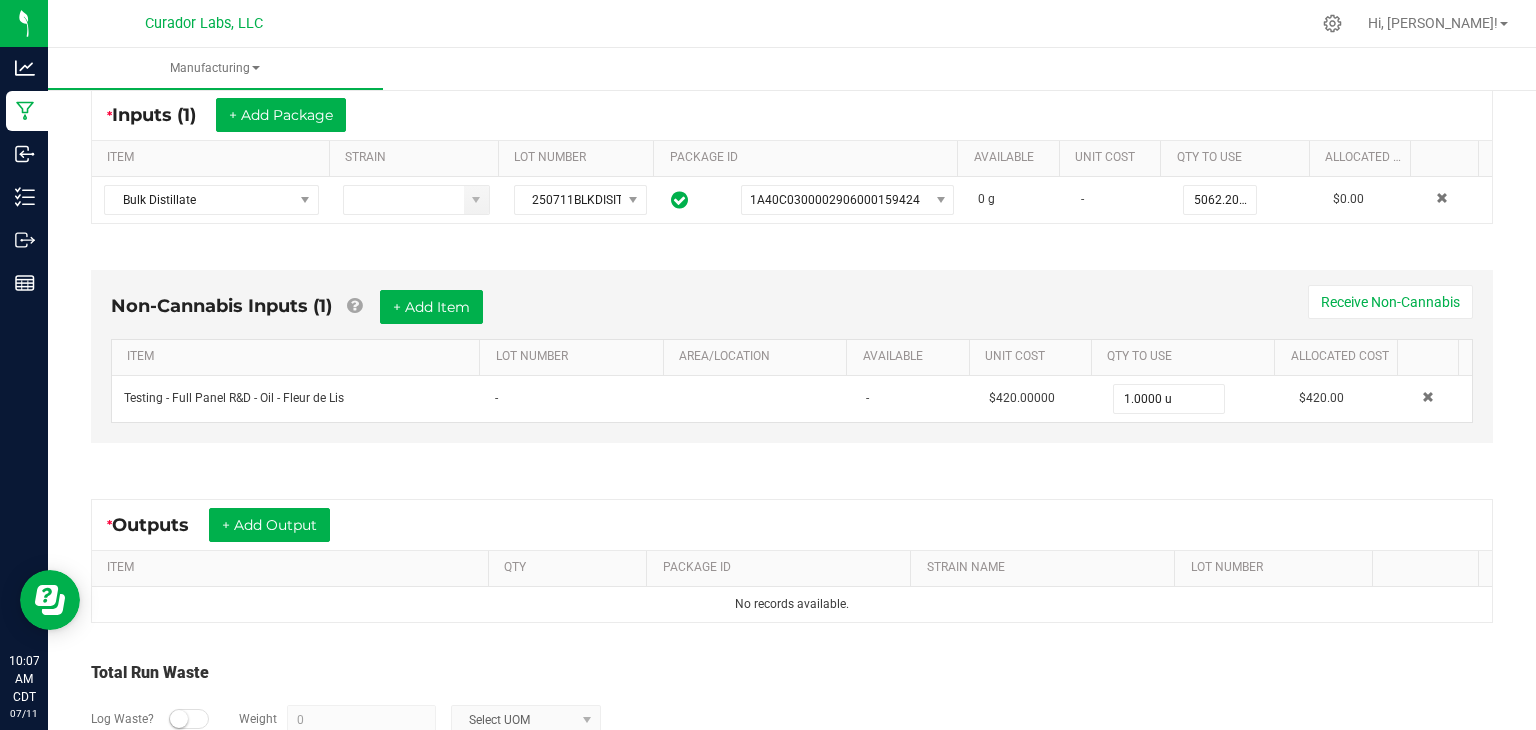 scroll, scrollTop: 494, scrollLeft: 0, axis: vertical 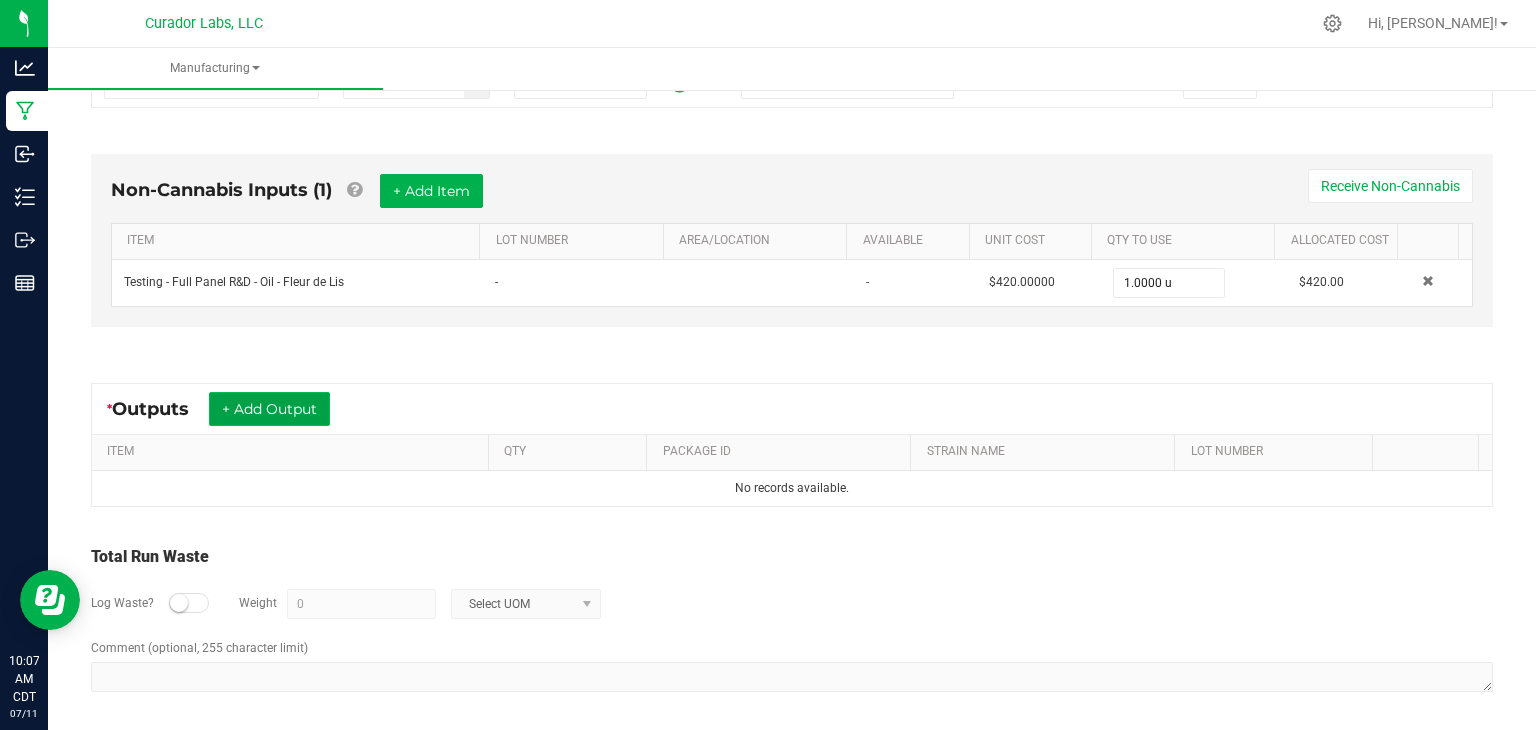 click on "+ Add Output" at bounding box center [269, 409] 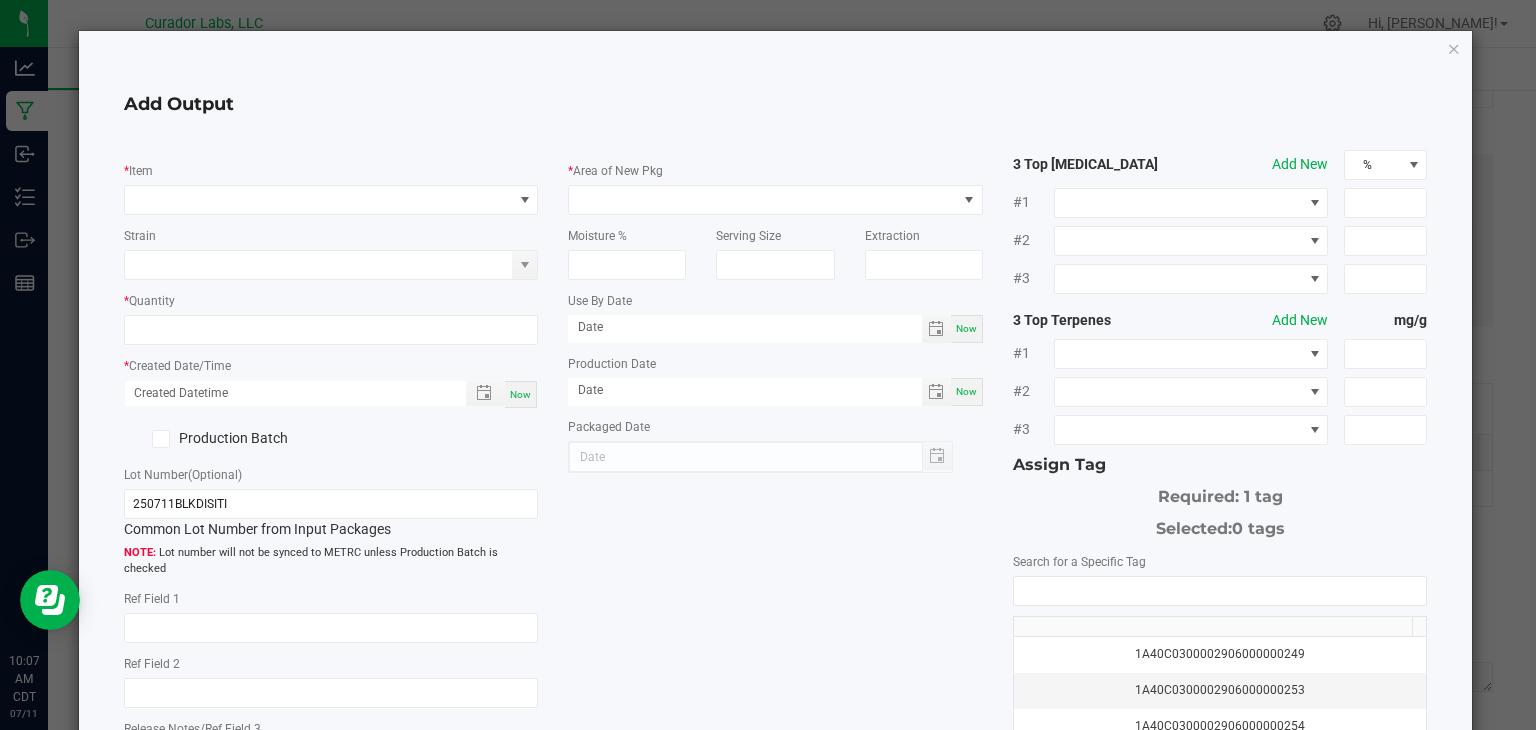 click 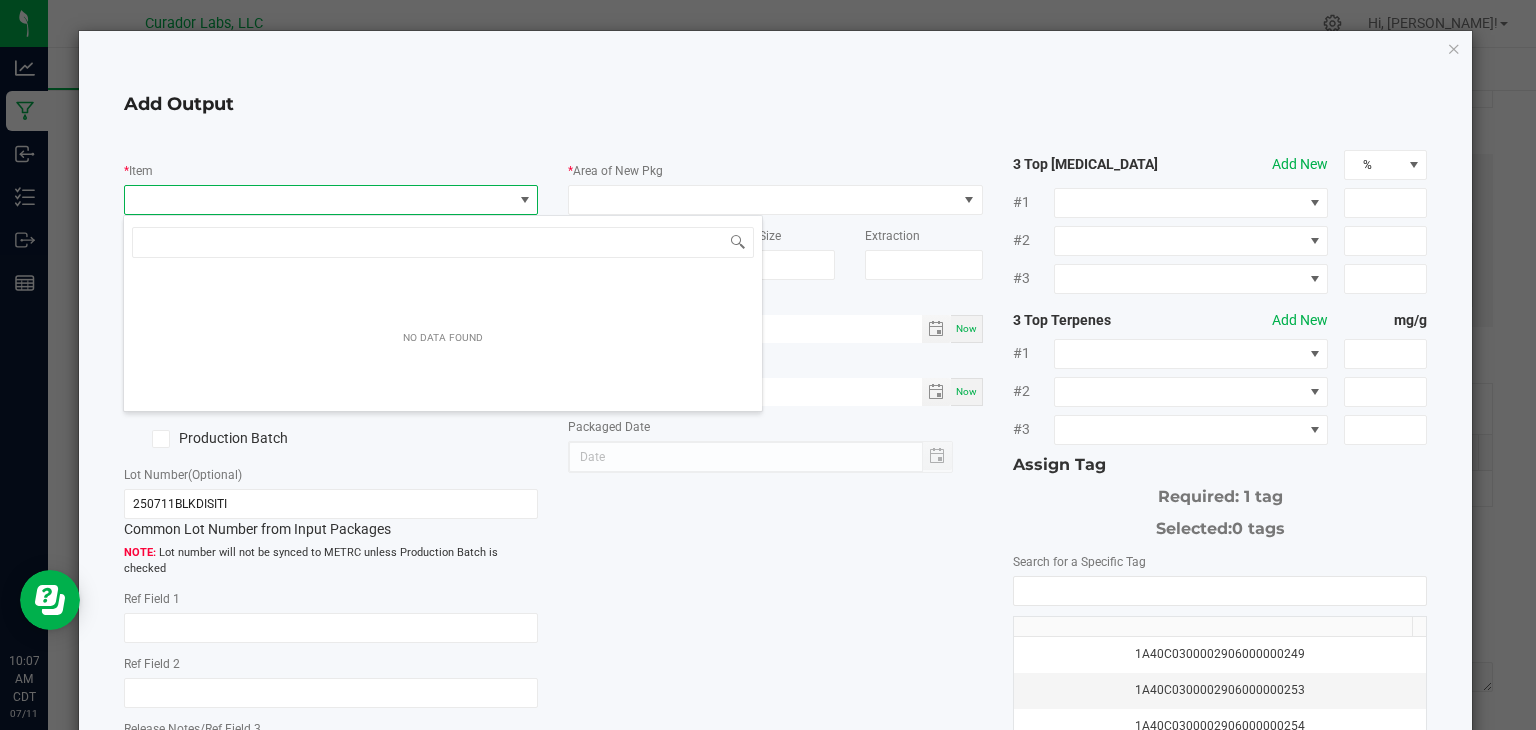 scroll, scrollTop: 99970, scrollLeft: 99589, axis: both 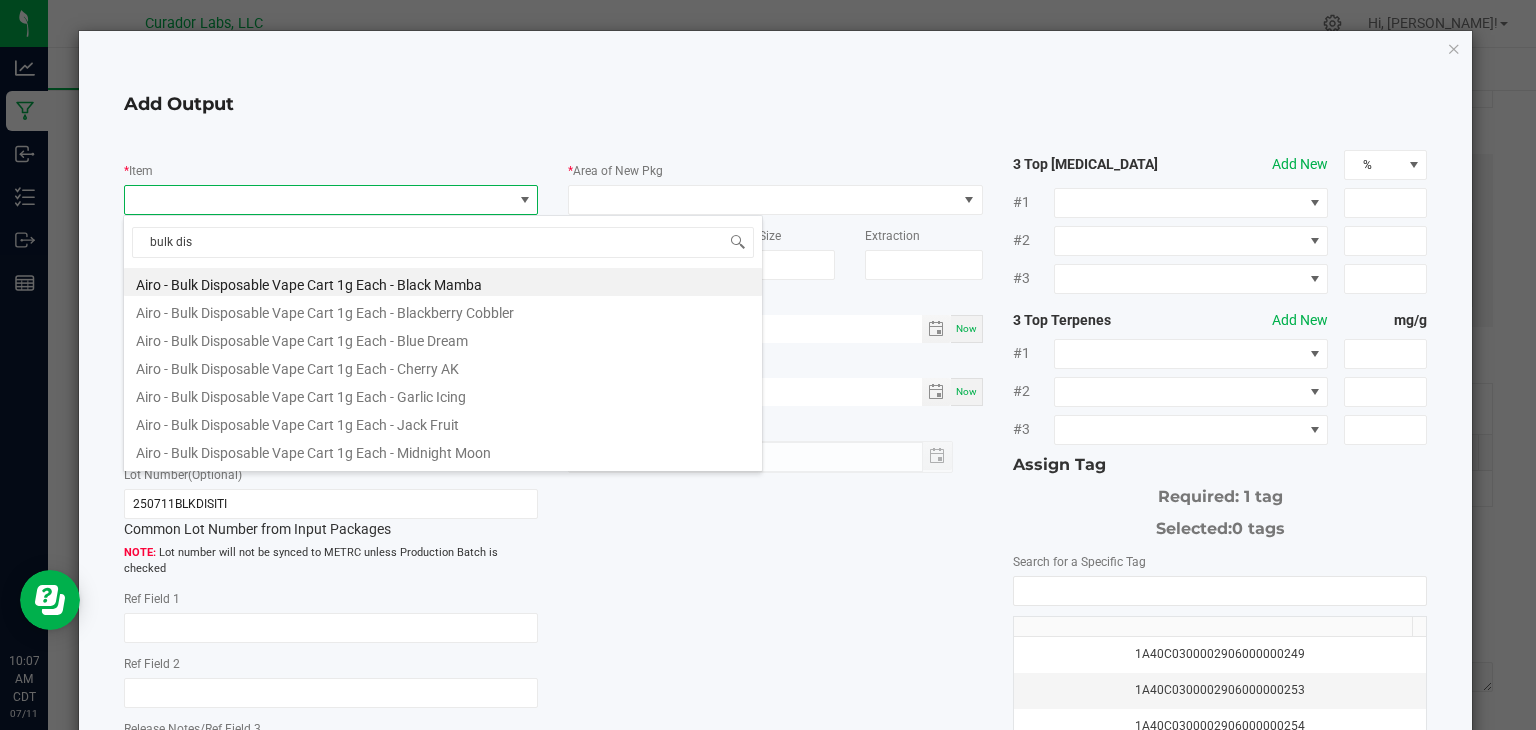 type on "bulk dist" 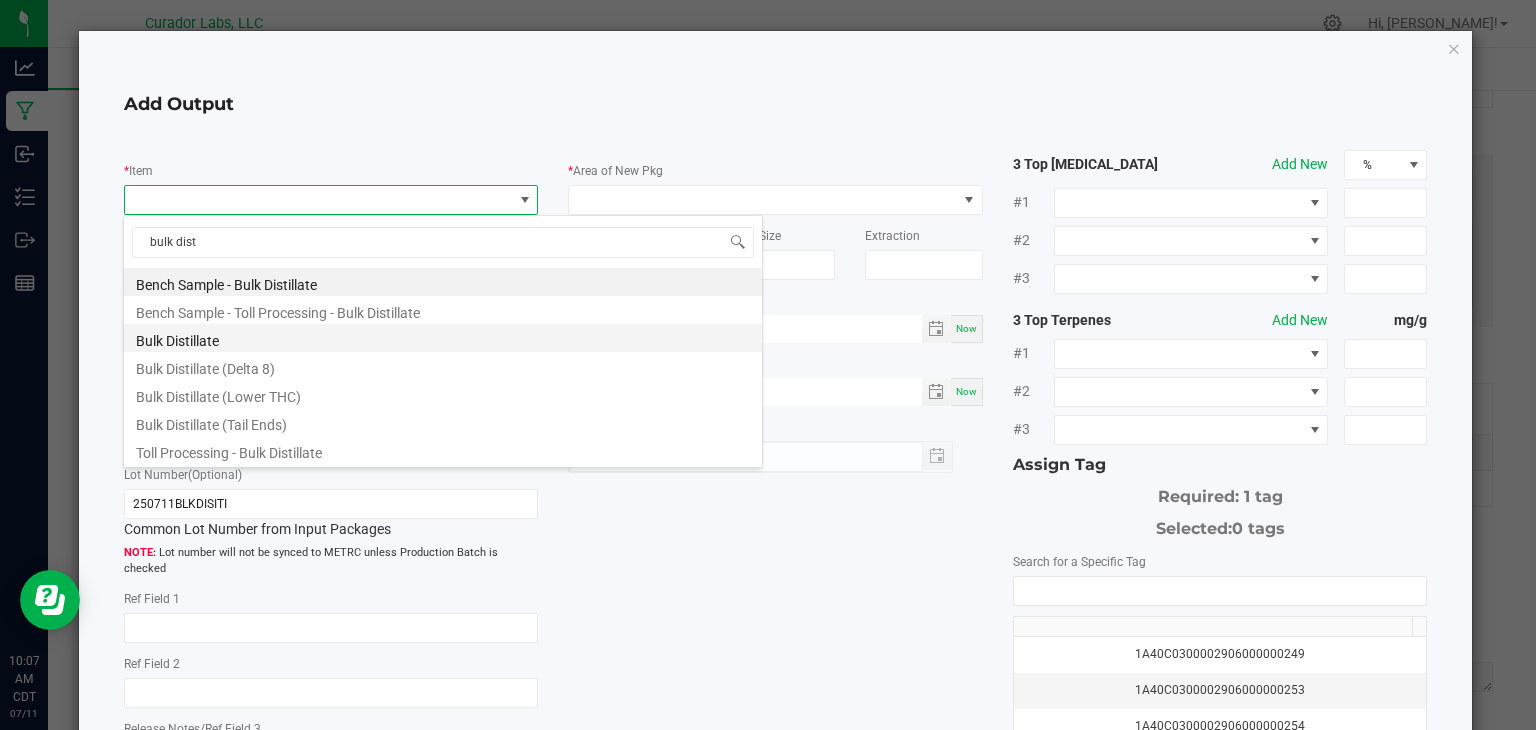 click on "Bulk Distillate" at bounding box center (443, 338) 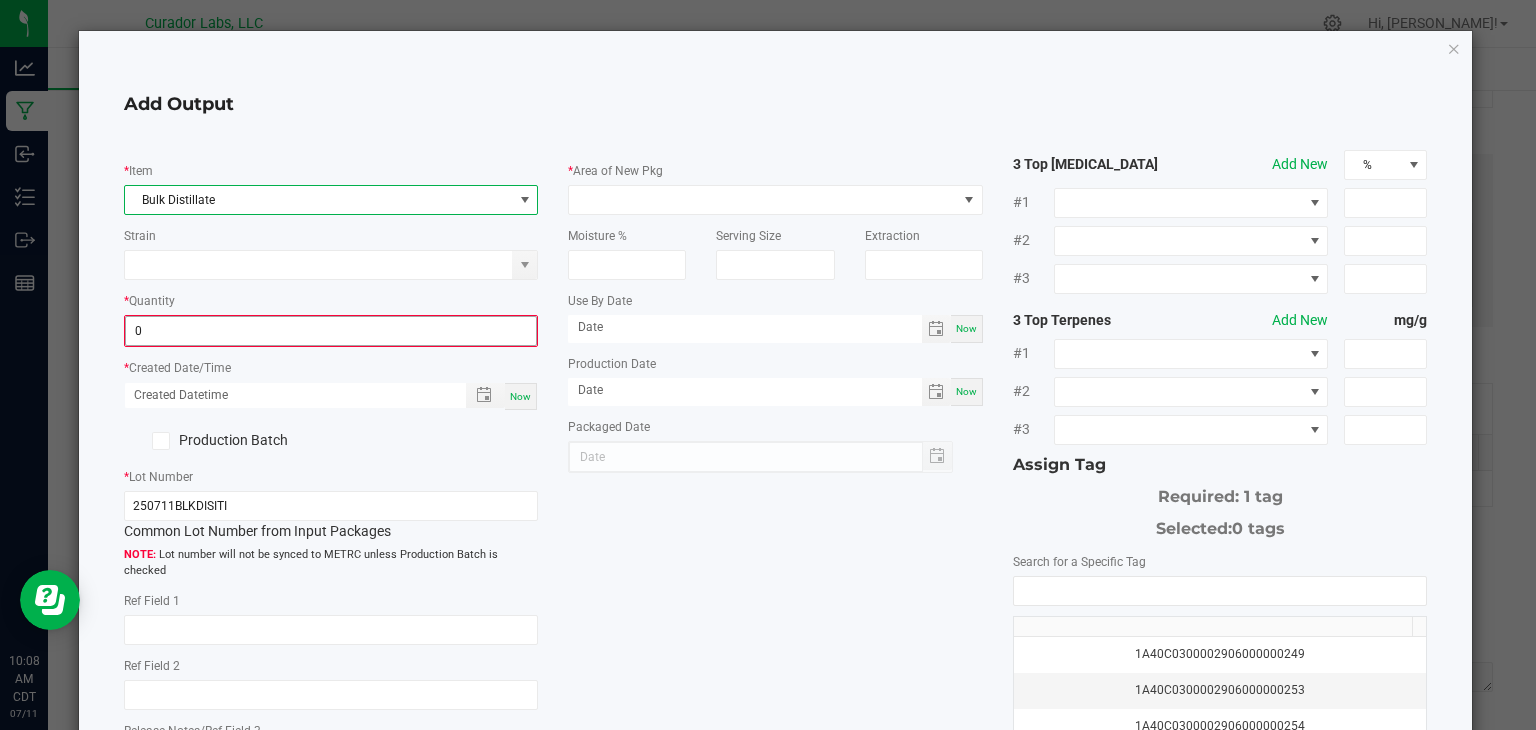 click on "0" at bounding box center (331, 331) 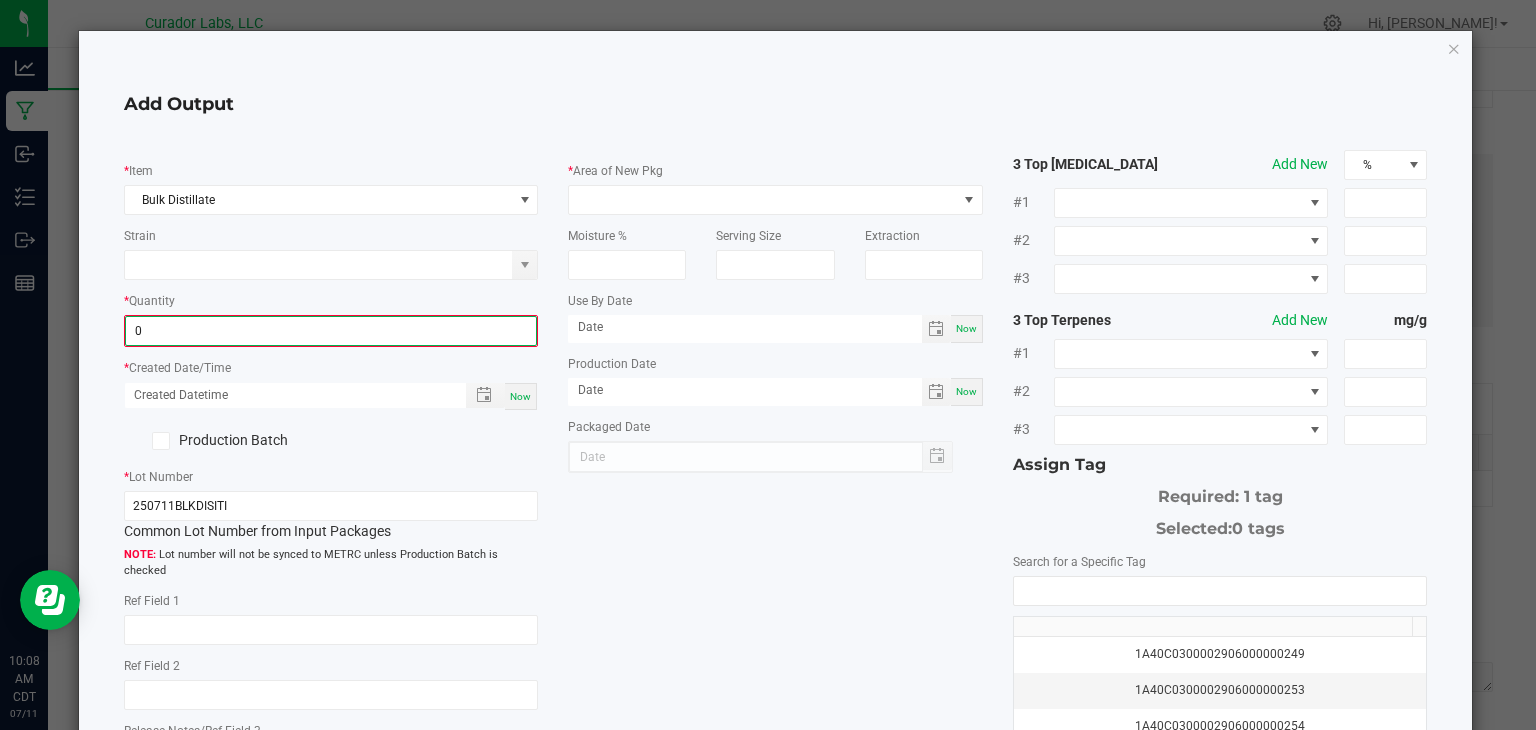 paste on "5062.2" 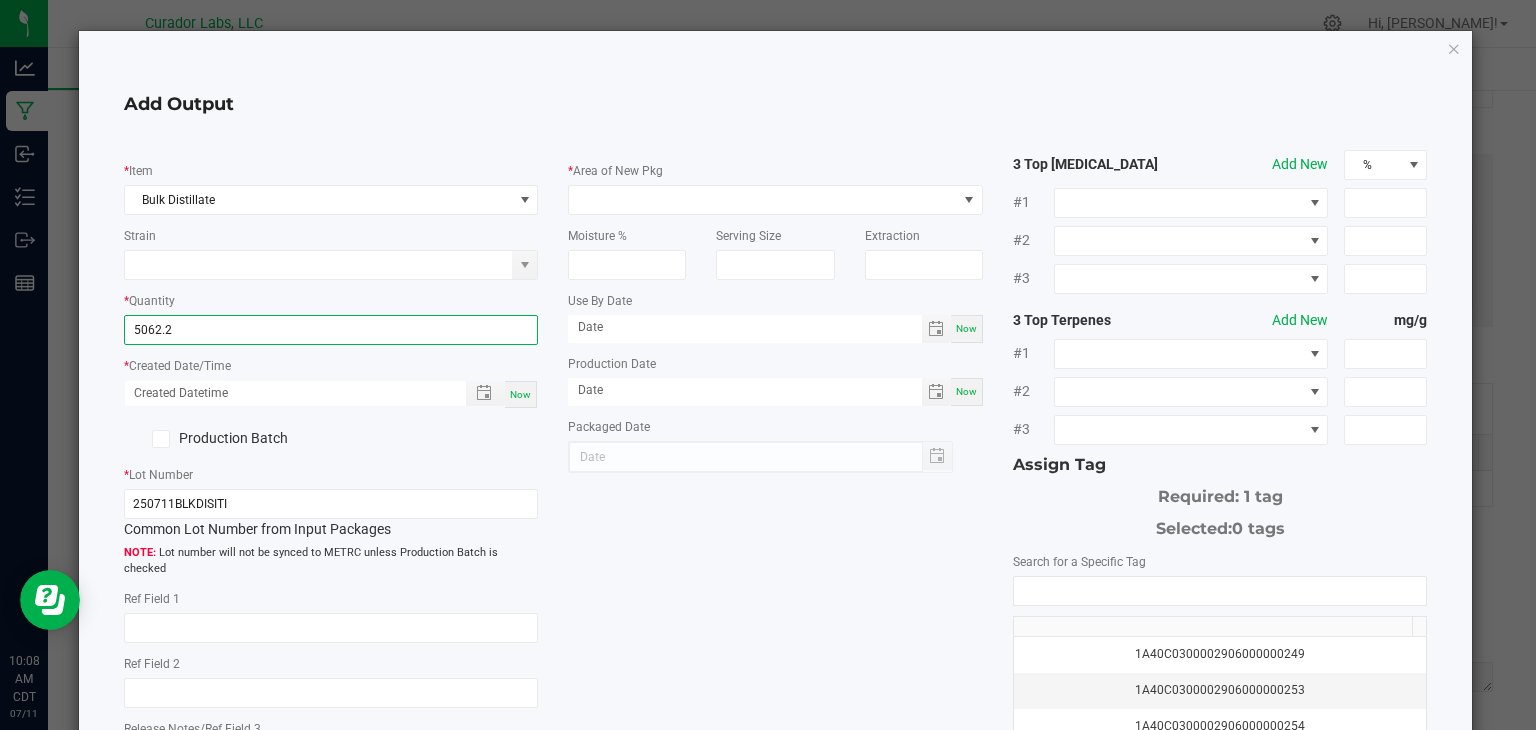 type on "5062.2000 g" 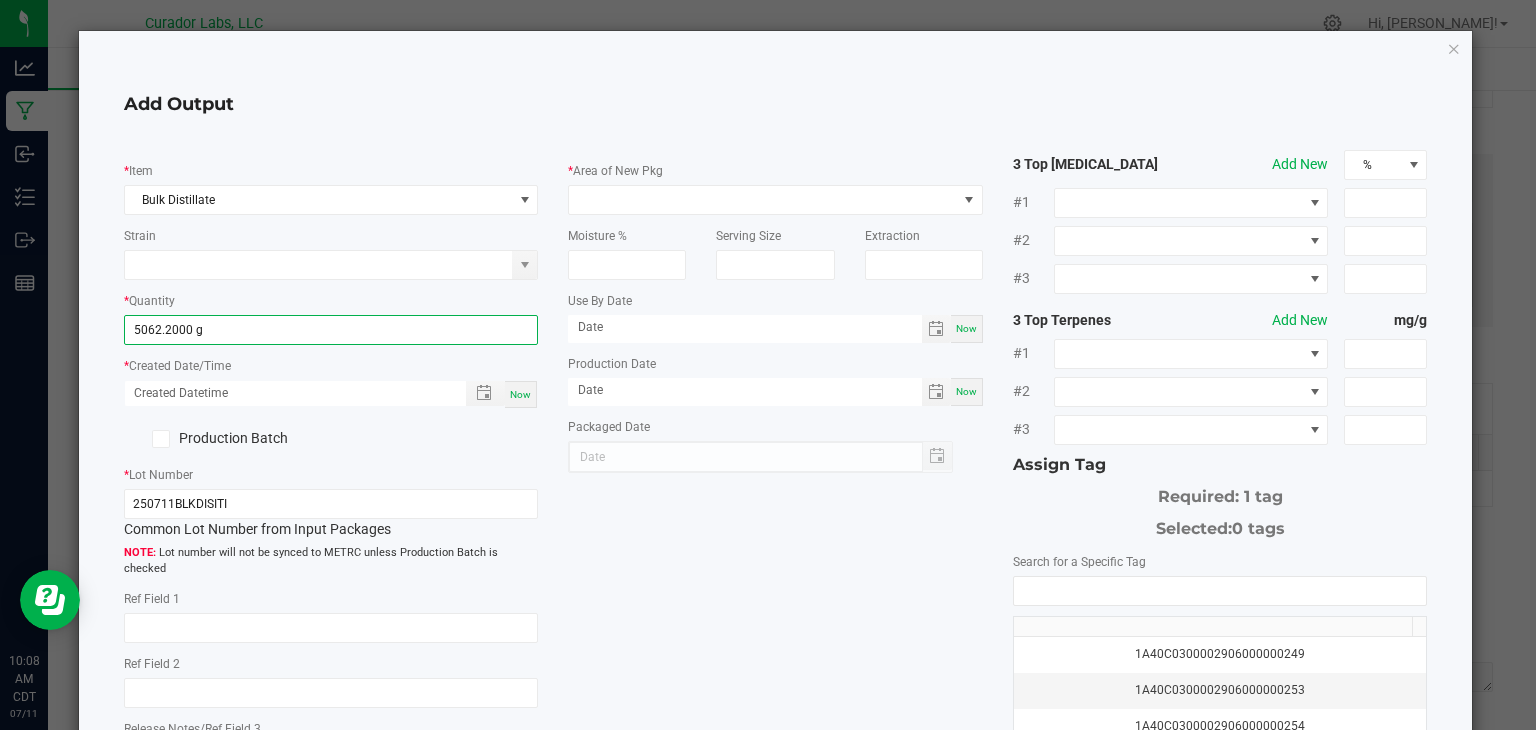 click on "Now" at bounding box center [520, 394] 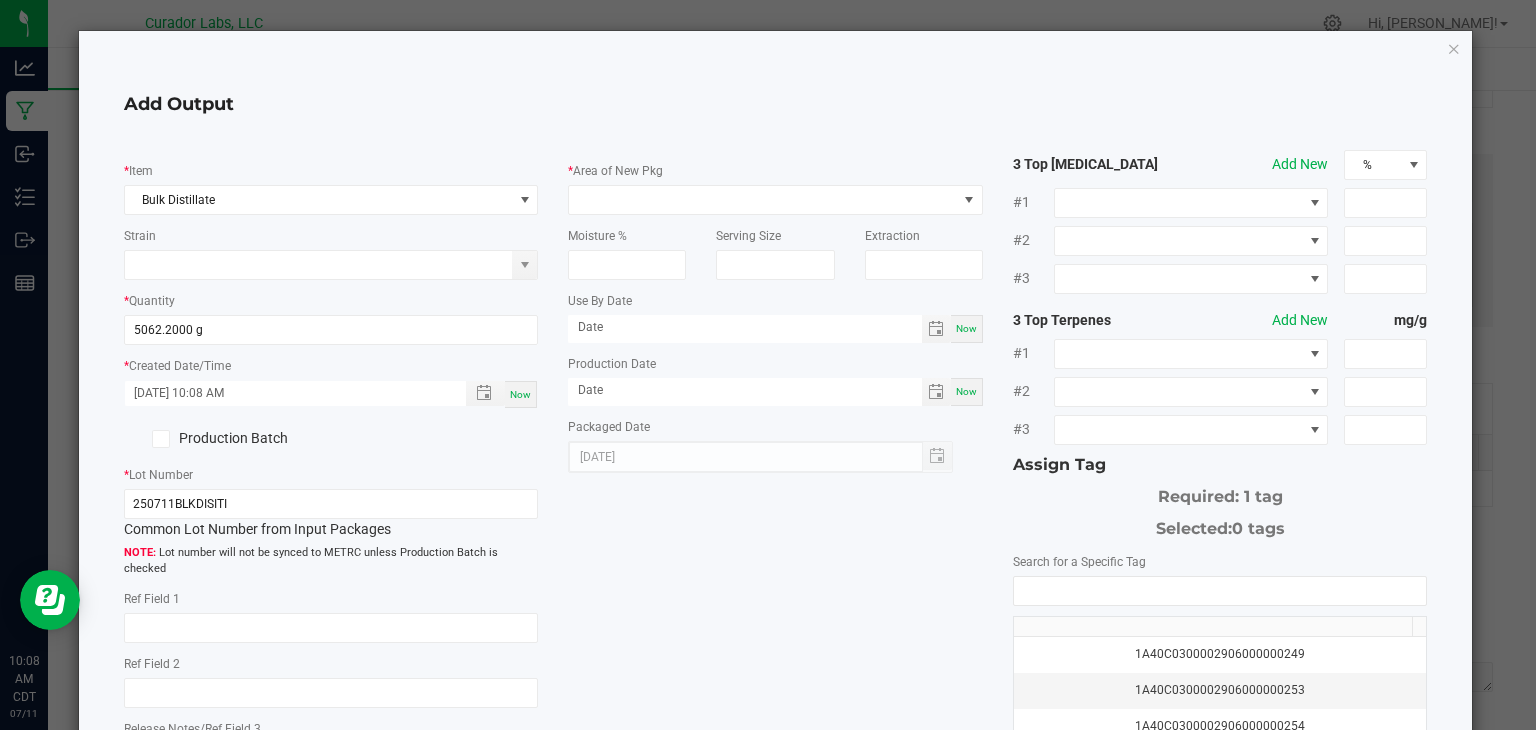 click on "*   Item  Bulk Distillate  Strain   *   Quantity  5062.2000 g  *   Created Date/Time  07/11/2025 10:08 AM Now  Production Batch   *   Lot Number  250711BLKDISITI  Common Lot Number from Input Packages   Lot number will not be synced to METRC unless Production Batch is checked   Ref Field 1   Ref Field 2   Release Notes/Ref Field 3   *   Area of New Pkg   Moisture %   Serving Size   Extraction   Use By Date  Now  Production Date  Now  Packaged Date  07/11/2025 3 Top Cannabinoids  Add New  % #1 #2 #3 3 Top Terpenes  Add New  mg/g #1 #2 #3 Assign Tag  Required: 1 tag   Selected:   0 tags   Search for a Specific Tag   1A40C0300002906000000249   1A40C0300002906000000253   1A40C0300002906000000254   1A40C0300002906000000262   1A40C0300002906000002696   1A40C0300002906000002842   1A40C0300002906000002911   1A40C0300002906000003308   1A40C0300002906000003553   1A40C0300002906000003667   1A40C0300002906000004697   1A40C0300002906000004746   1A40C0300002906000005597   1A40C0300002906000005881   Manage package tags" 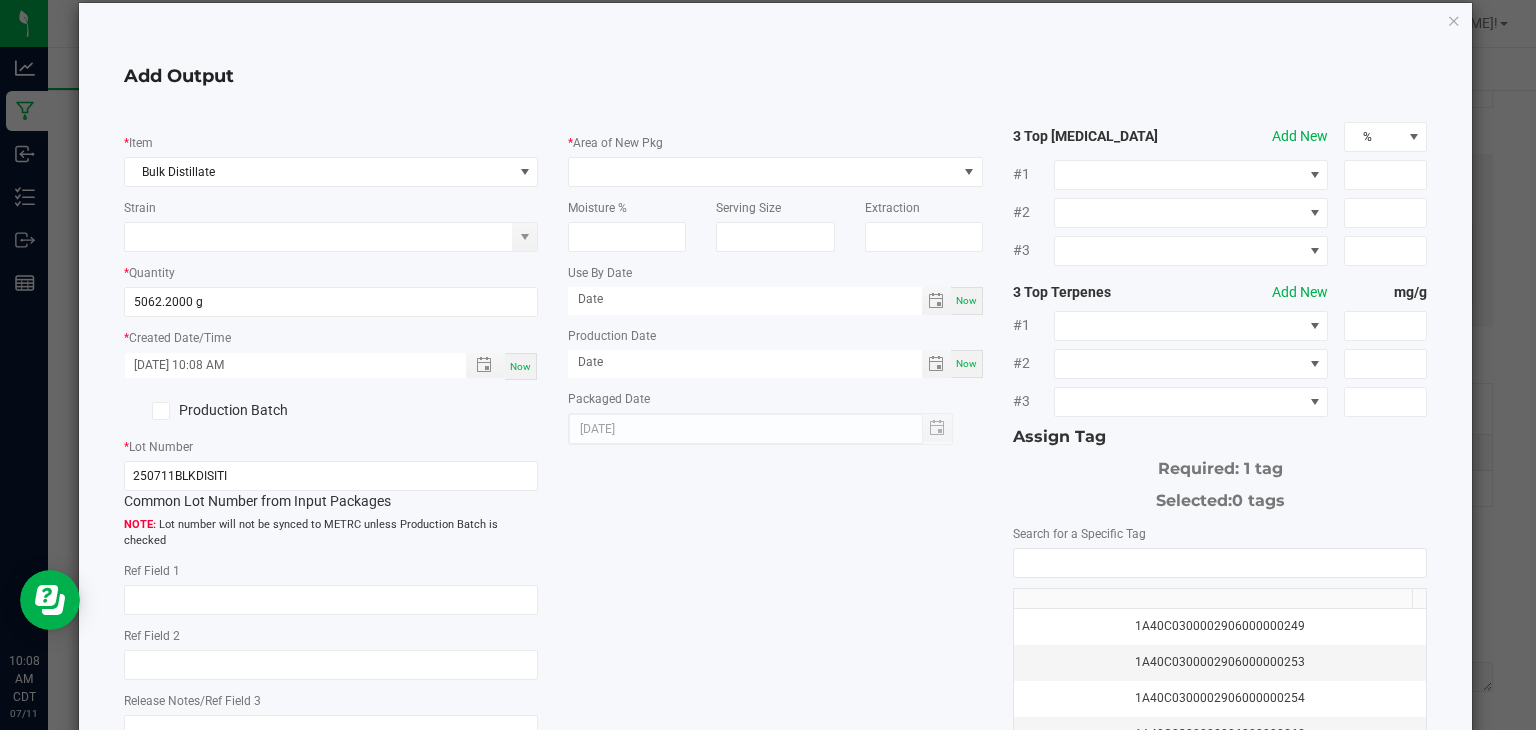 scroll, scrollTop: 30, scrollLeft: 0, axis: vertical 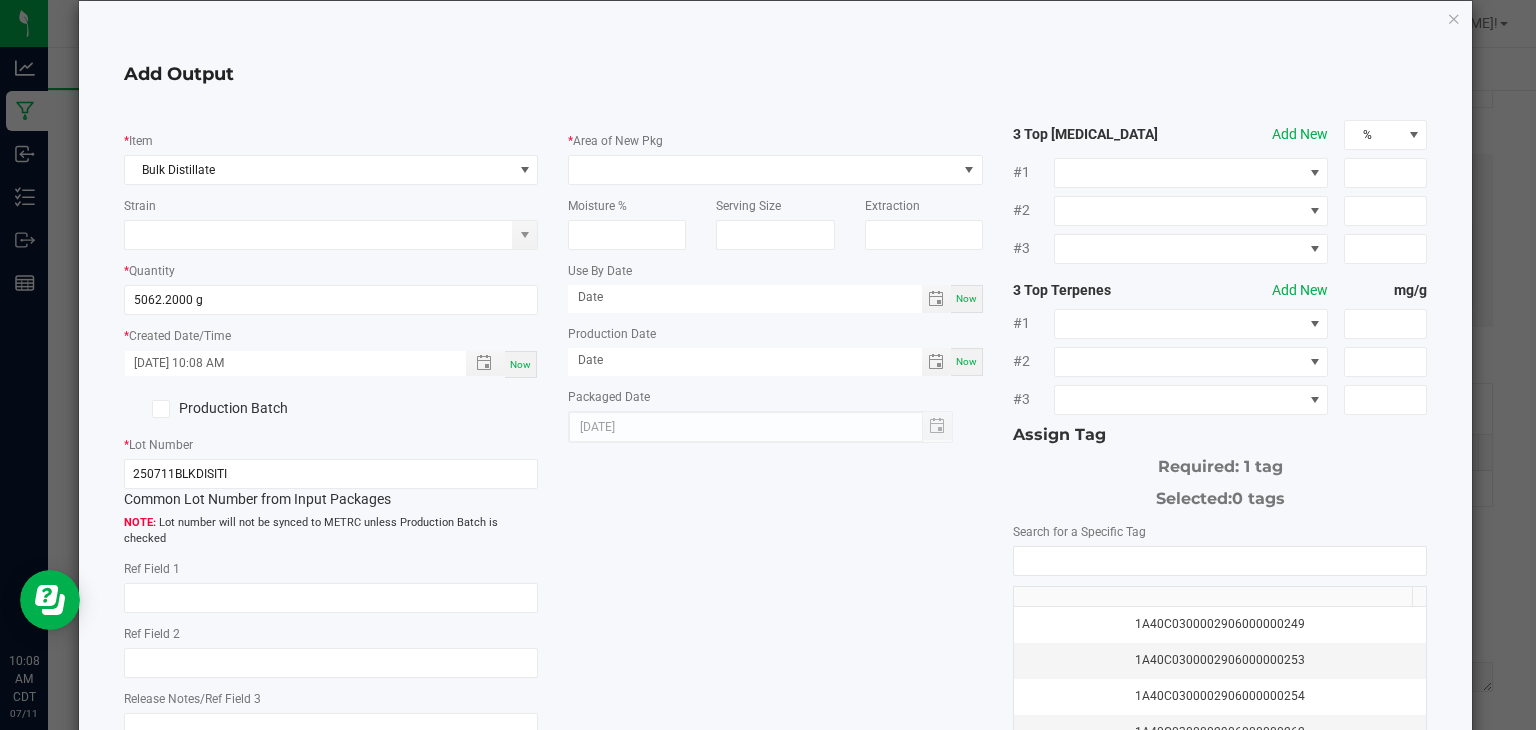 click on "Production Batch" 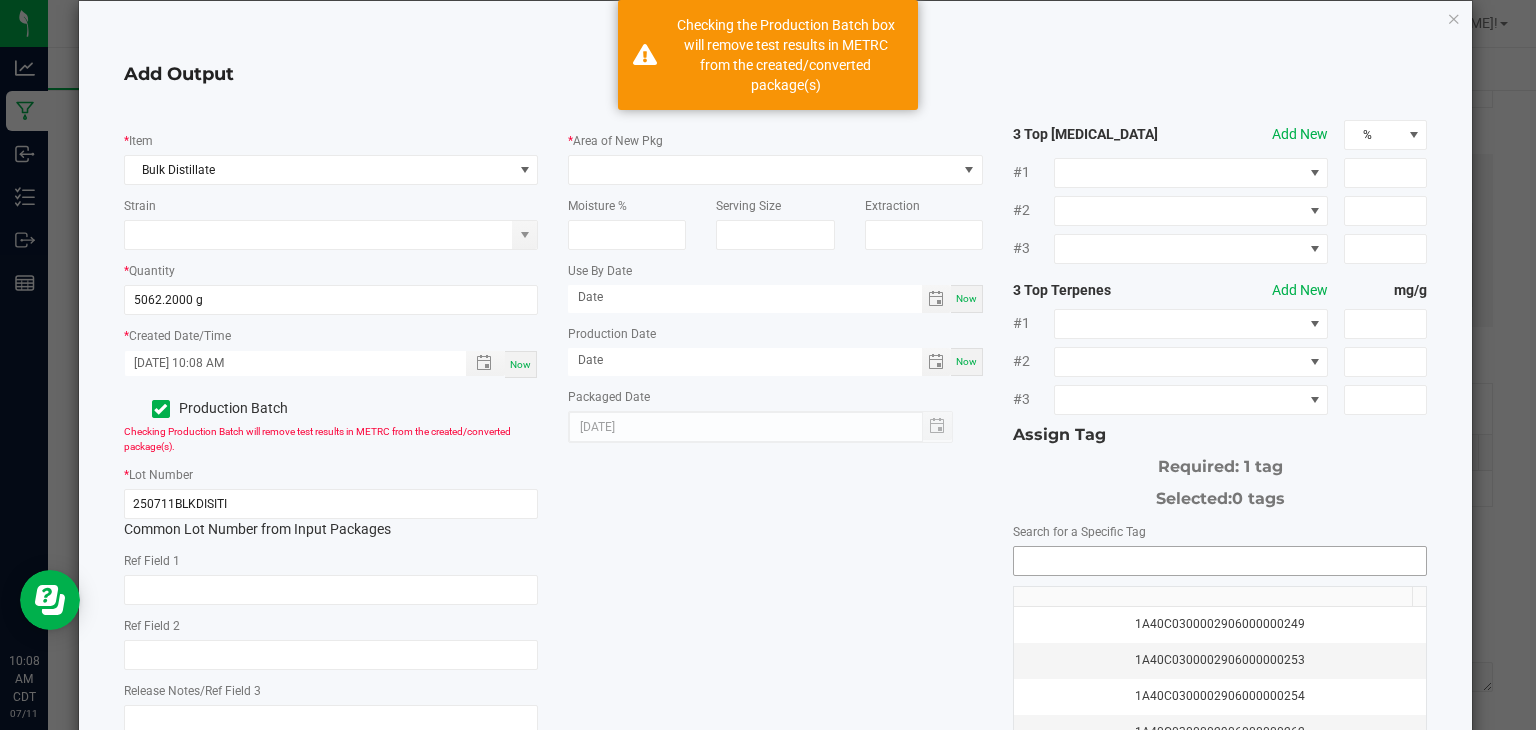 click at bounding box center [1220, 561] 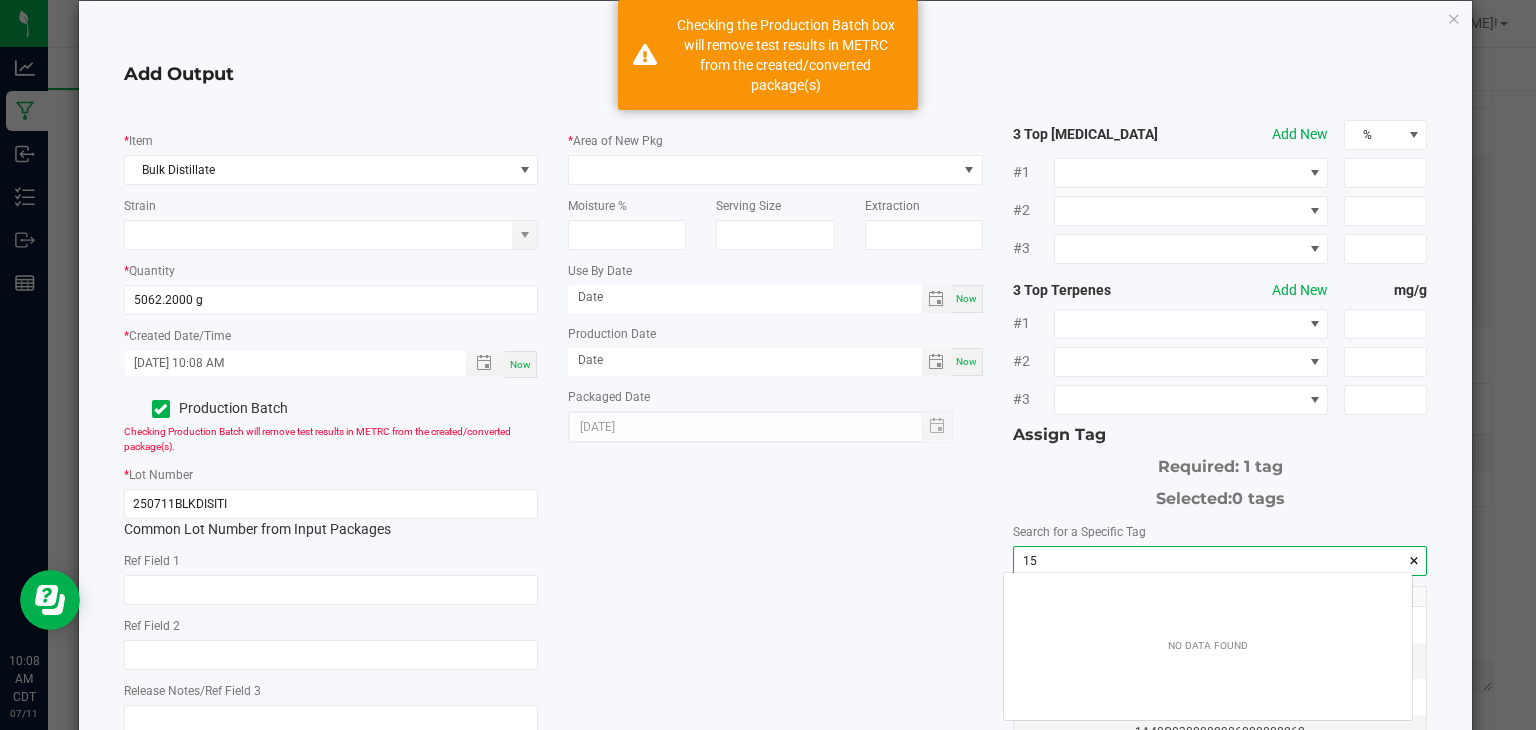 scroll, scrollTop: 99972, scrollLeft: 99591, axis: both 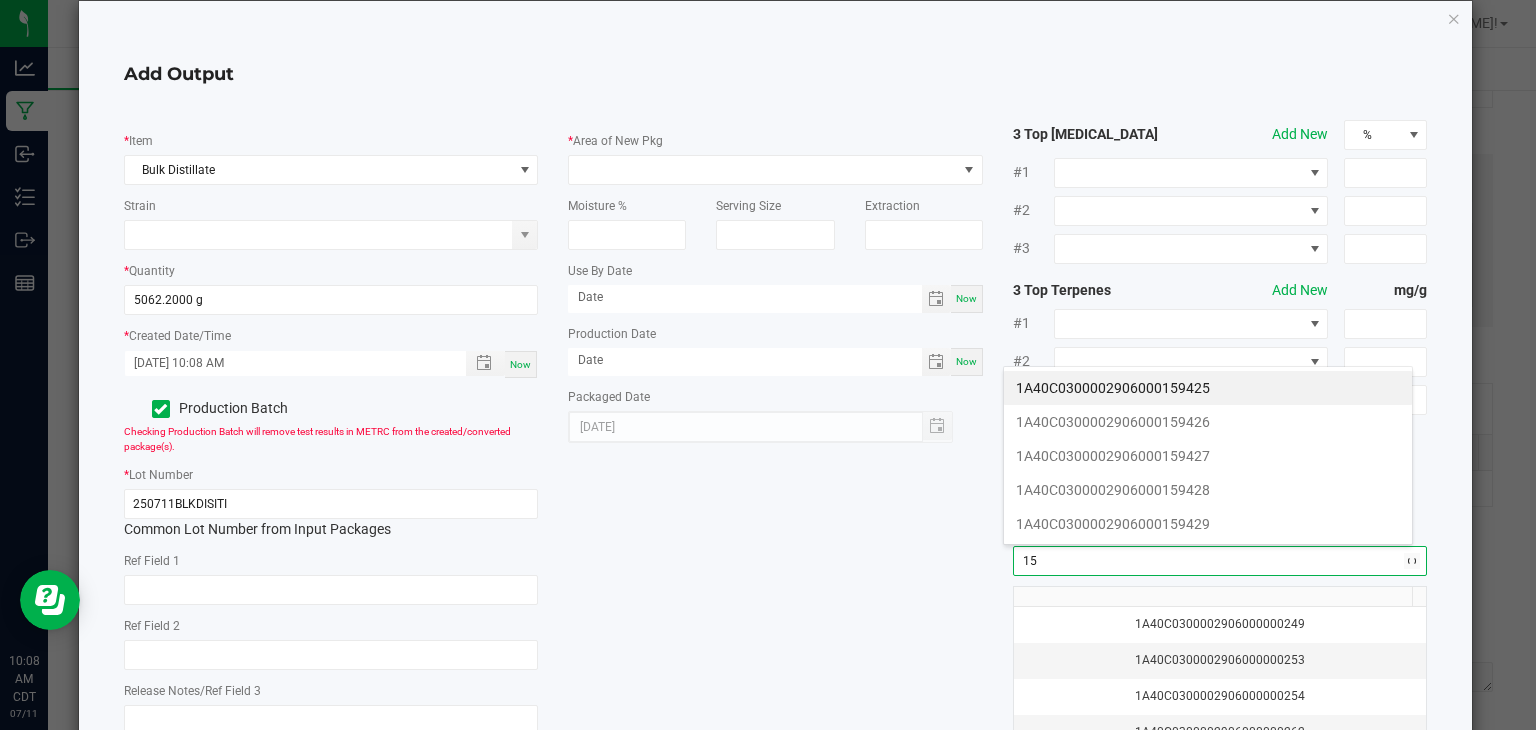 type on "1" 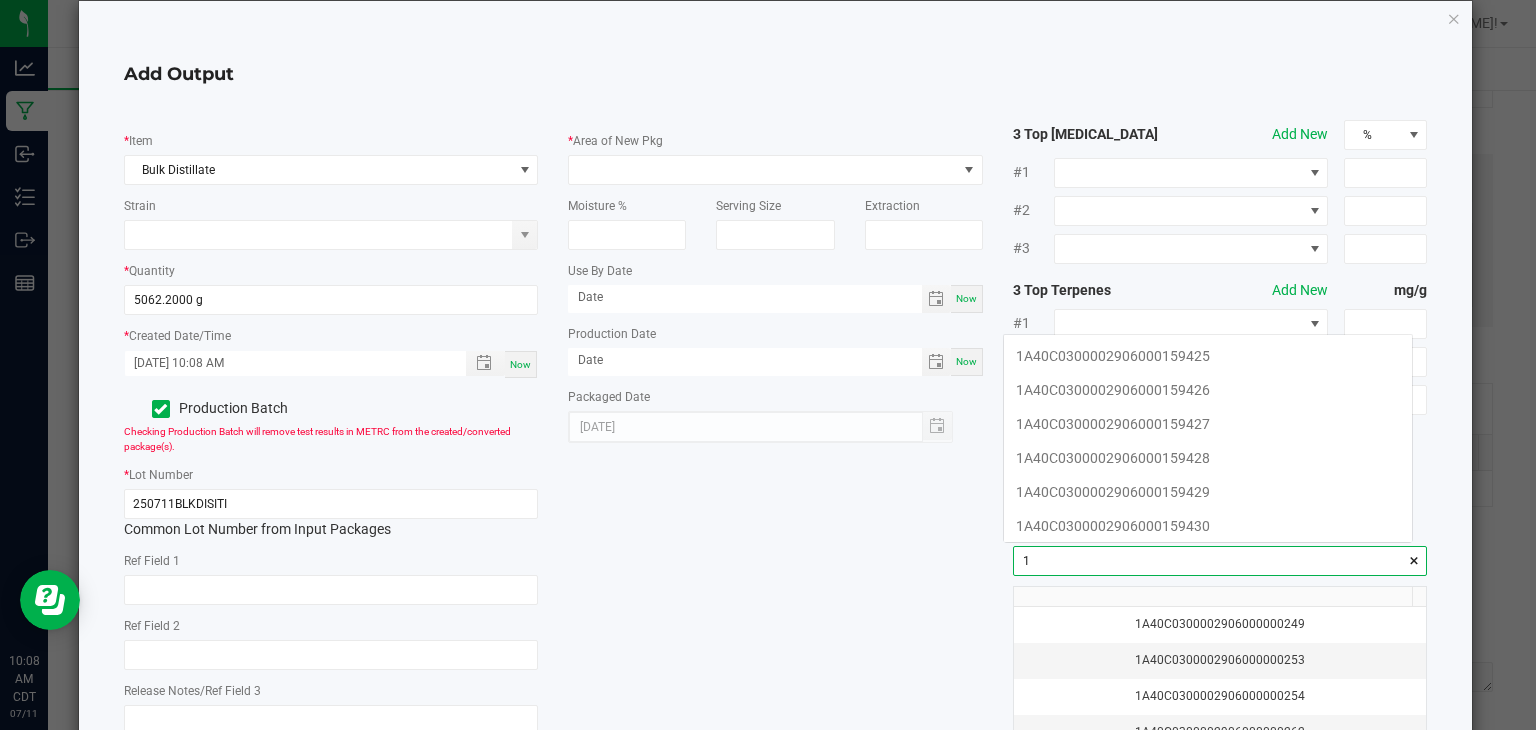 scroll, scrollTop: 99972, scrollLeft: 99591, axis: both 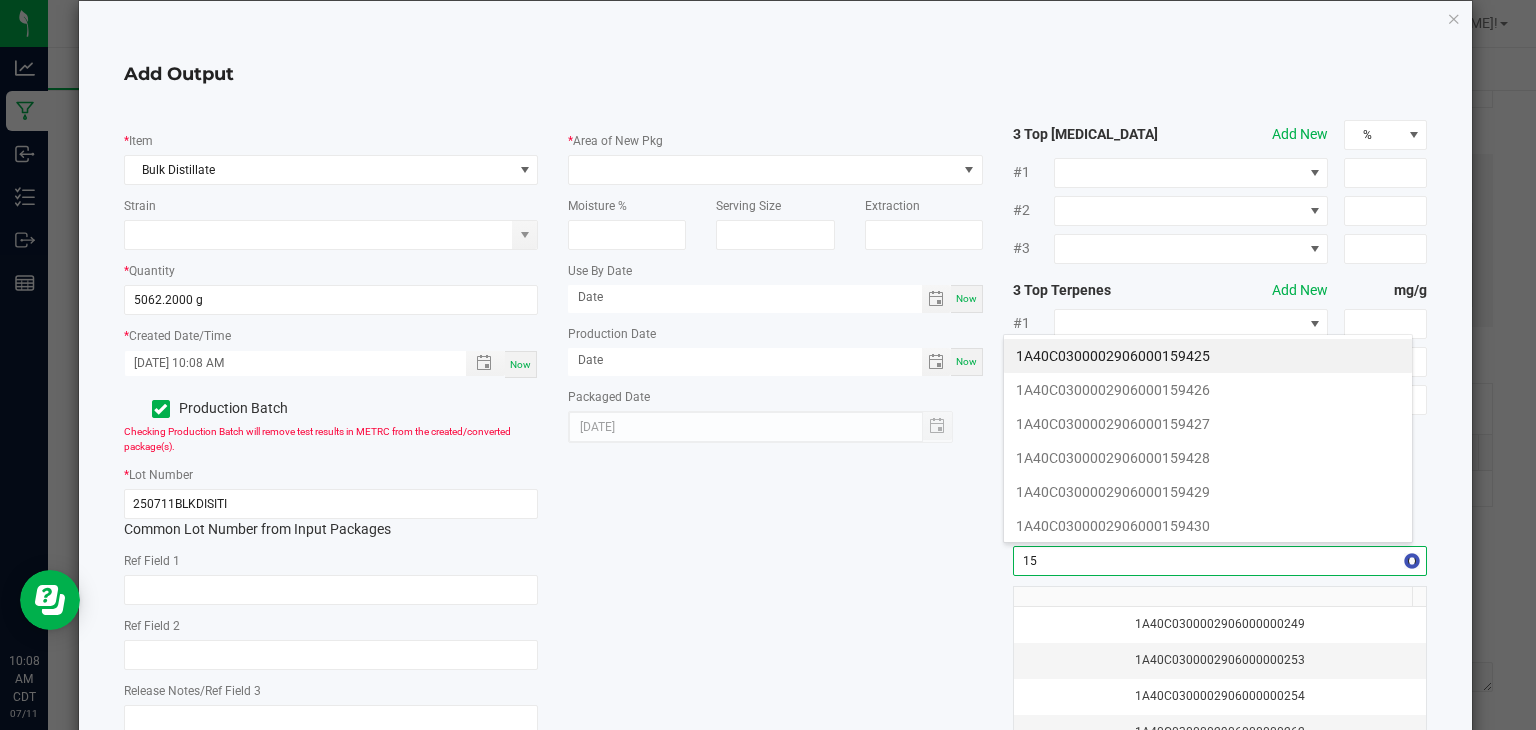 type on "1" 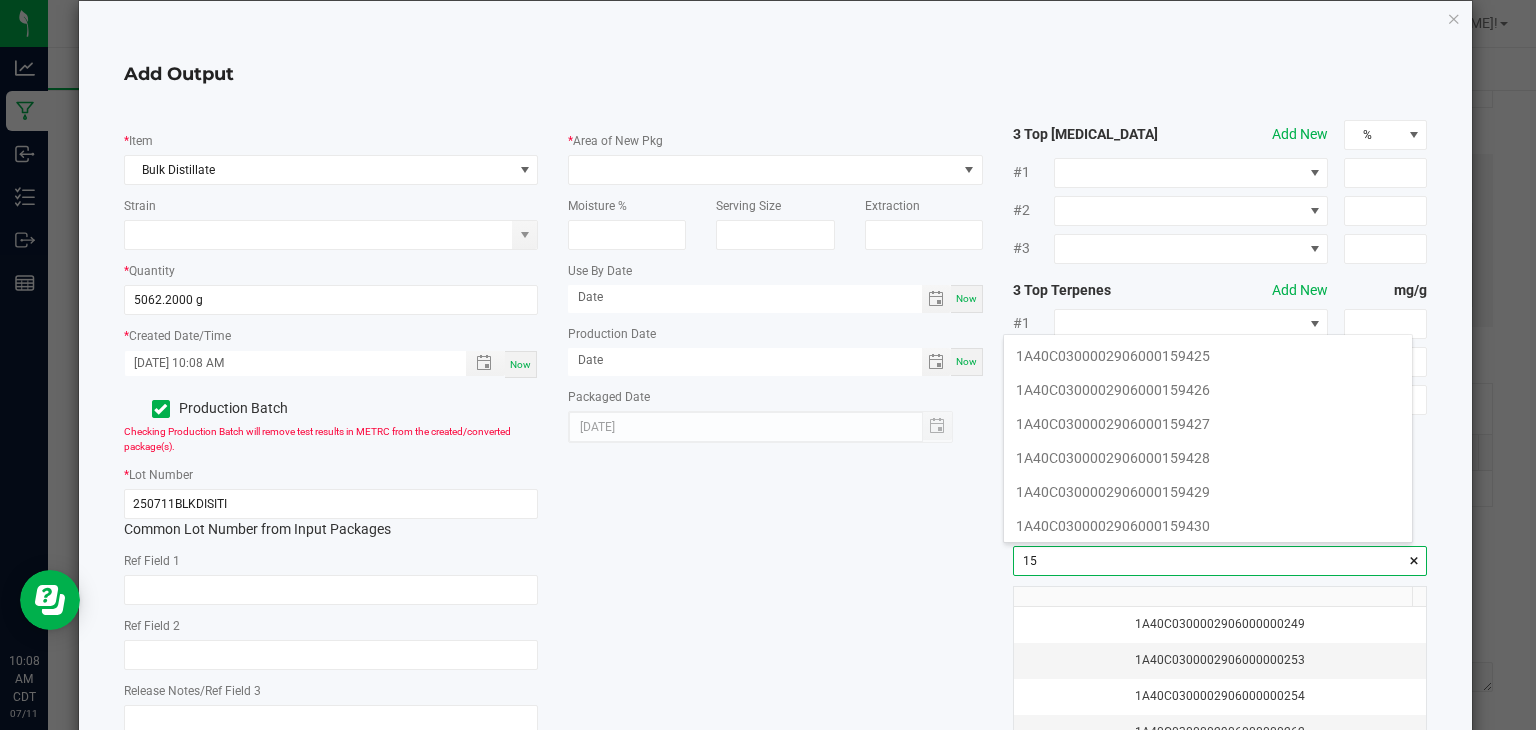 scroll, scrollTop: 99972, scrollLeft: 99591, axis: both 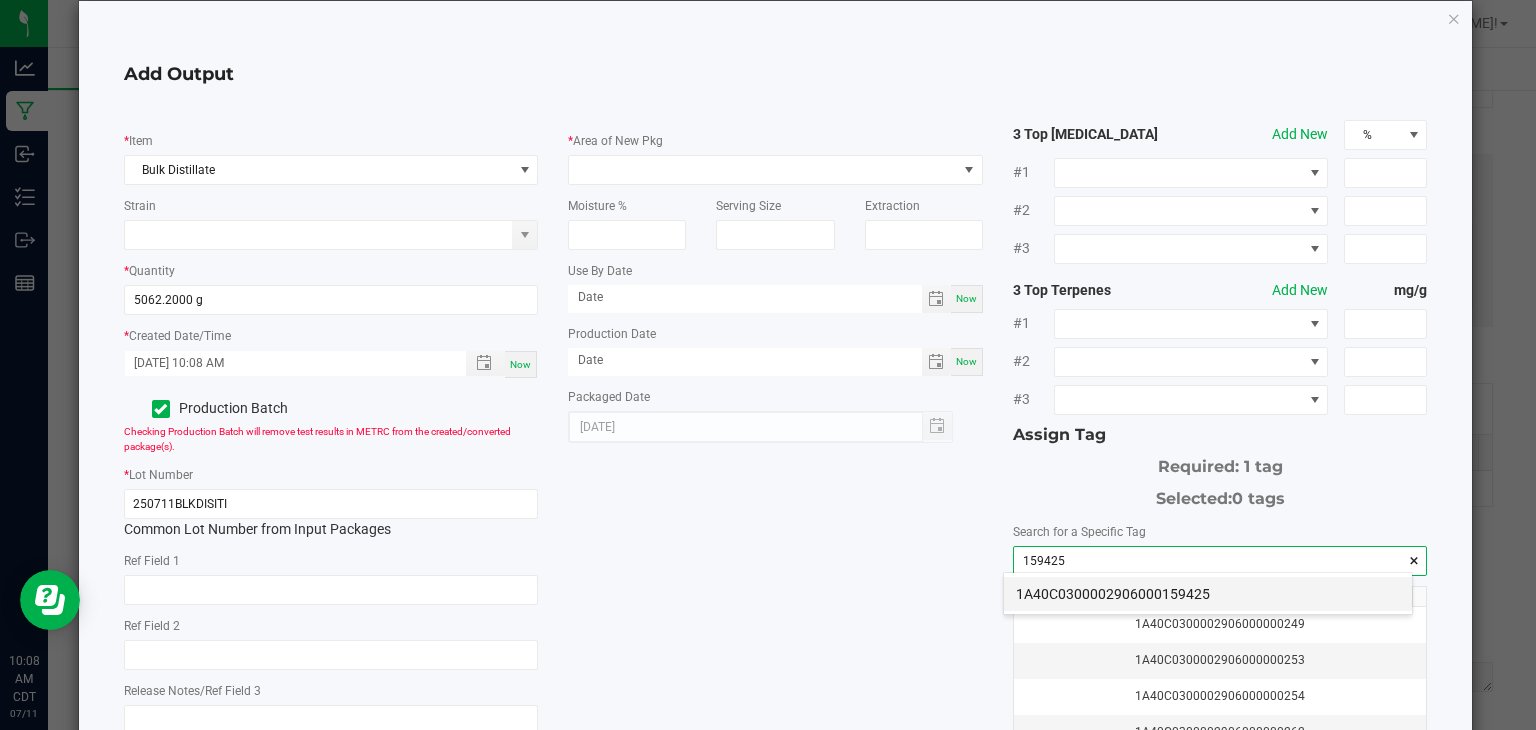 click on "1A40C0300002906000159425" at bounding box center [1208, 594] 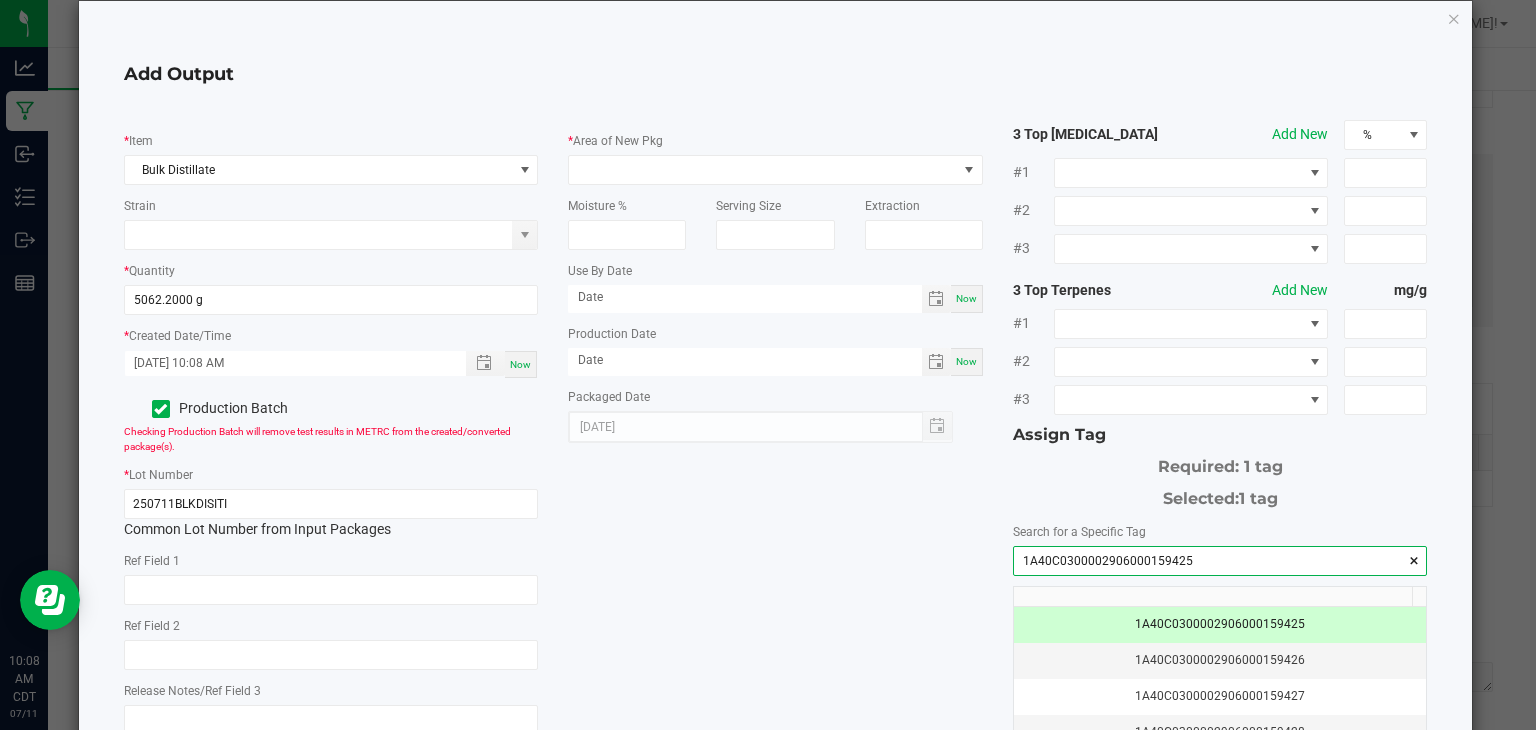 type on "1A40C0300002906000159425" 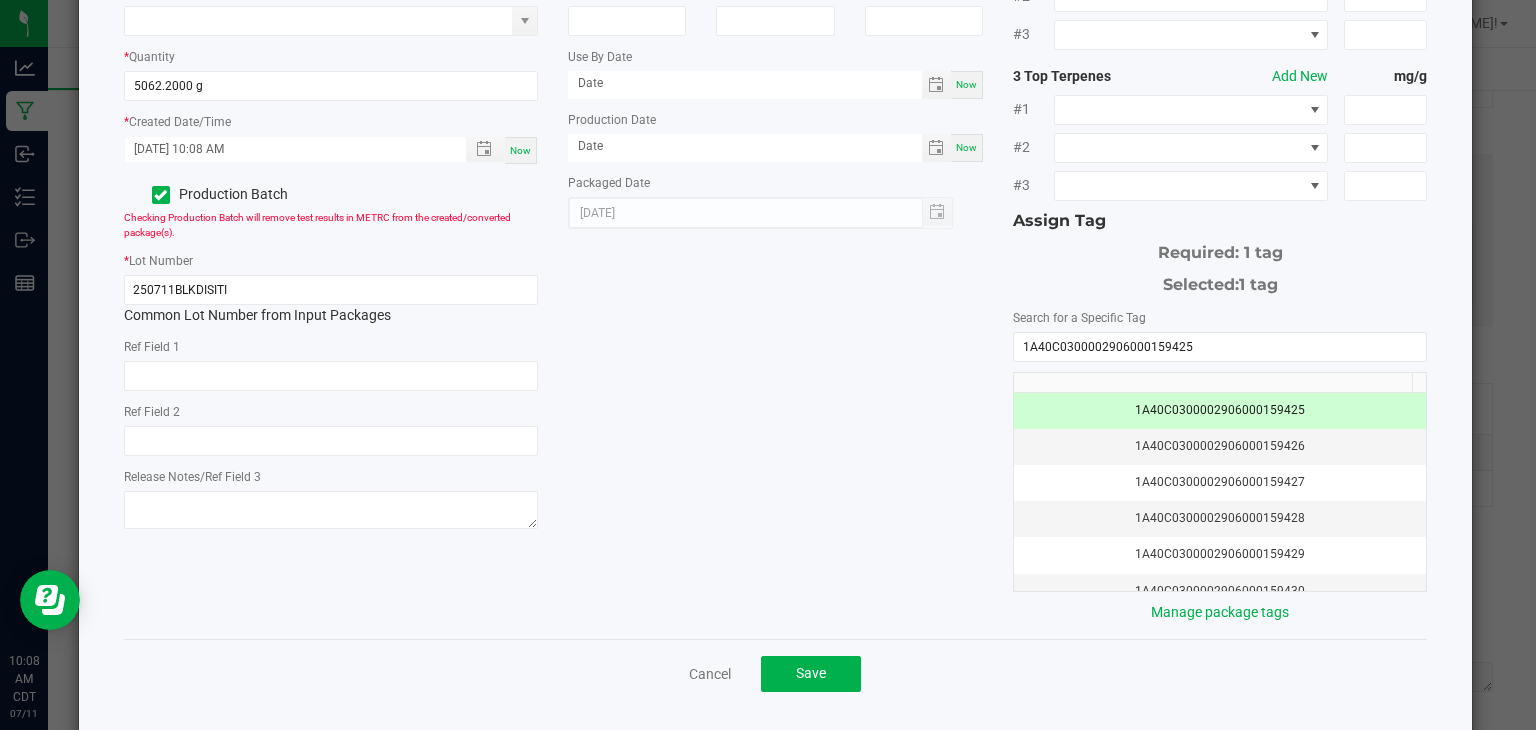 scroll, scrollTop: 0, scrollLeft: 0, axis: both 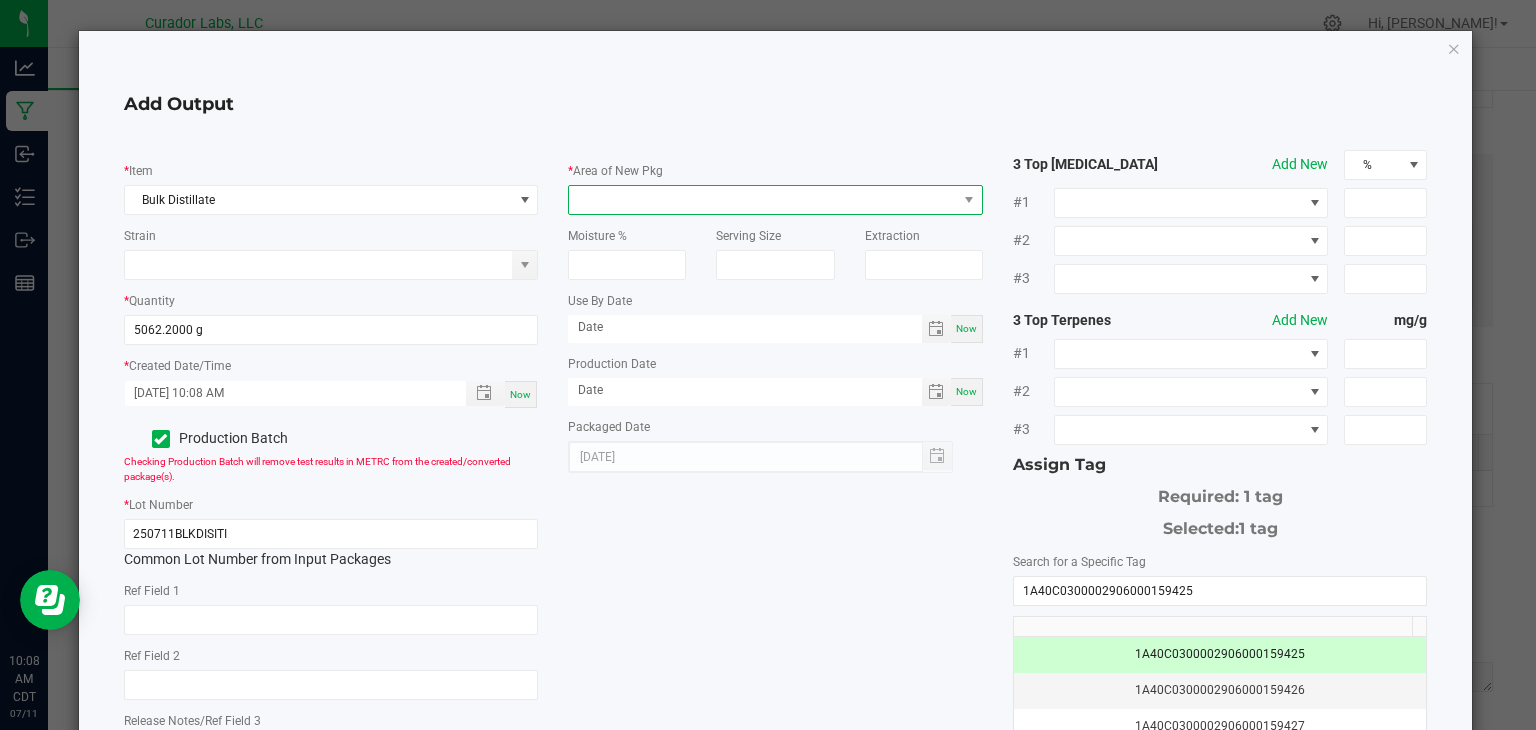click at bounding box center (763, 200) 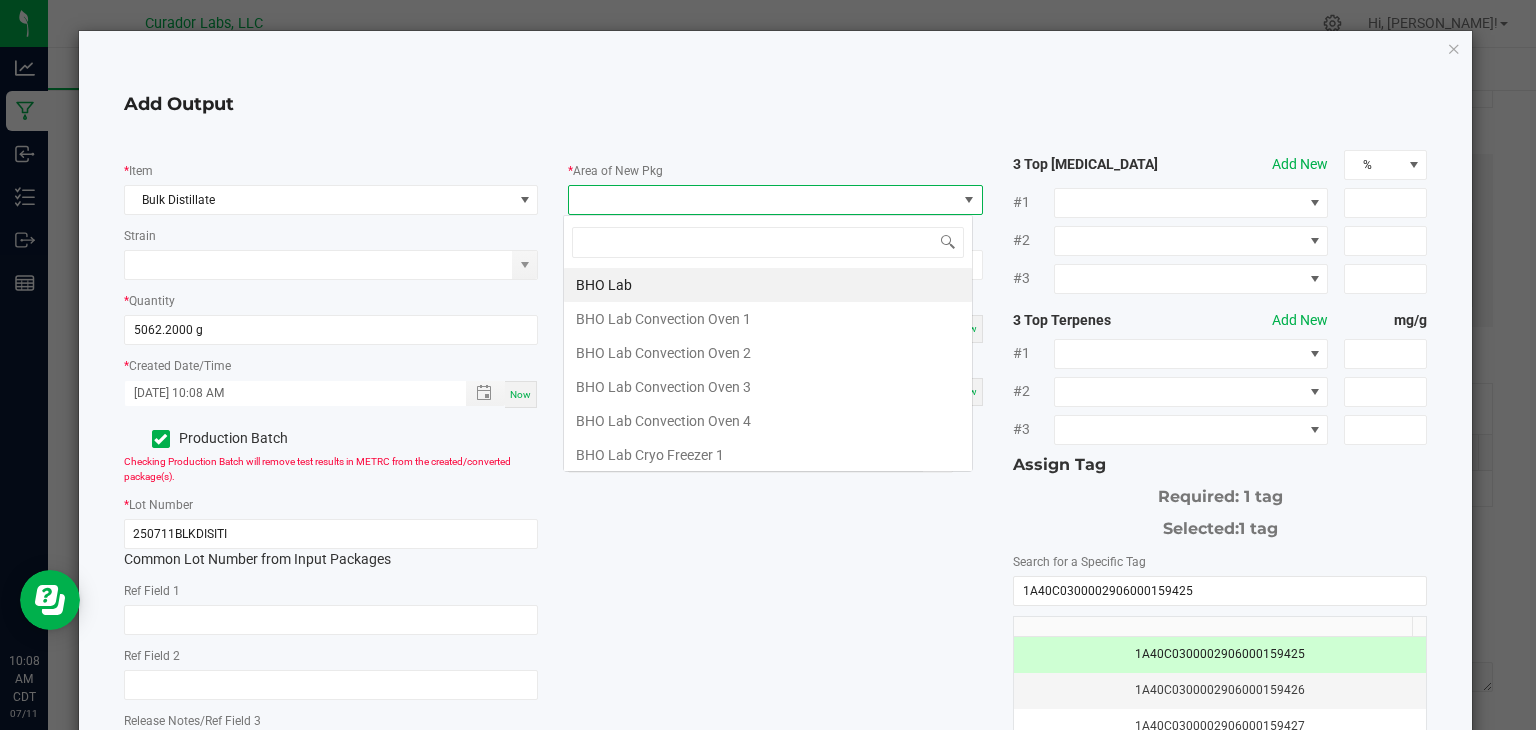 scroll, scrollTop: 99970, scrollLeft: 99589, axis: both 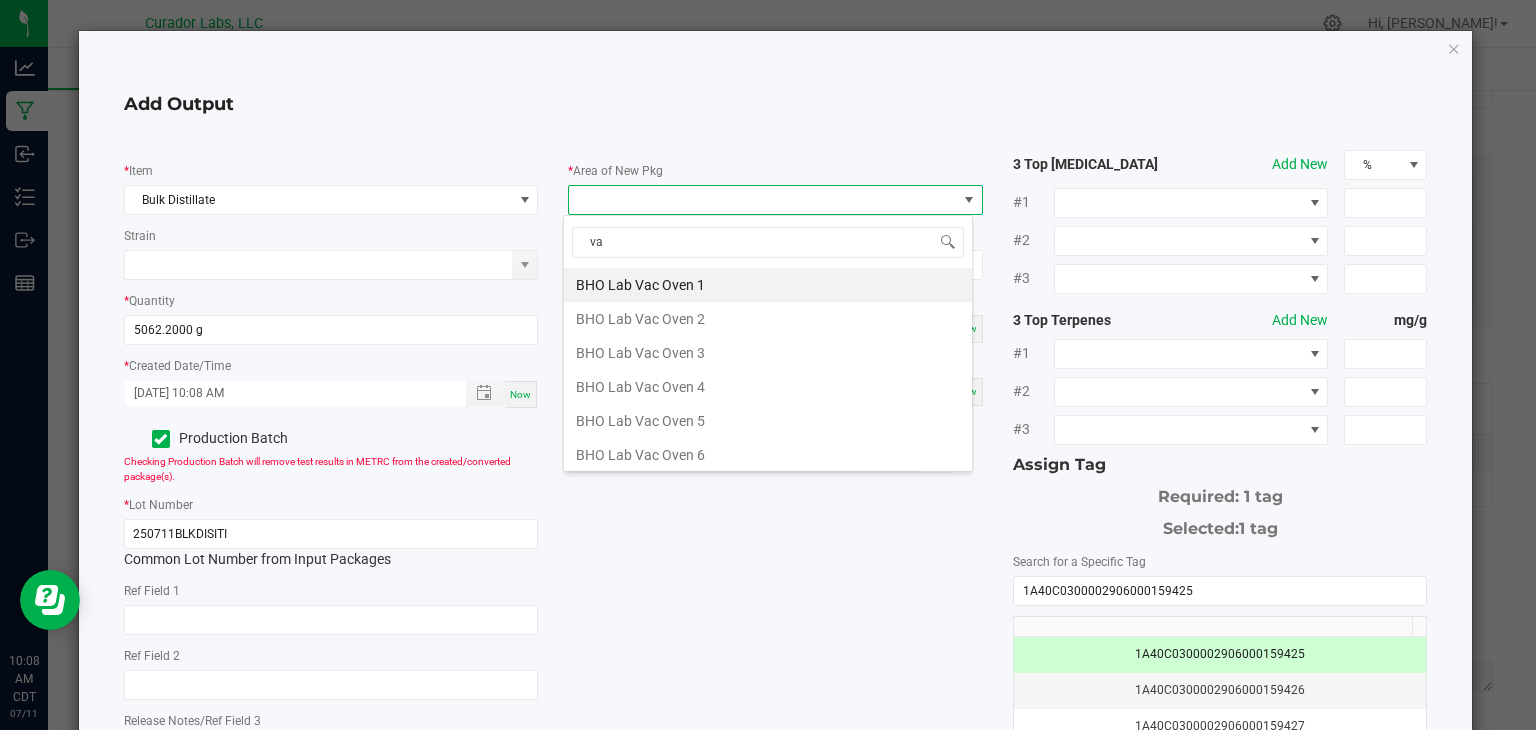type on "vau" 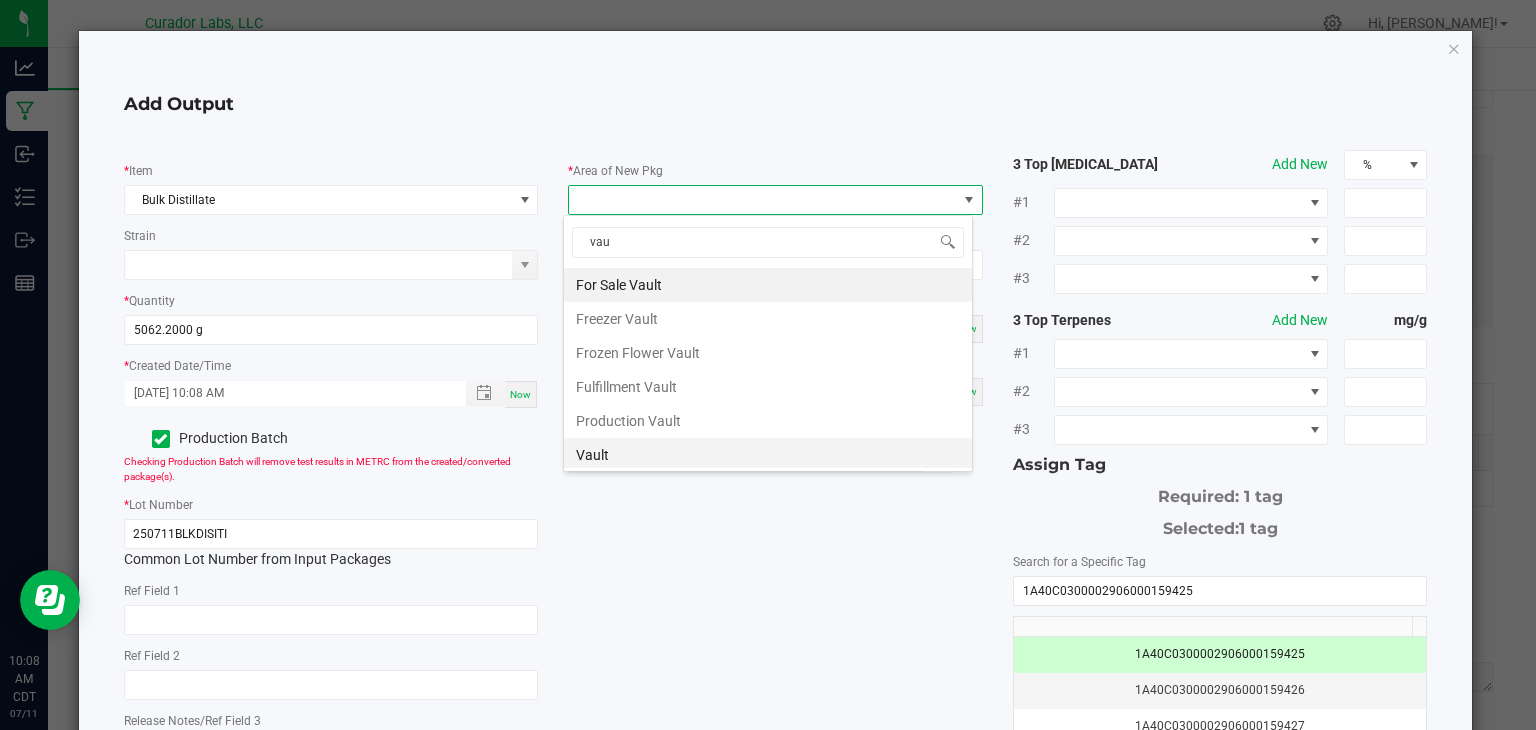 click on "Vault" at bounding box center (768, 455) 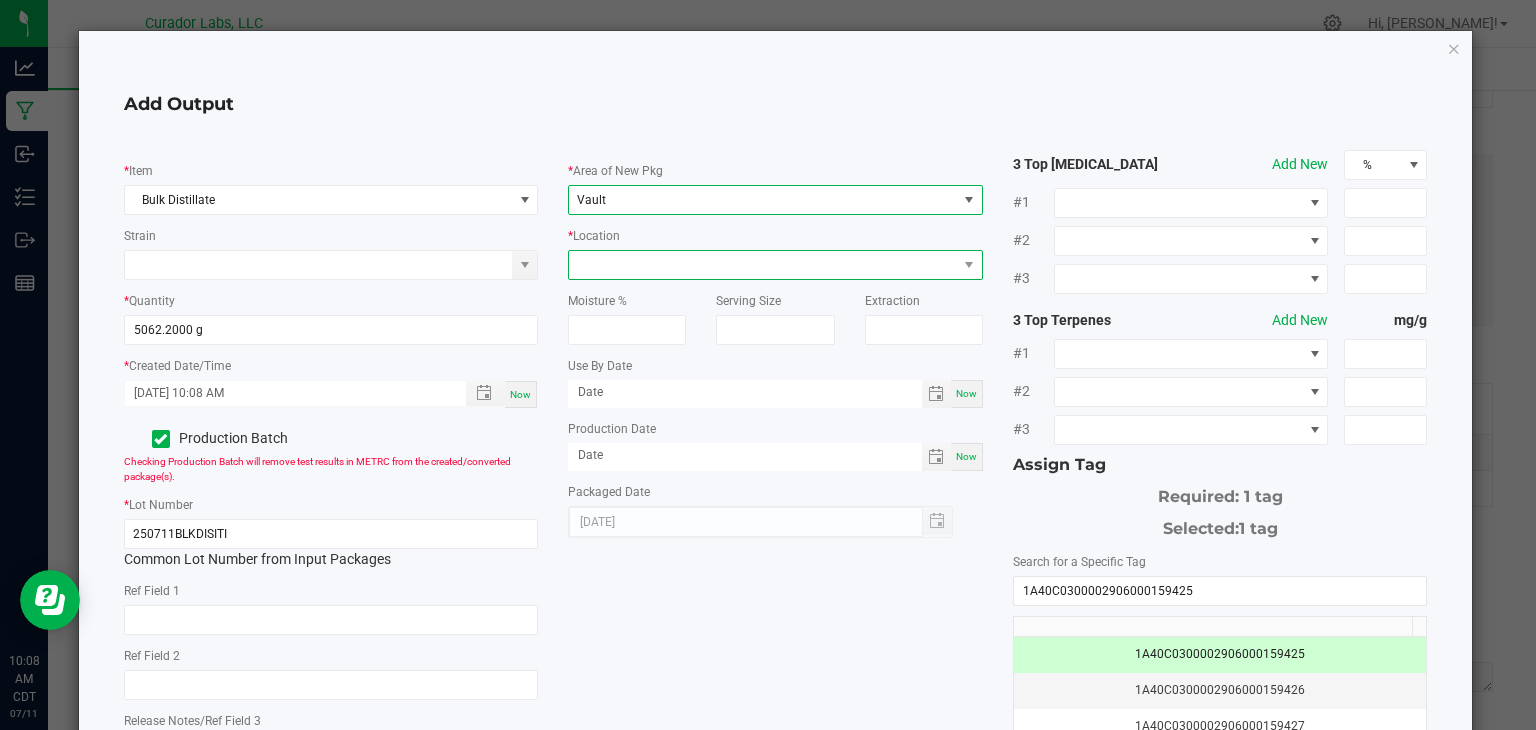 click at bounding box center [763, 265] 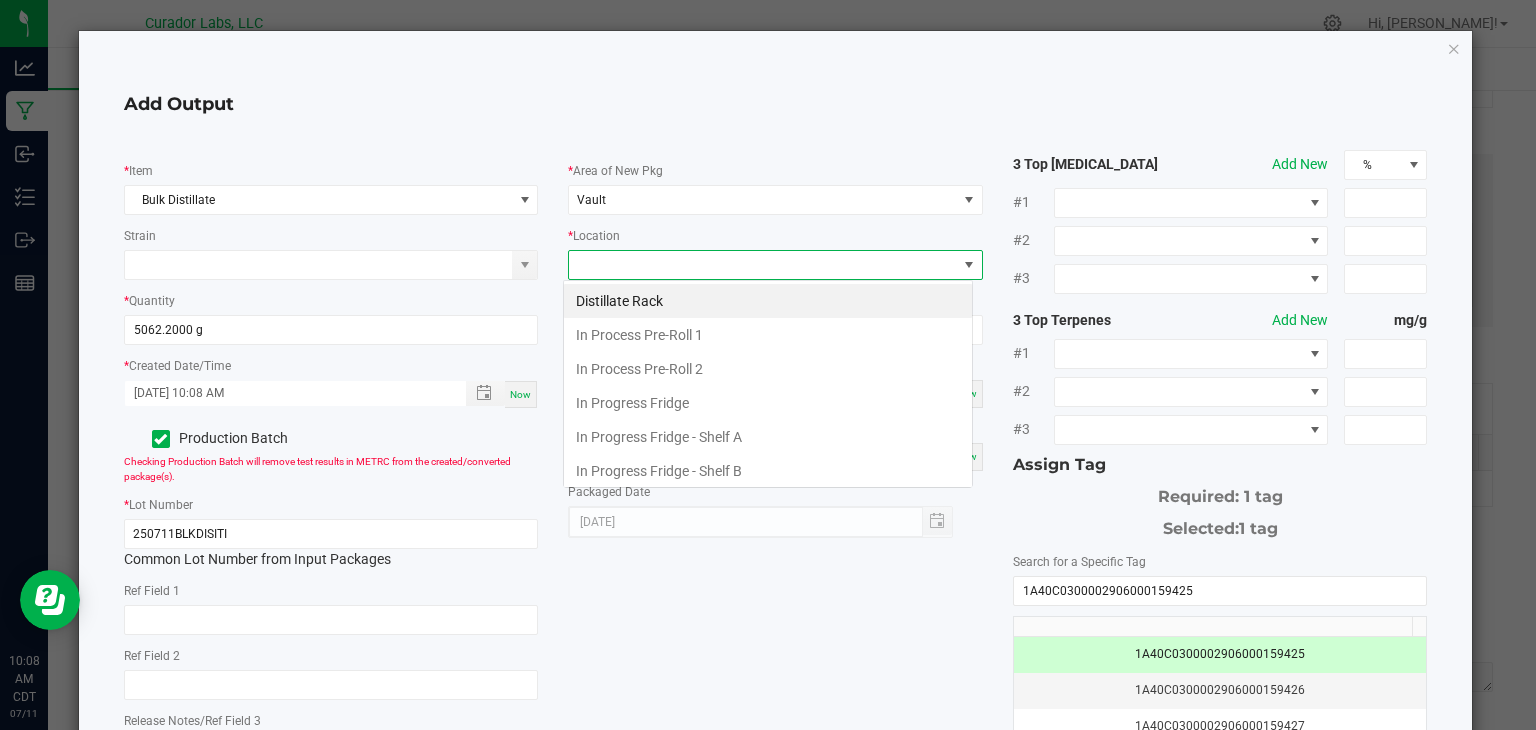 scroll, scrollTop: 99970, scrollLeft: 99589, axis: both 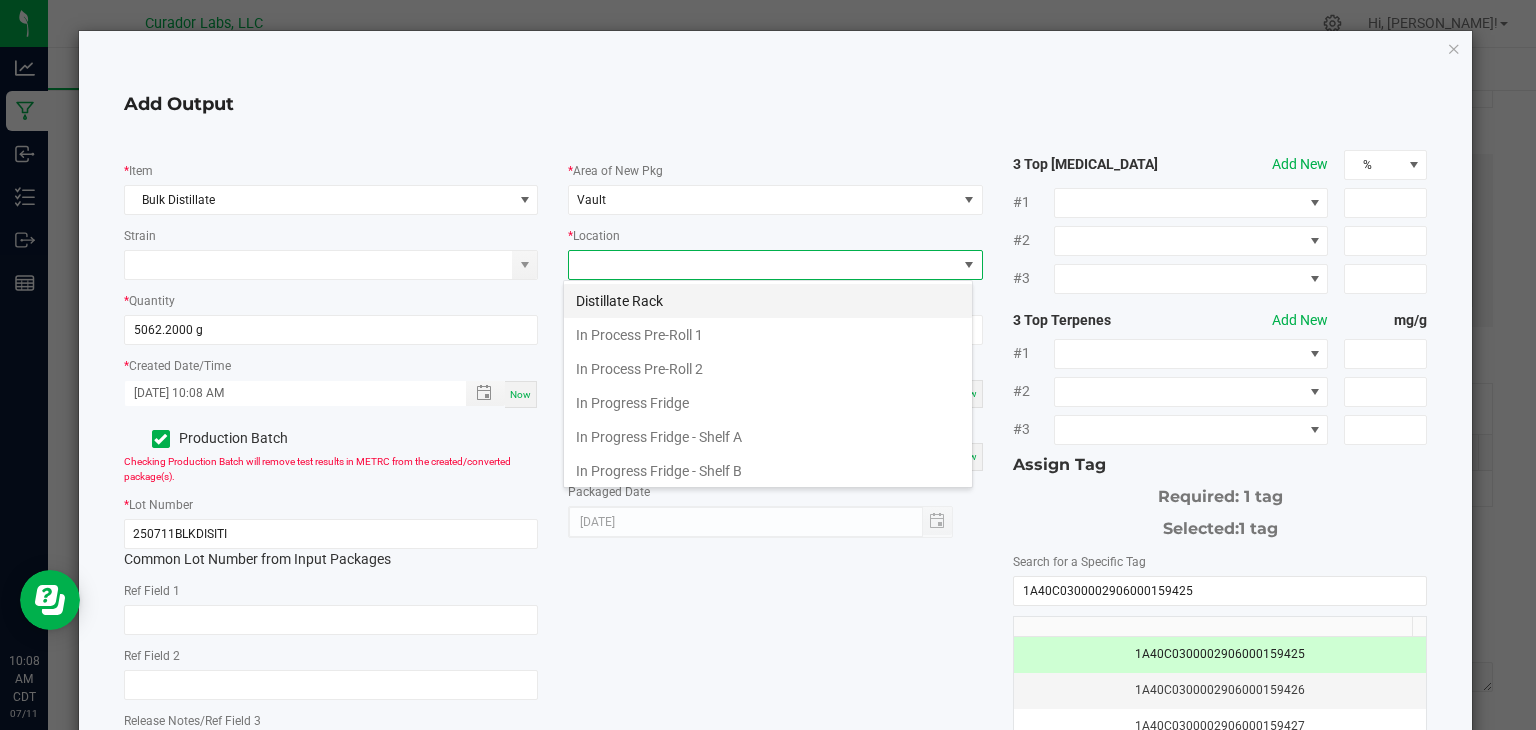 click on "Distillate Rack" at bounding box center (768, 301) 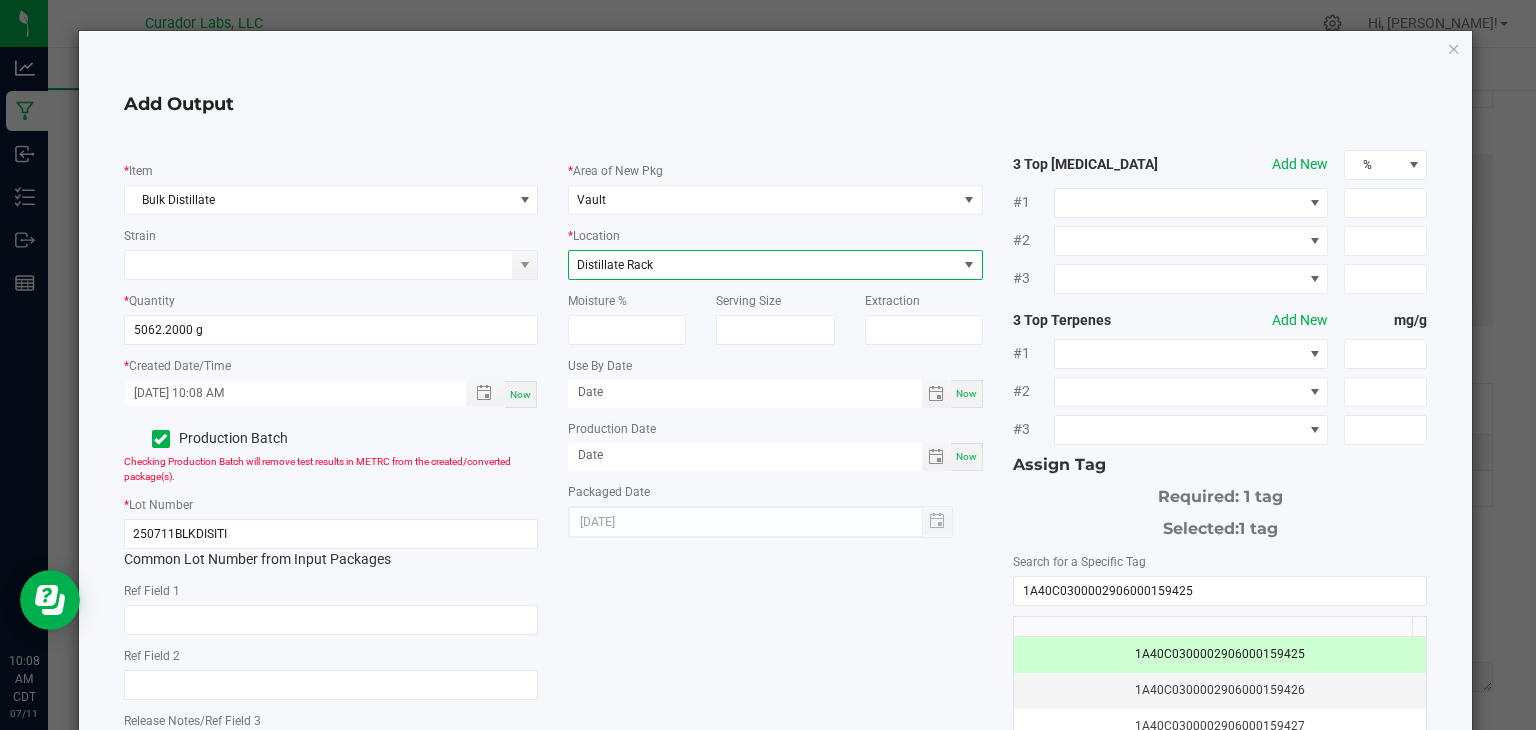 click on "*   Item  Bulk Distillate  Strain   *   Quantity  5062.2000 g  *   Created Date/Time  07/11/2025 10:08 AM Now  Production Batch   Checking Production Batch will remove test results in METRC from the created/converted package(s).   *   Lot Number  250711BLKDISITI  Common Lot Number from Input Packages   Ref Field 1   Ref Field 2   Release Notes/Ref Field 3   *   Area of New Pkg  Vault  *   Location  Distillate Rack  Moisture %   Serving Size   Extraction   Use By Date  Now  Production Date  Now  Packaged Date  07/11/2025 3 Top Cannabinoids  Add New  % #1 #2 #3 3 Top Terpenes  Add New  mg/g #1 #2 #3 Assign Tag  Required: 1 tag   Selected:   1 tag   Search for a Specific Tag  1A40C0300002906000159425  1A40C0300002906000159425   1A40C0300002906000159426   1A40C0300002906000159427   1A40C0300002906000159428   1A40C0300002906000159429   1A40C0300002906000159430   1A40C0300002906000159431   1A40C0300002906000159432   1A40C0300002906000159433   1A40C0300002906000159434   1A40C0300002906000159435" 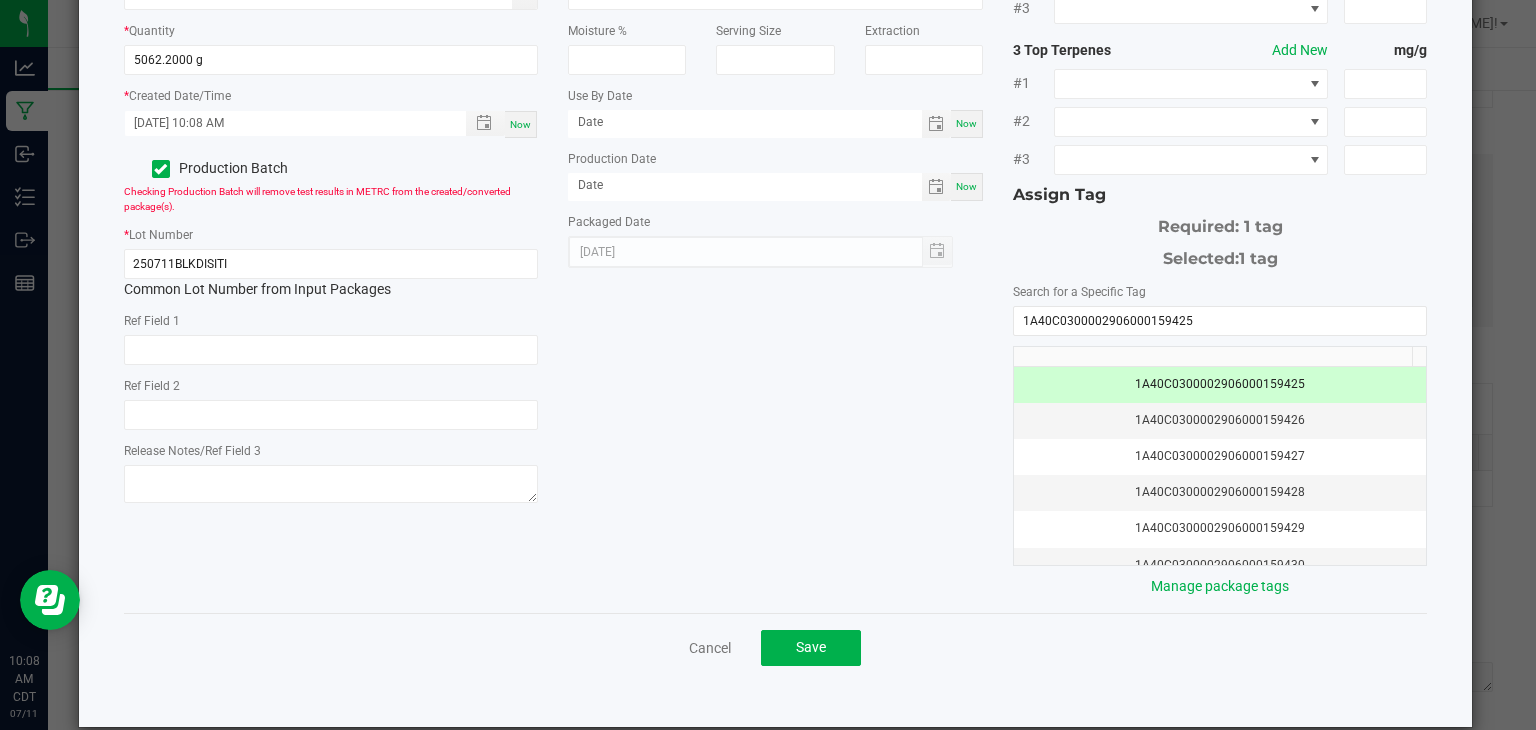 scroll, scrollTop: 268, scrollLeft: 0, axis: vertical 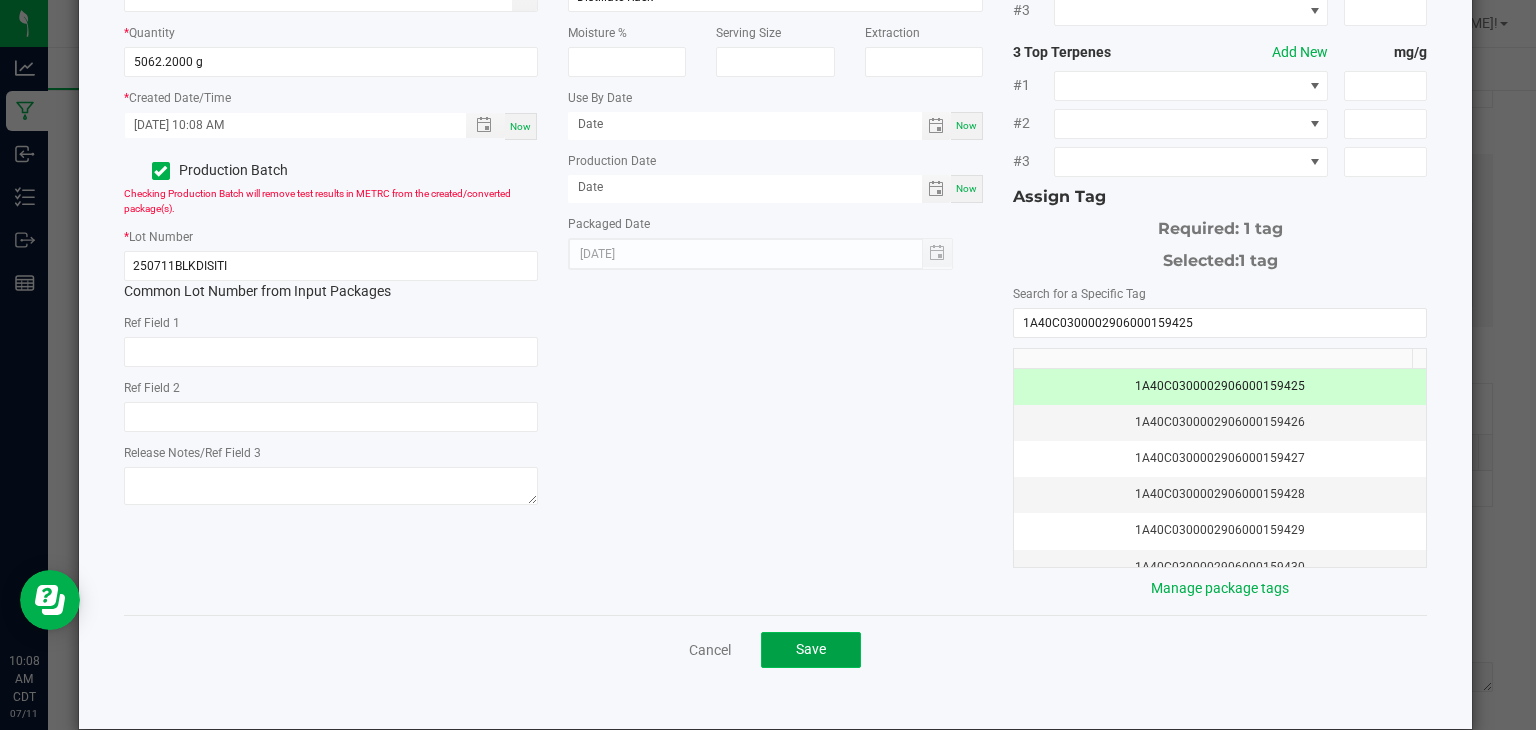 click on "Save" 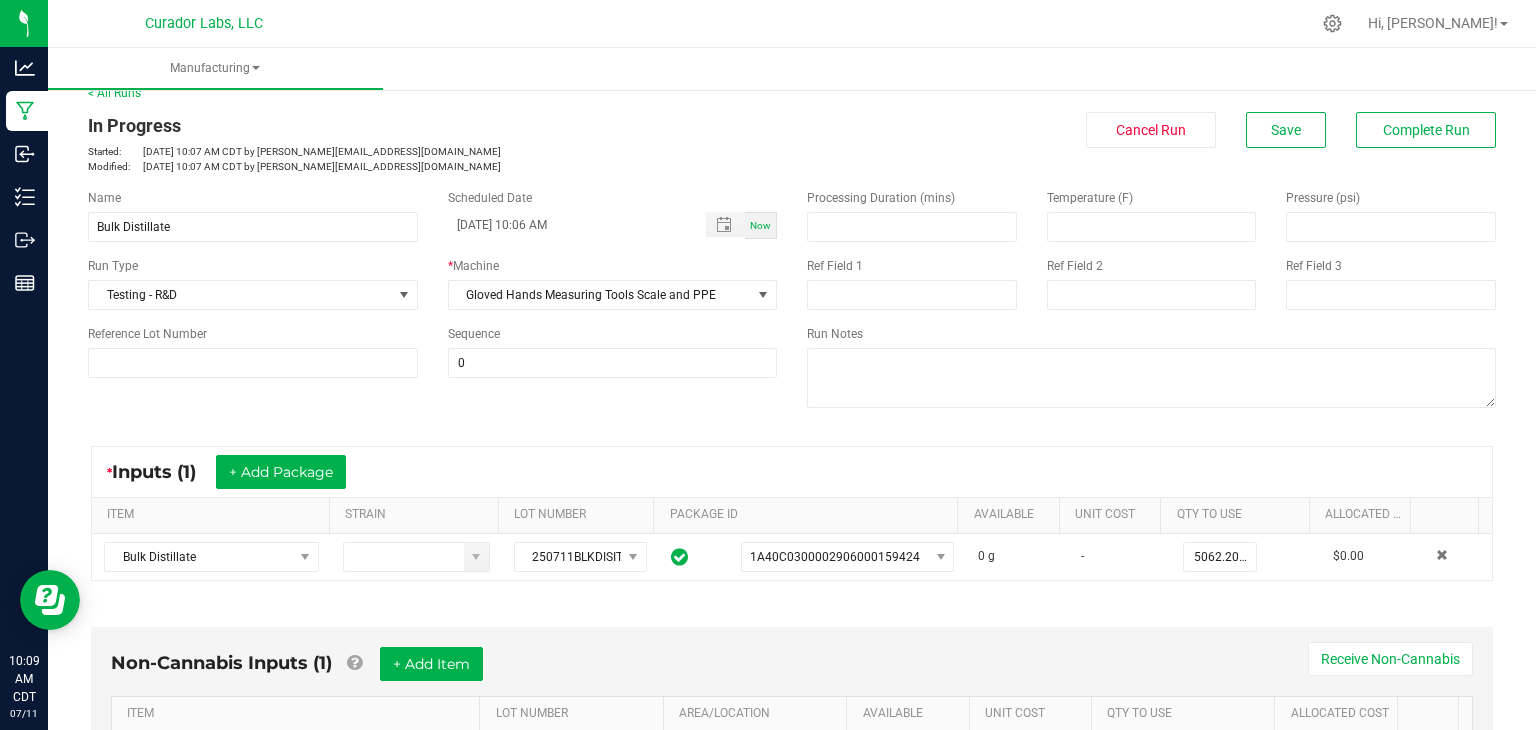 scroll, scrollTop: 0, scrollLeft: 0, axis: both 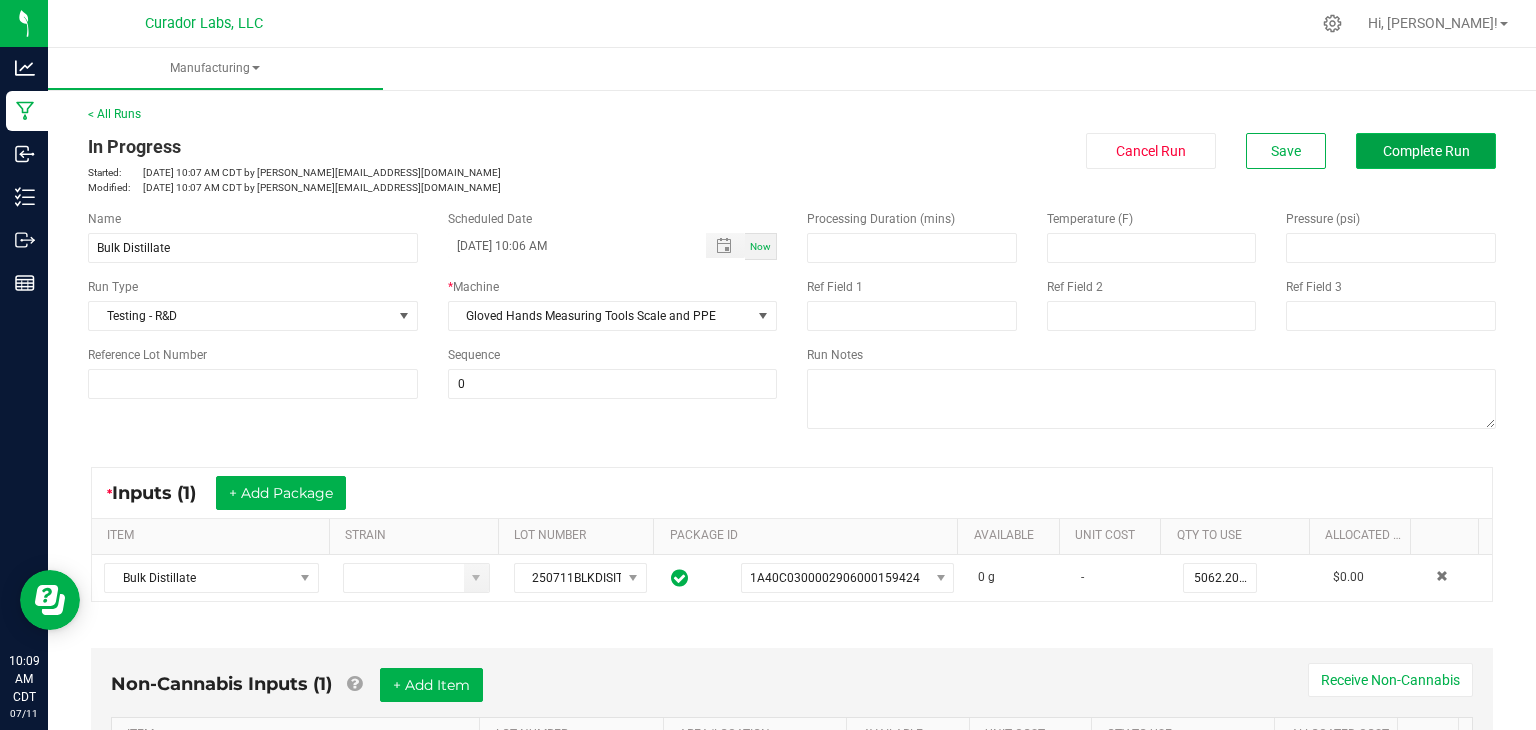 click on "Complete Run" at bounding box center [1426, 151] 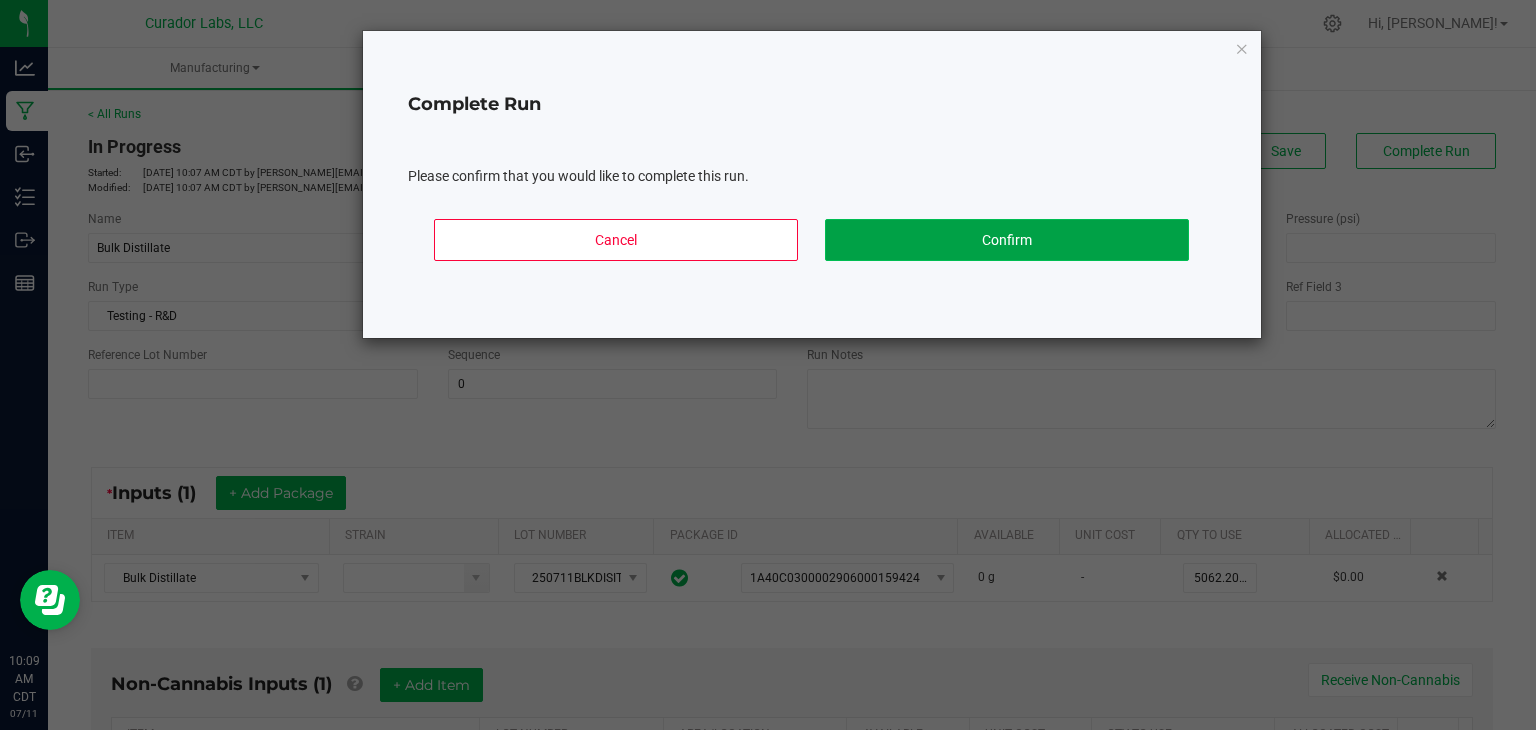 click on "Confirm" 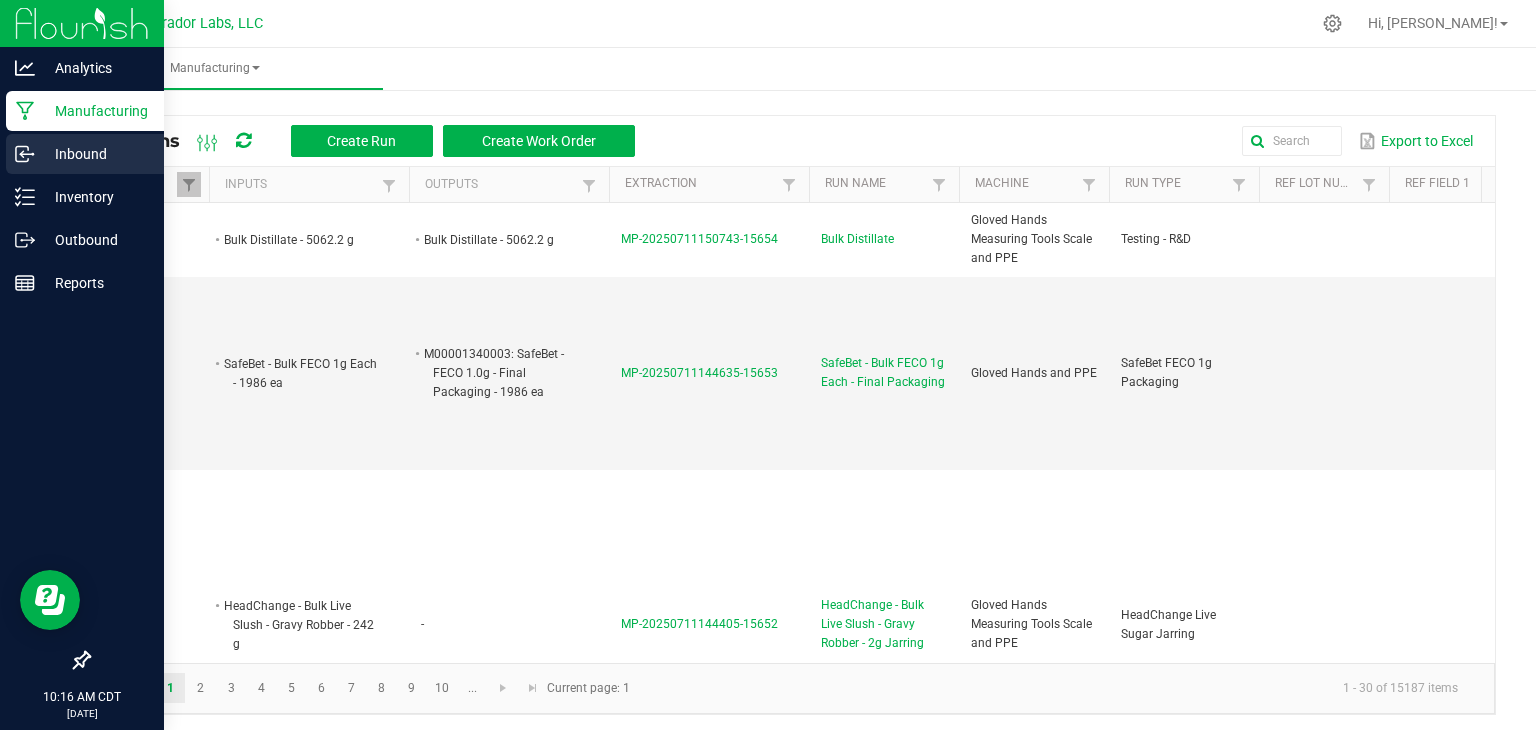 click on "Inbound" at bounding box center (95, 154) 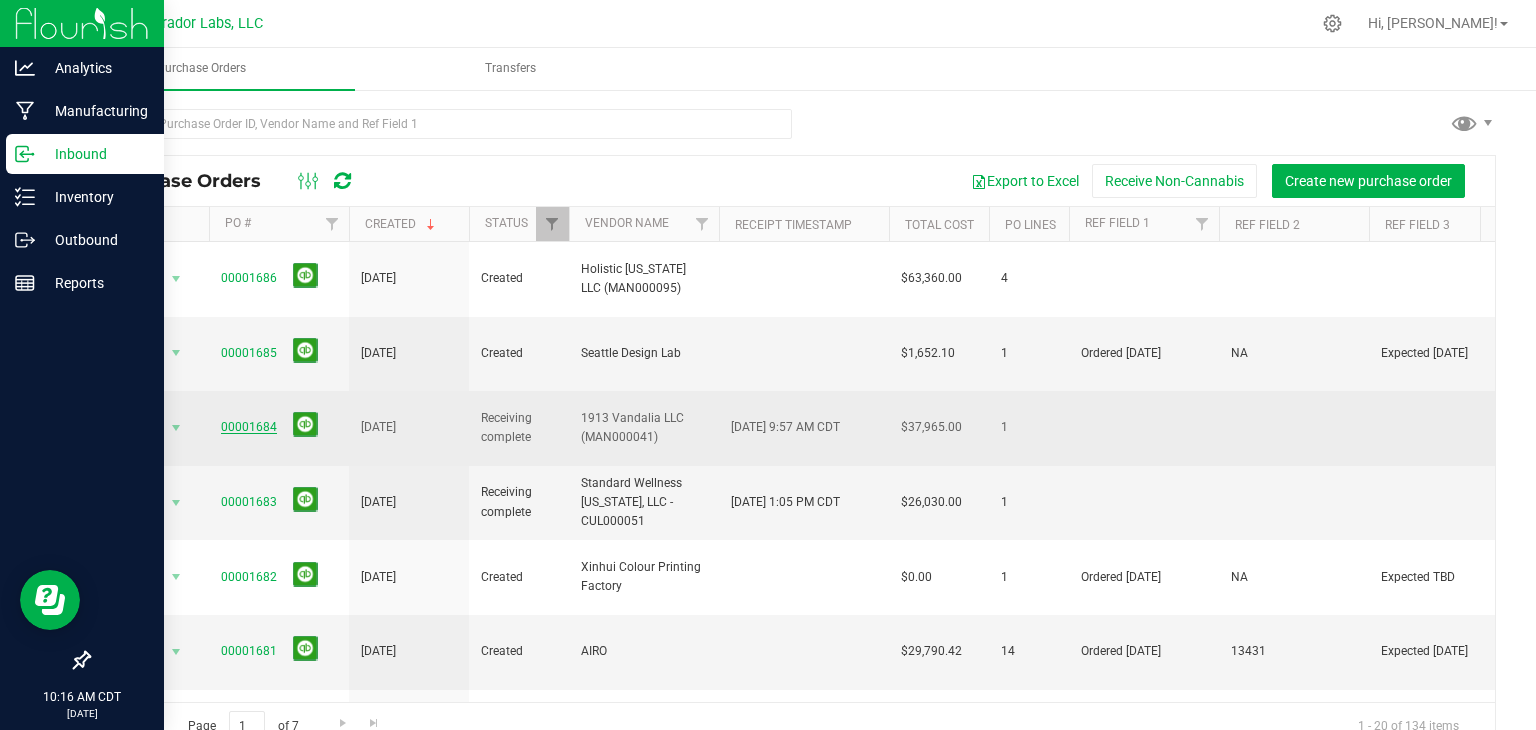 click on "00001684" at bounding box center (249, 427) 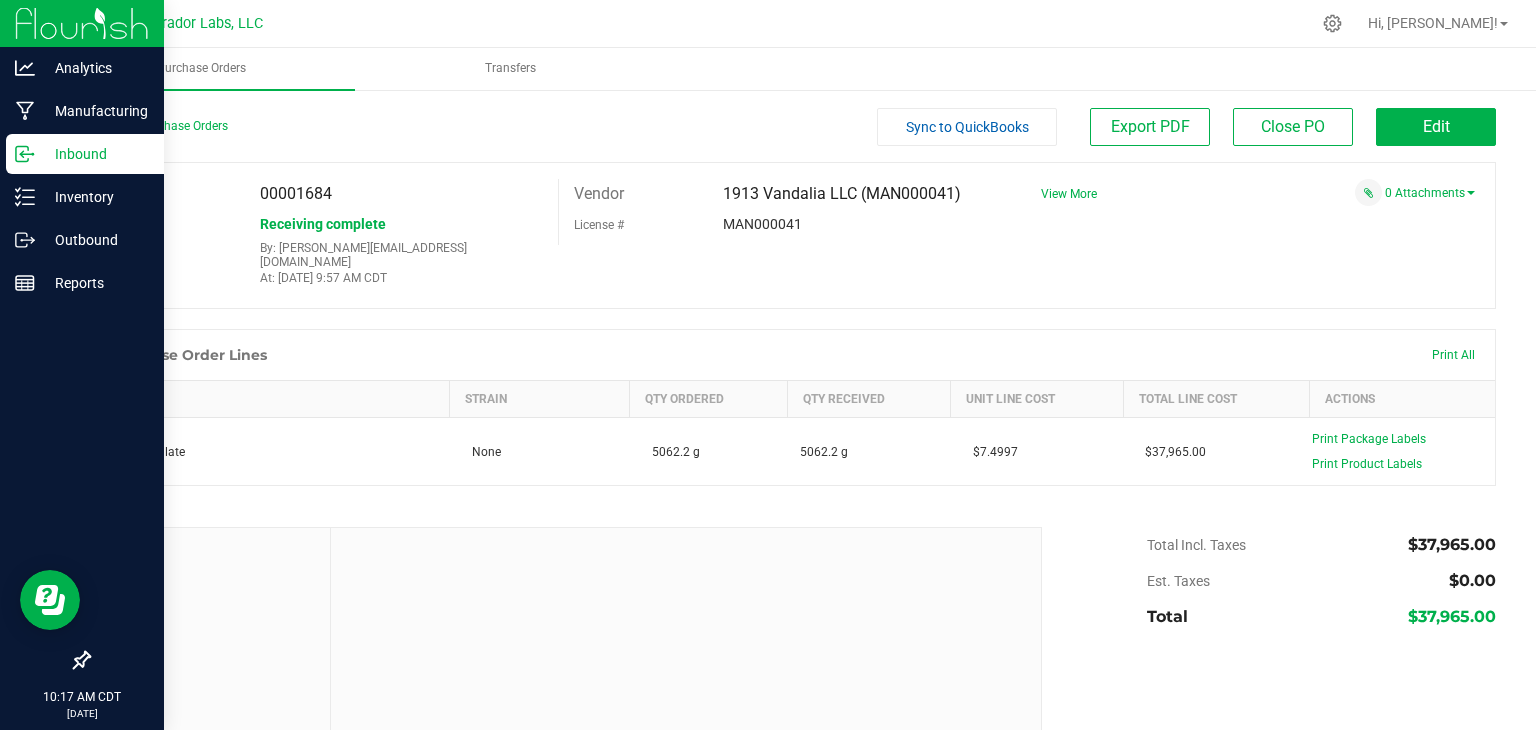 click on "0
Attachments" at bounding box center [1250, 192] 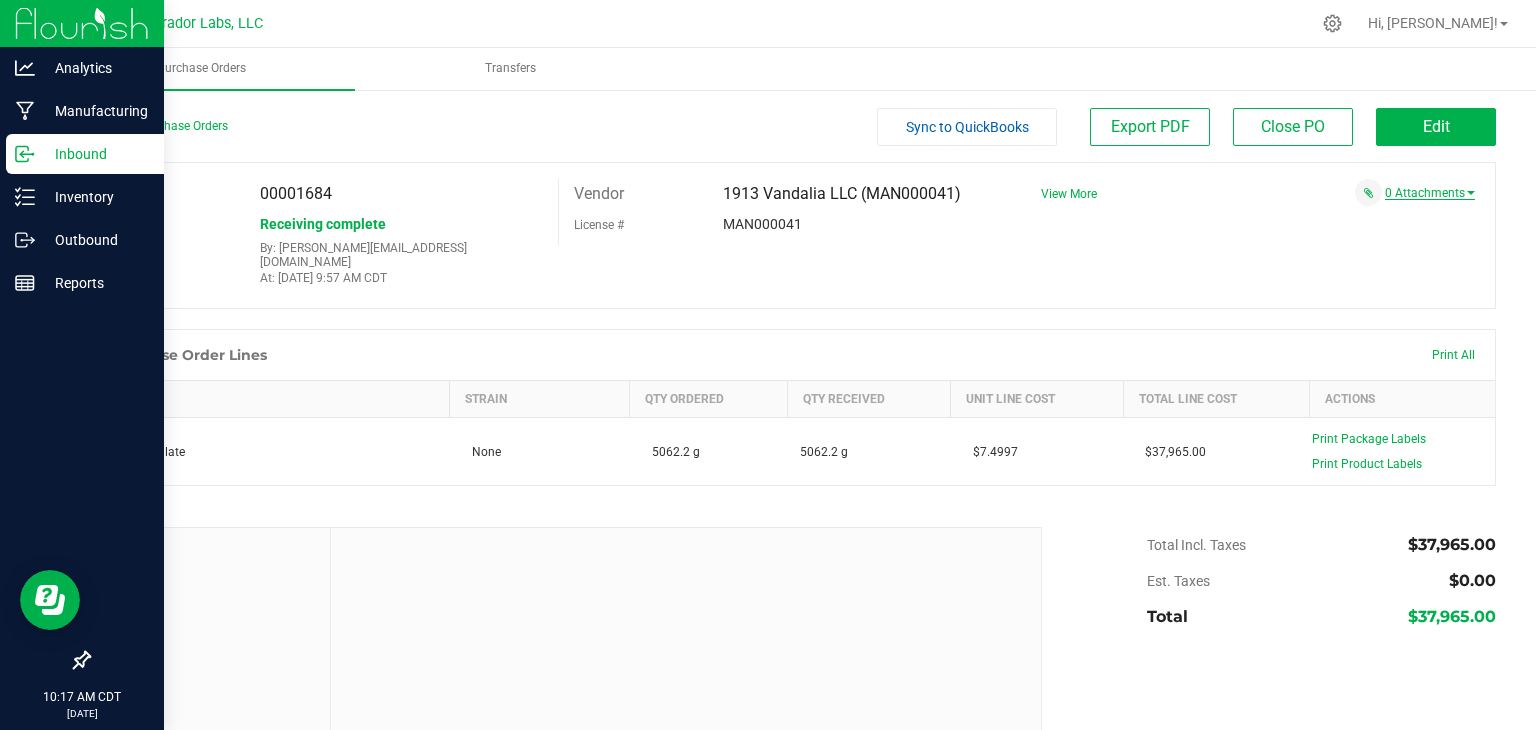 click on "0
Attachments" at bounding box center [1430, 193] 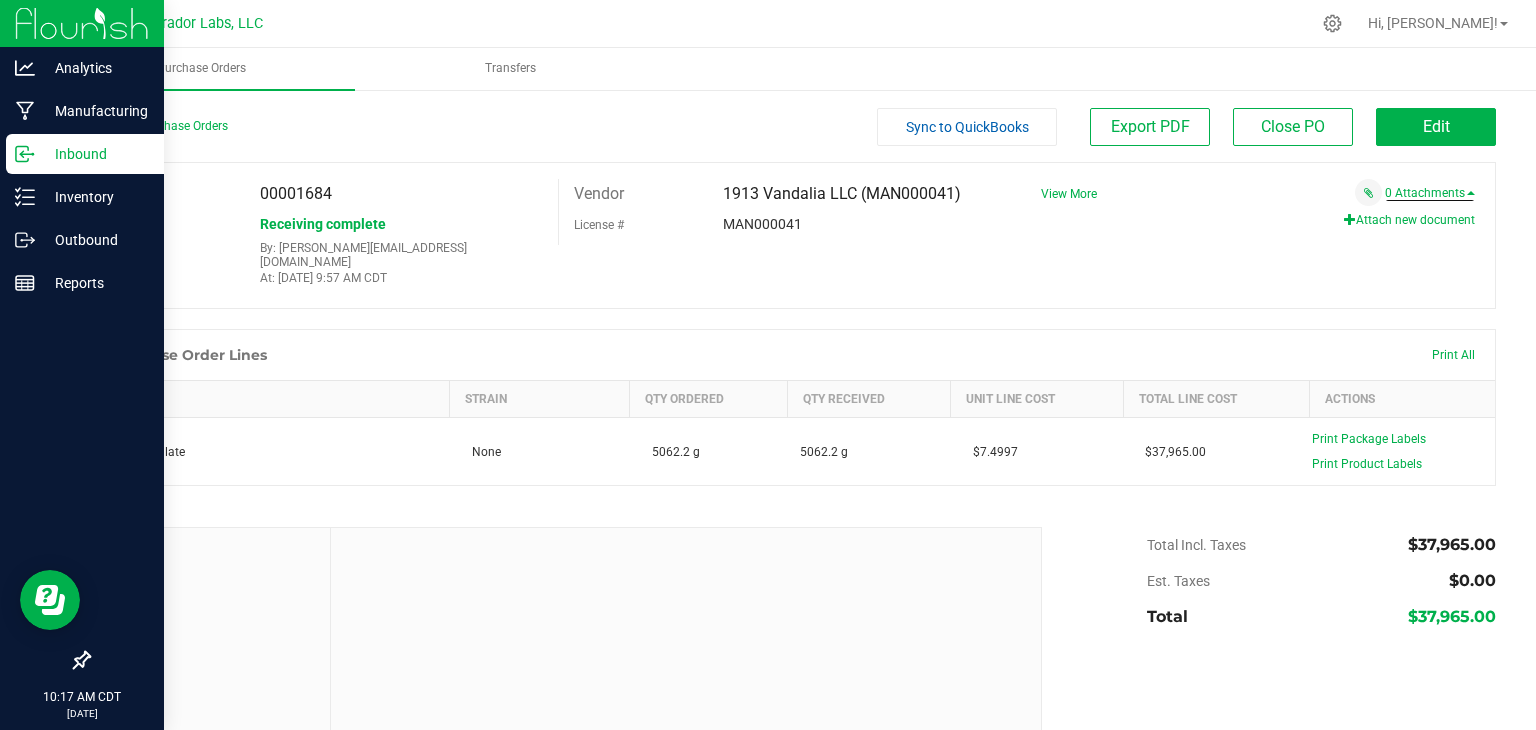 click on "Attach new document" at bounding box center (1409, 220) 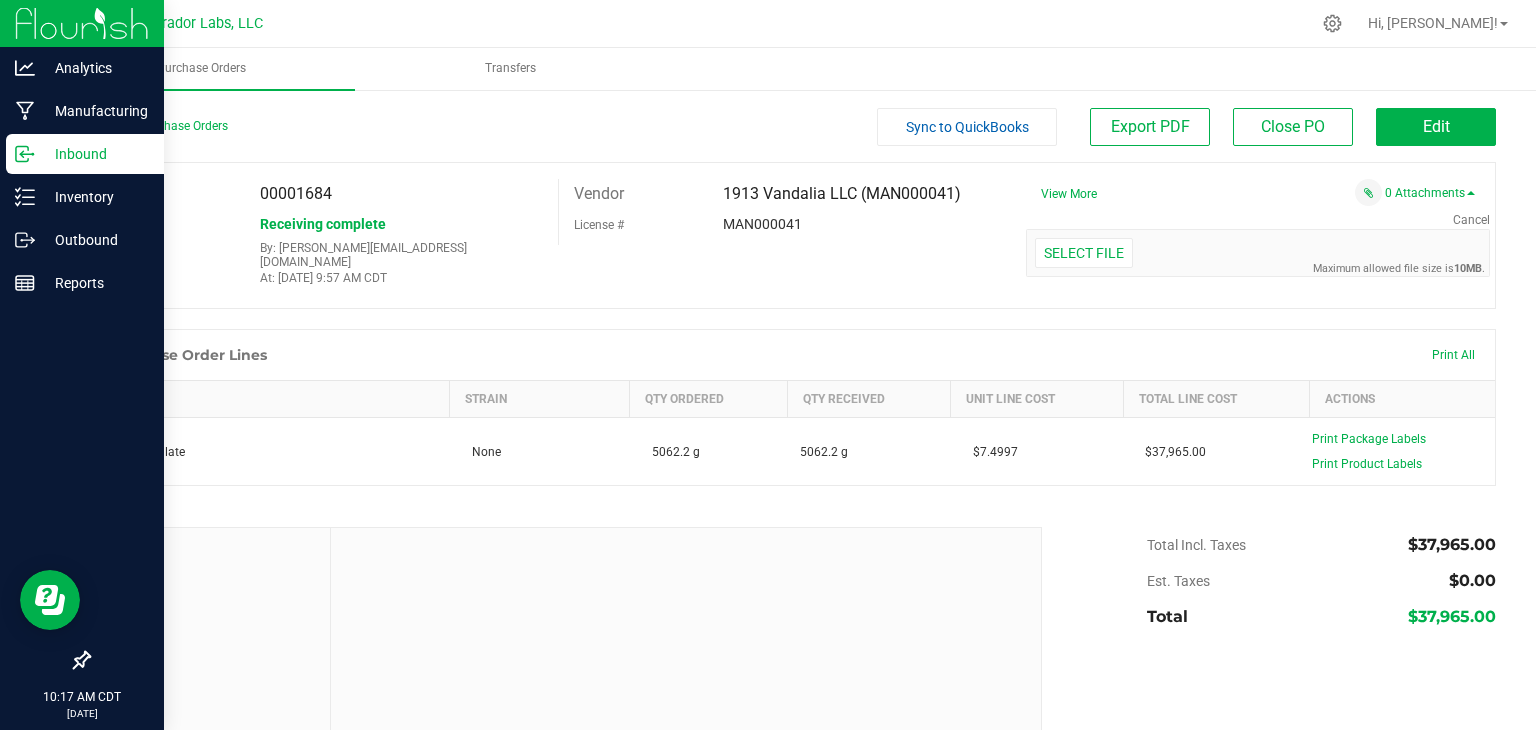 click on "Select file Drop files here to upload" at bounding box center [1258, 253] 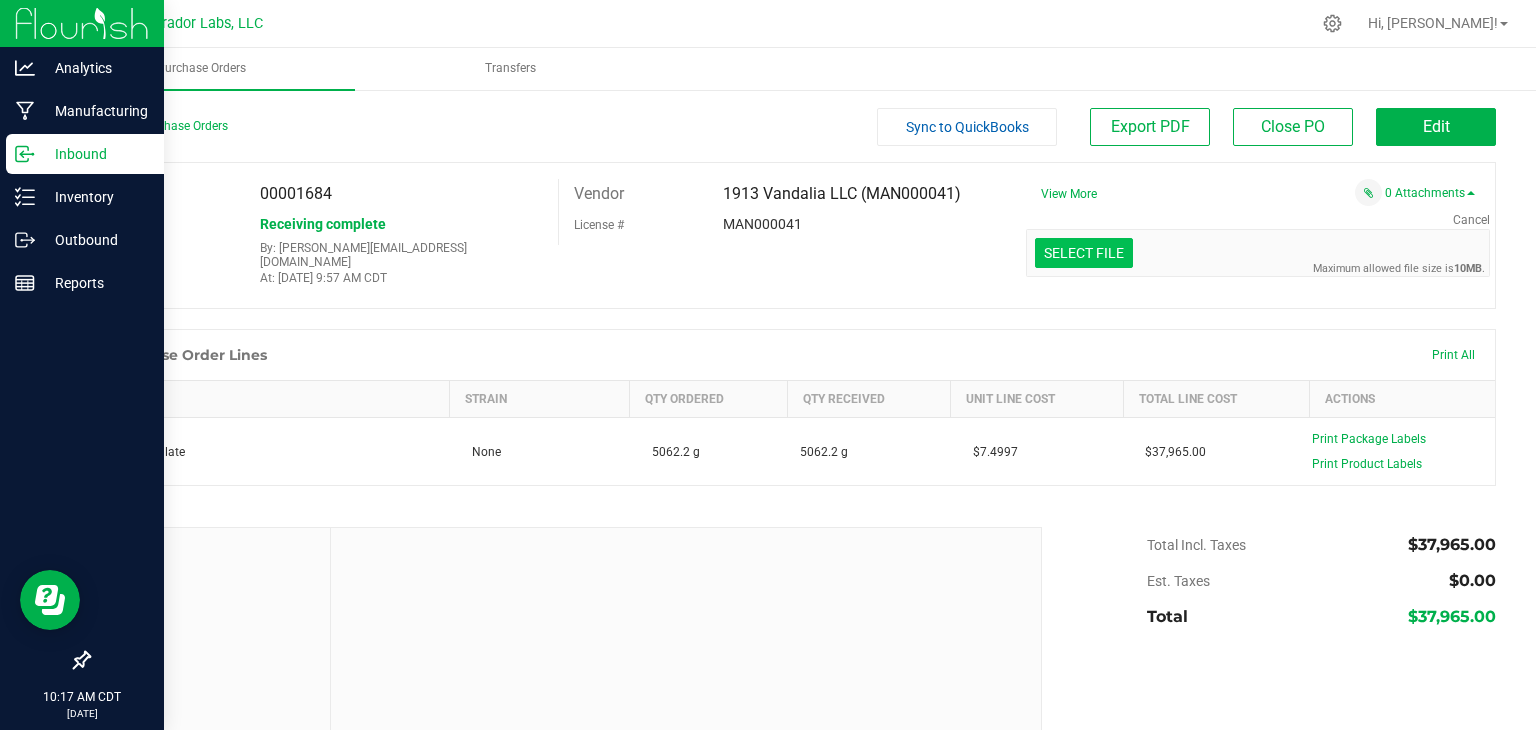 click at bounding box center (-313, 149) 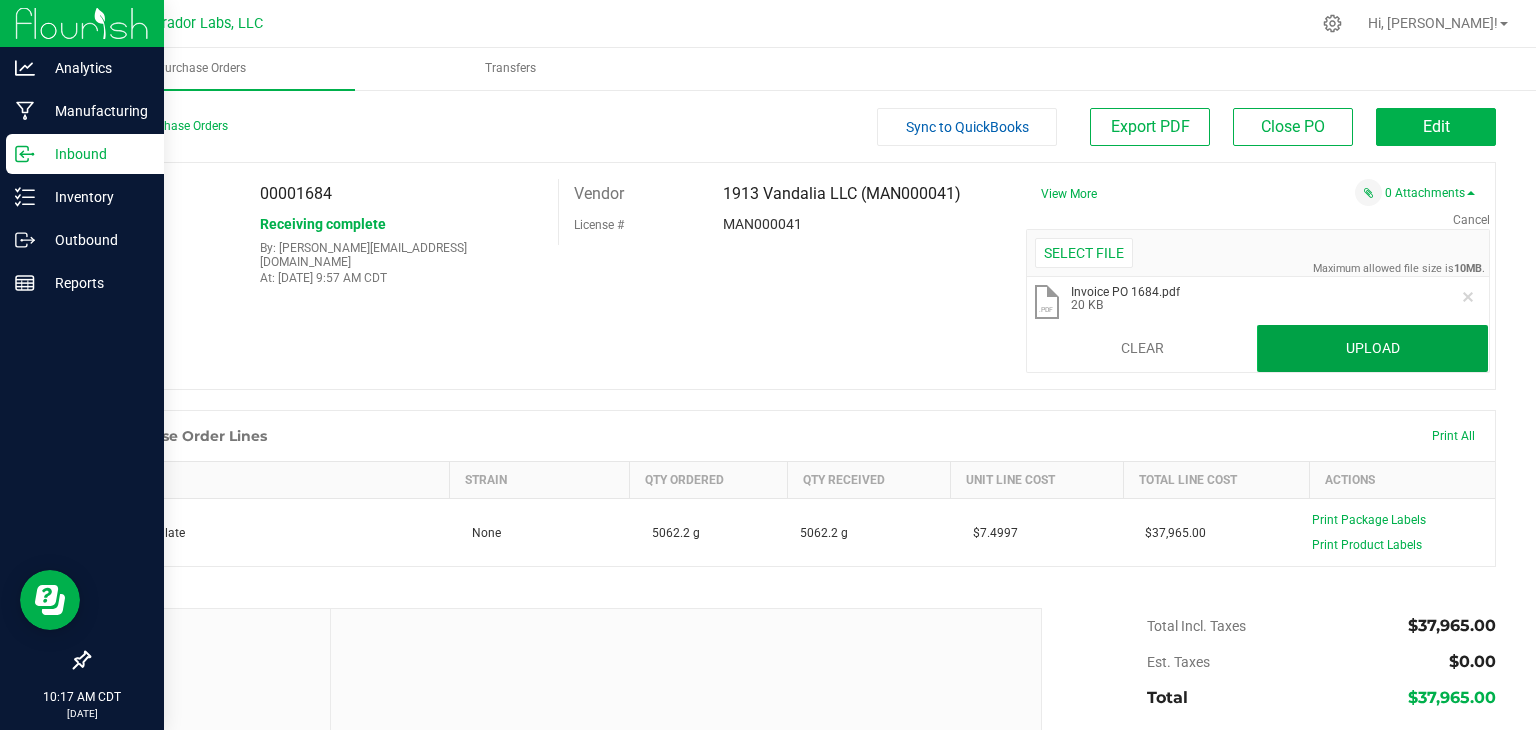 click on "Upload" at bounding box center [1372, 349] 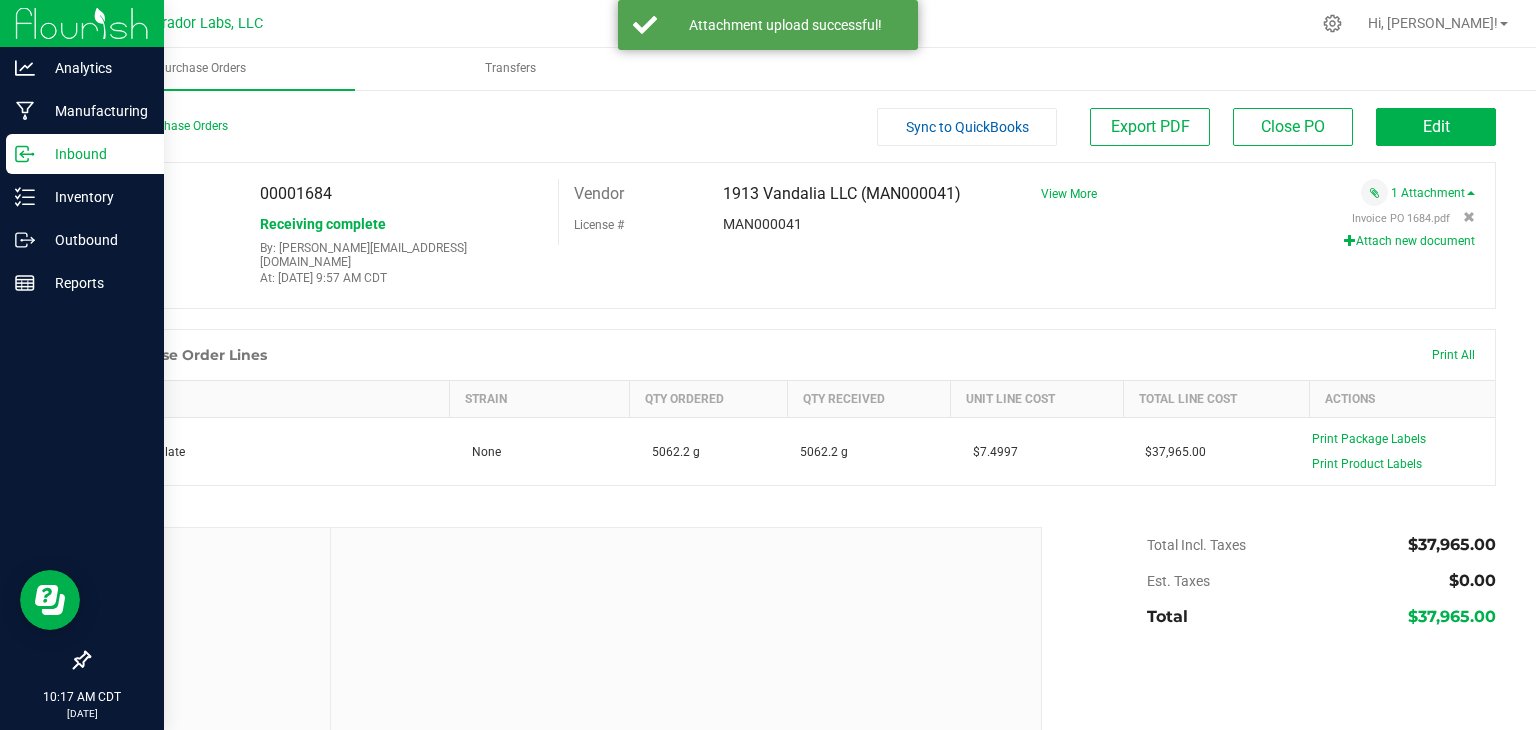 click on "Attach new document" at bounding box center [1250, 241] 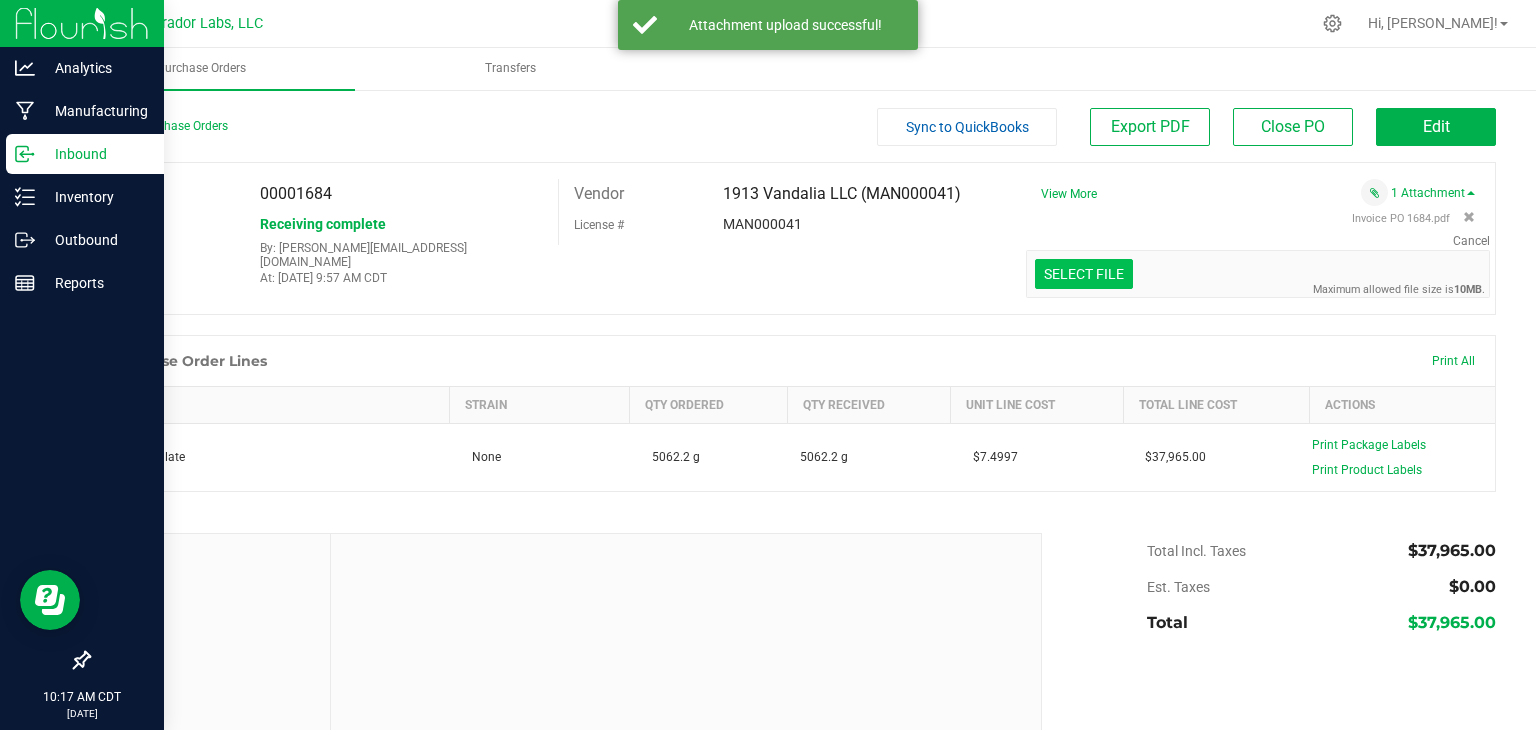 click at bounding box center [-313, 170] 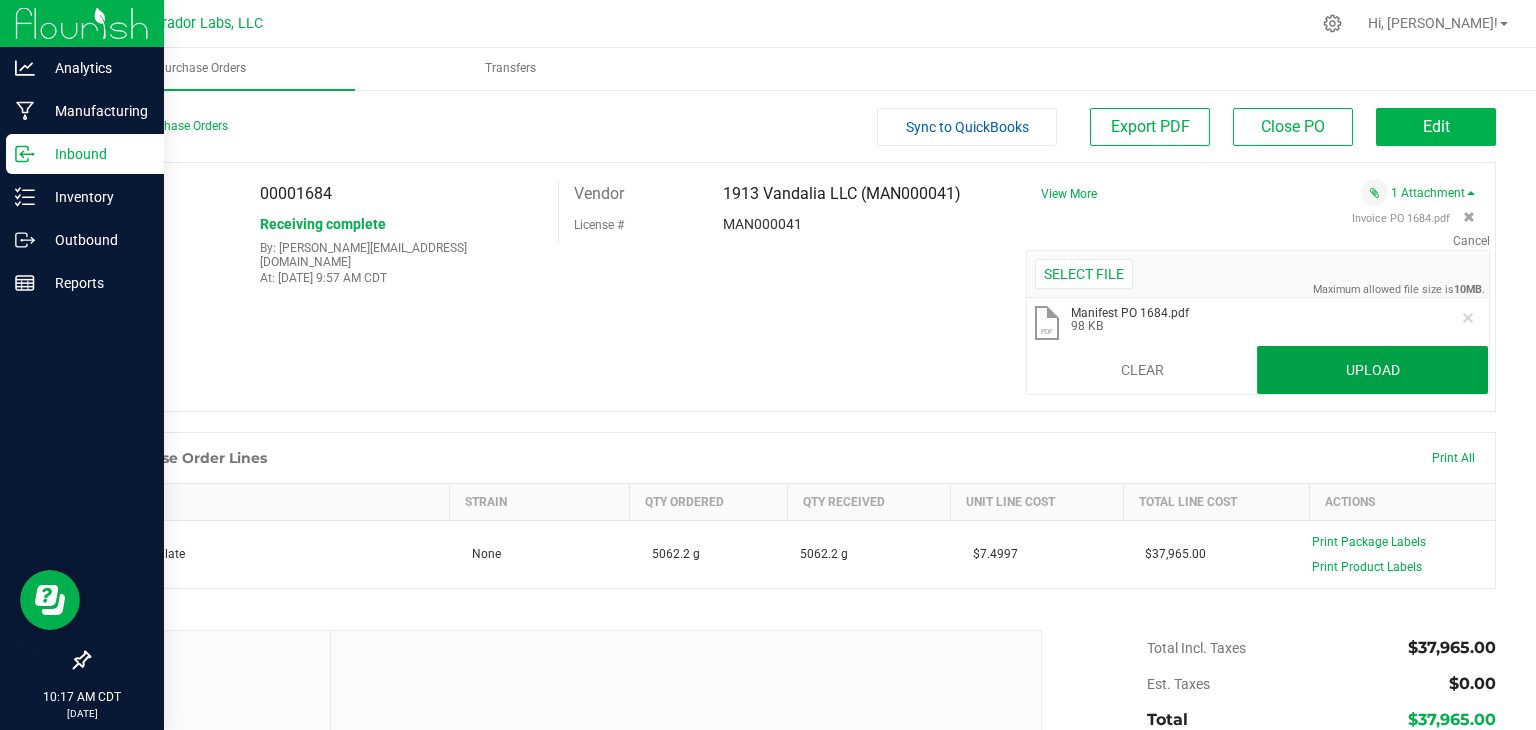 click on "Upload" at bounding box center [1372, 370] 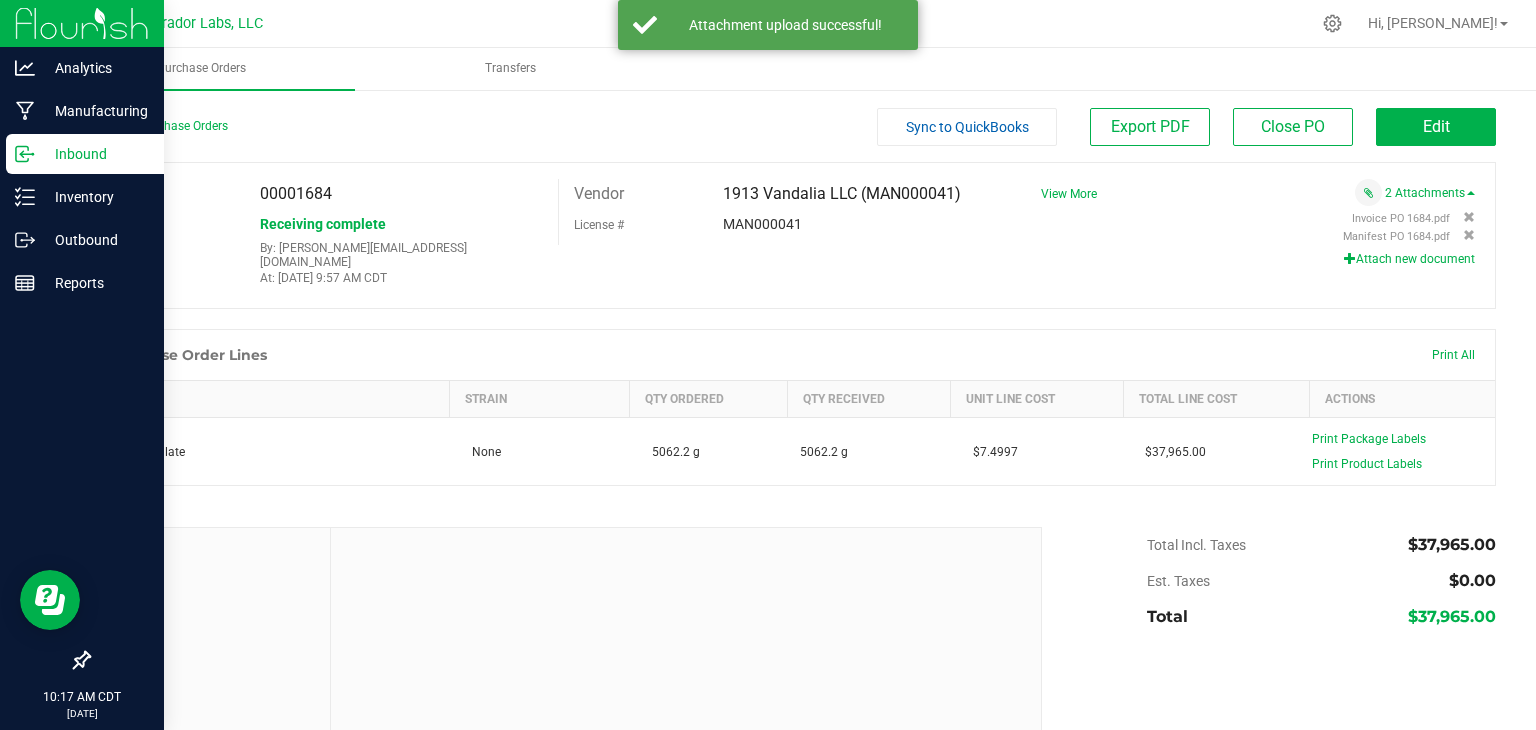 click on "PO
00001684
Status
Receiving complete
By: stephen@curadorbrands.com
At: Jul 11, 2025 9:57 AM CDT
Vendor
1913 Vandalia LLC (MAN000041)
License #
MAN000041
View More" at bounding box center [792, 235] 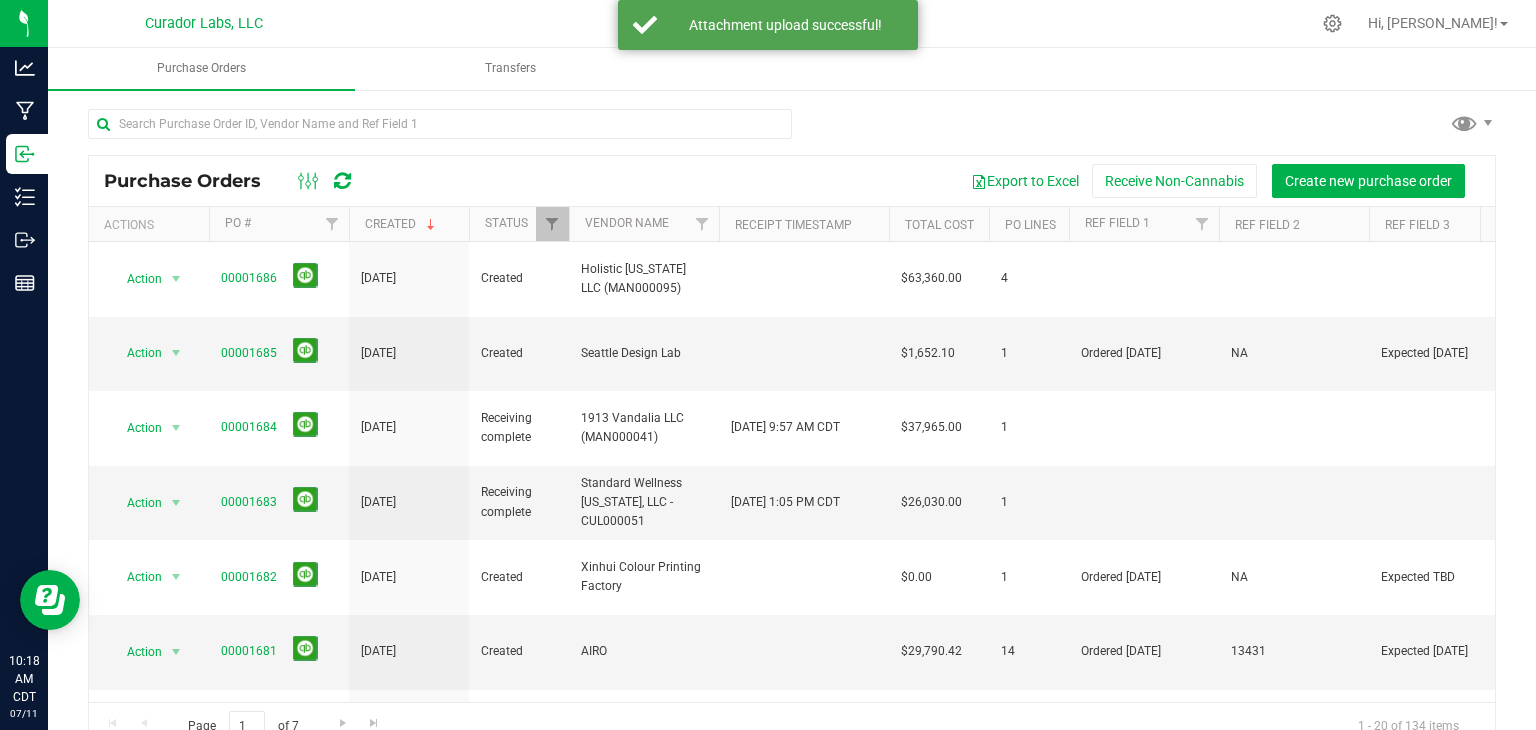 click on "Export to Excel
Receive Non-Cannabis
Create new purchase order" at bounding box center [926, 181] 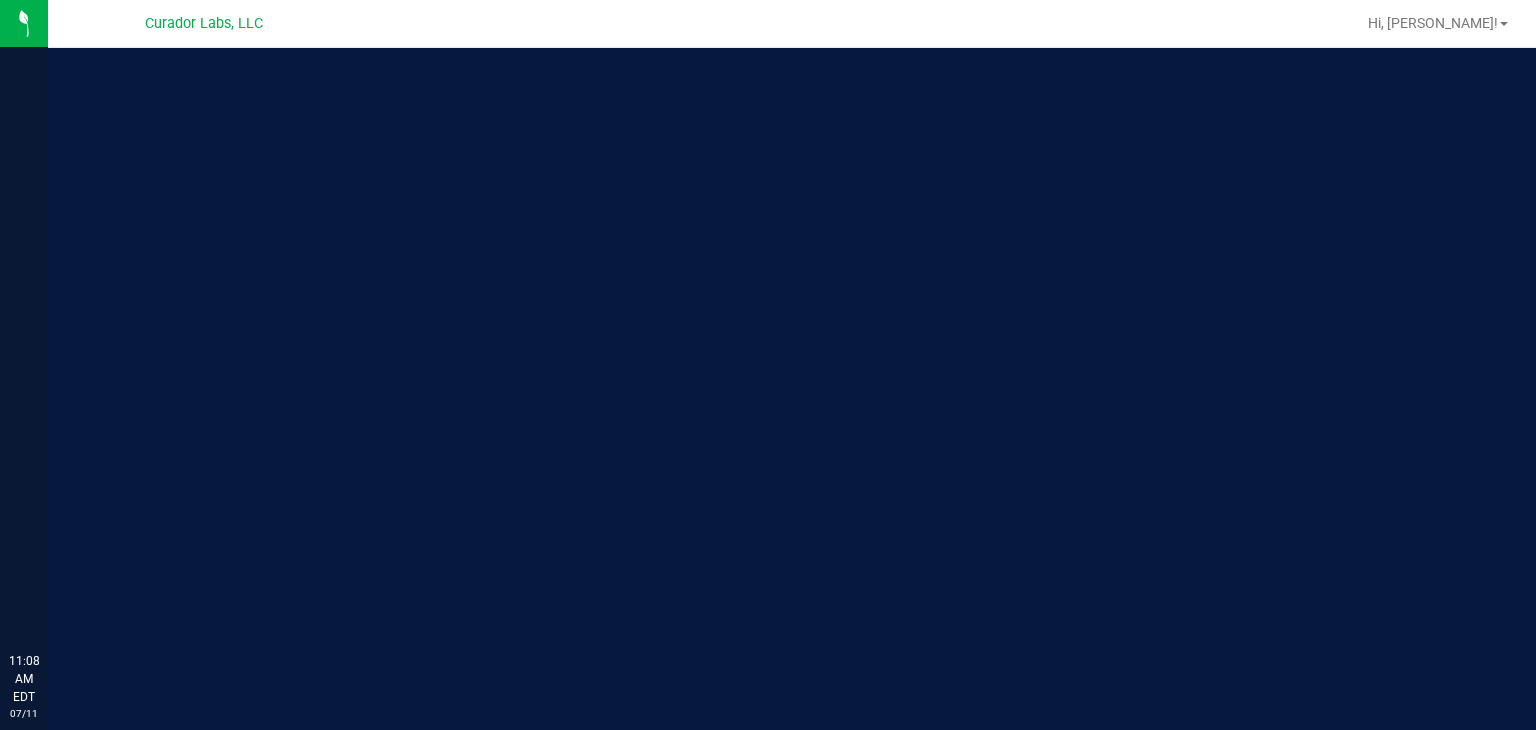 scroll, scrollTop: 0, scrollLeft: 0, axis: both 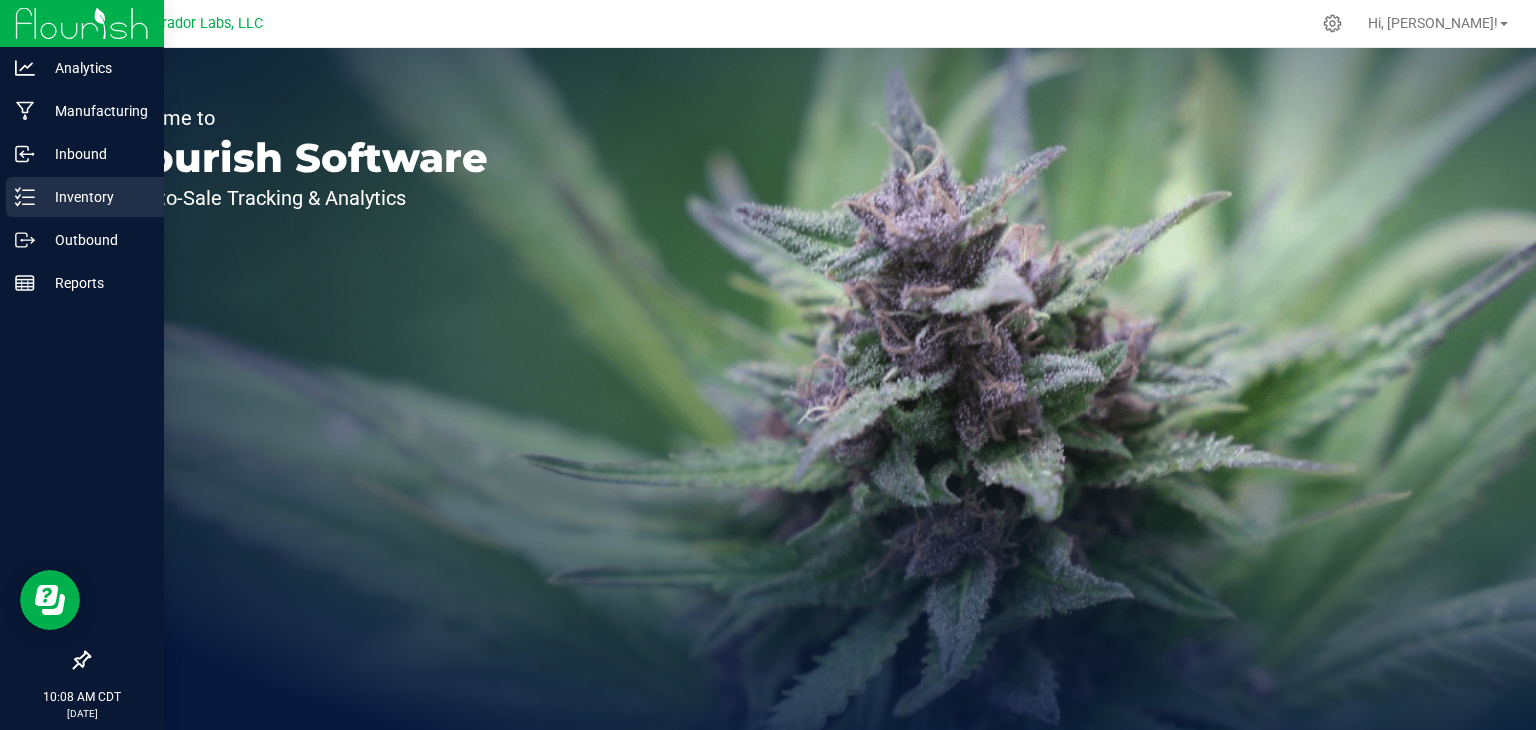 click on "Inventory" at bounding box center (95, 197) 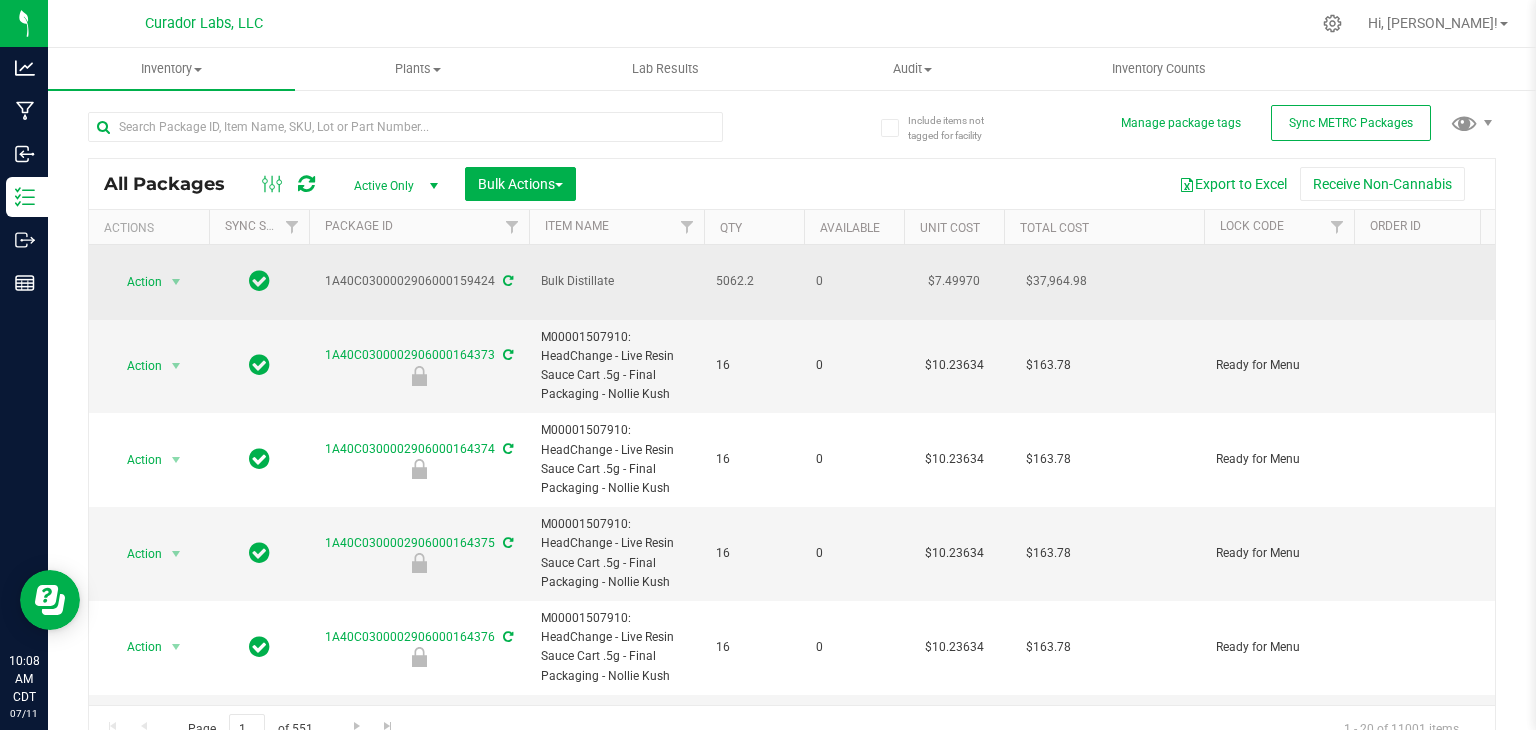 drag, startPoint x: 770, startPoint y: 270, endPoint x: 720, endPoint y: 278, distance: 50.635956 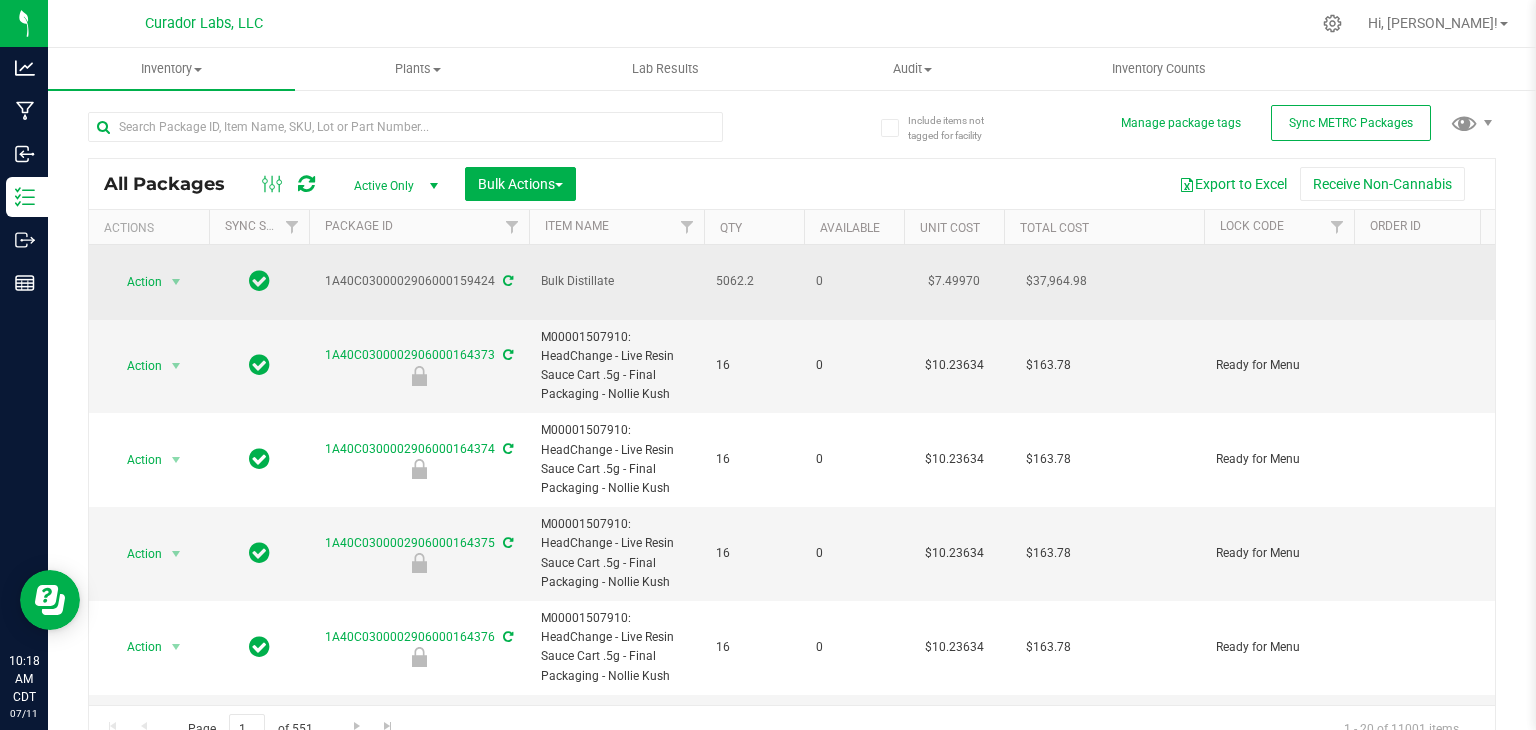 drag, startPoint x: 327, startPoint y: 268, endPoint x: 492, endPoint y: 271, distance: 165.02727 